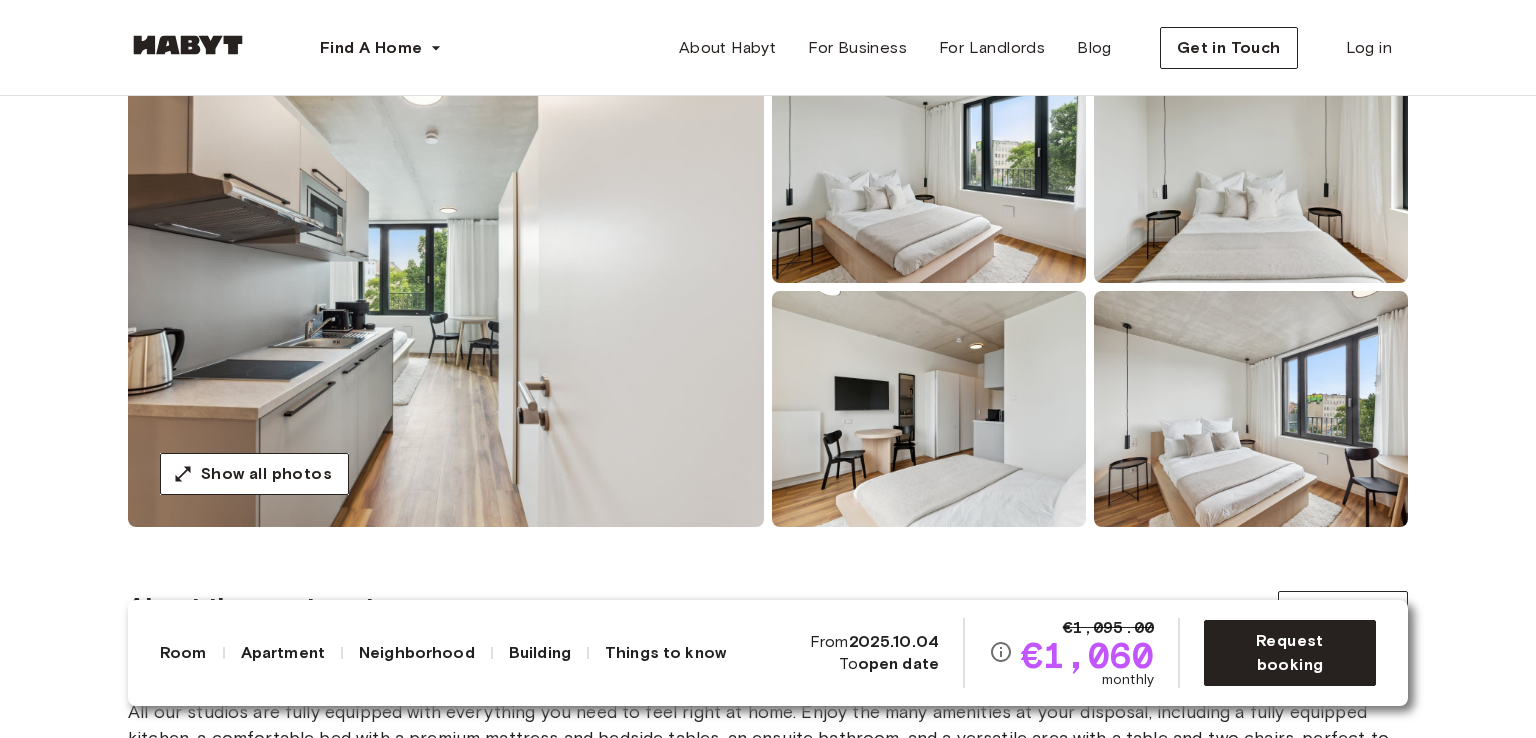 scroll, scrollTop: 215, scrollLeft: 0, axis: vertical 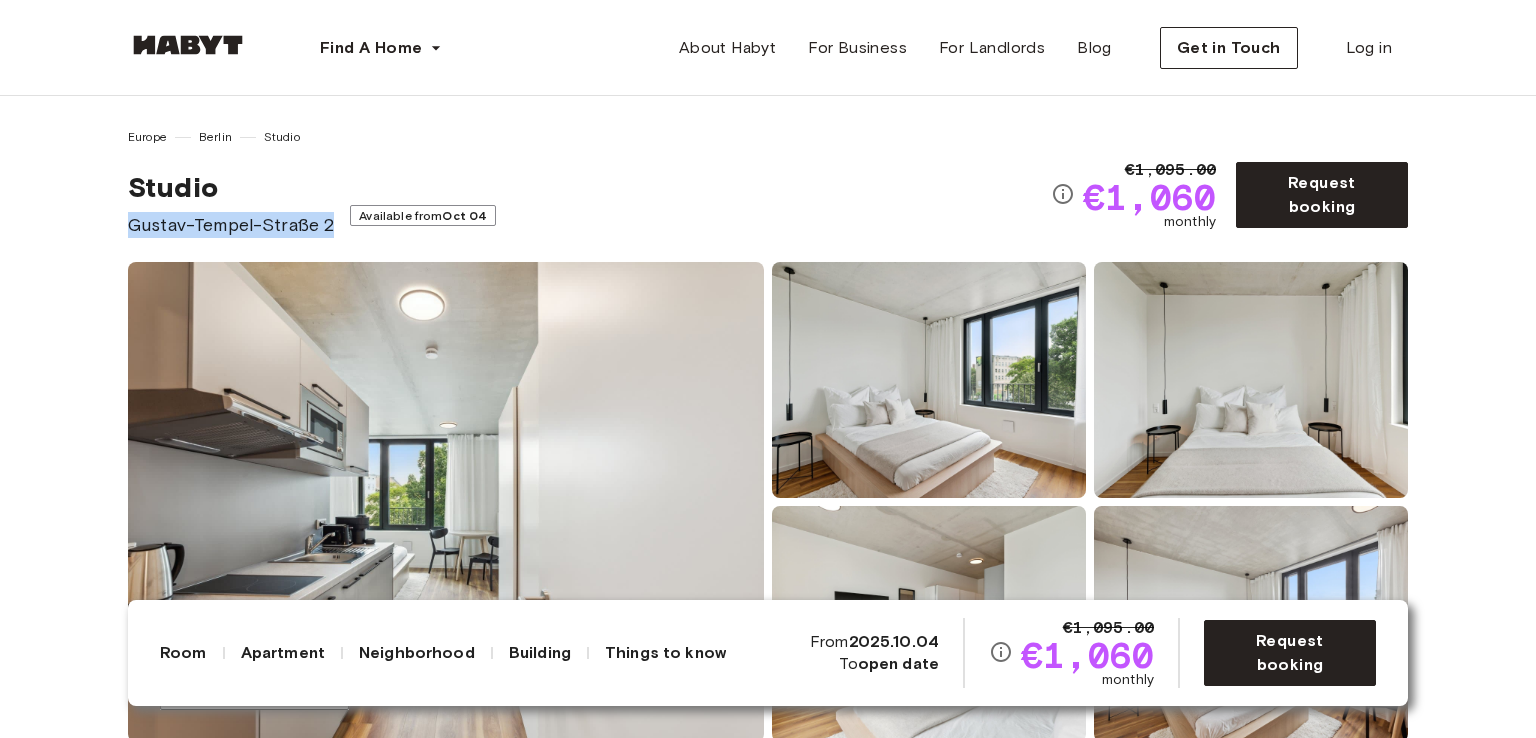 drag, startPoint x: 128, startPoint y: 221, endPoint x: 343, endPoint y: 217, distance: 215.0372 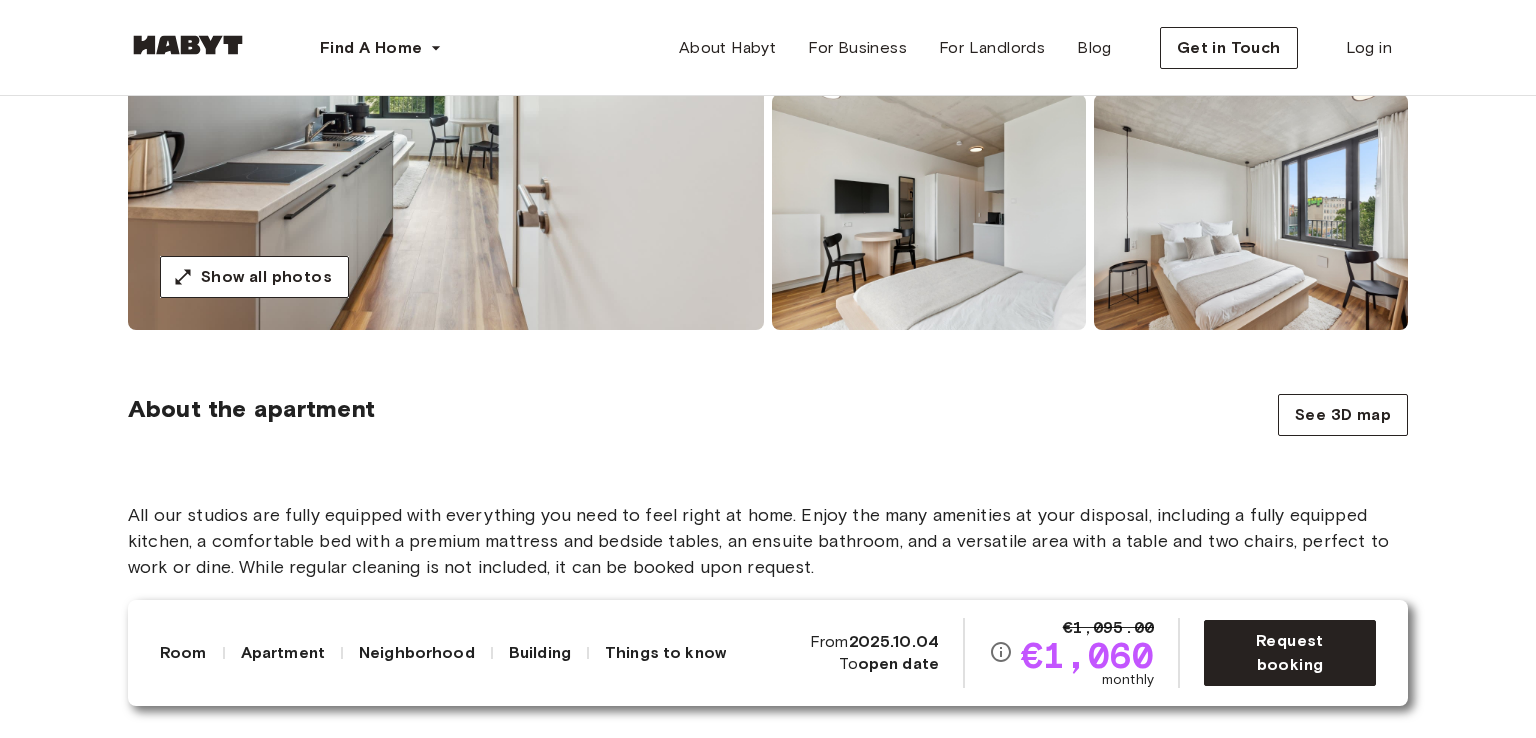 scroll, scrollTop: 100, scrollLeft: 0, axis: vertical 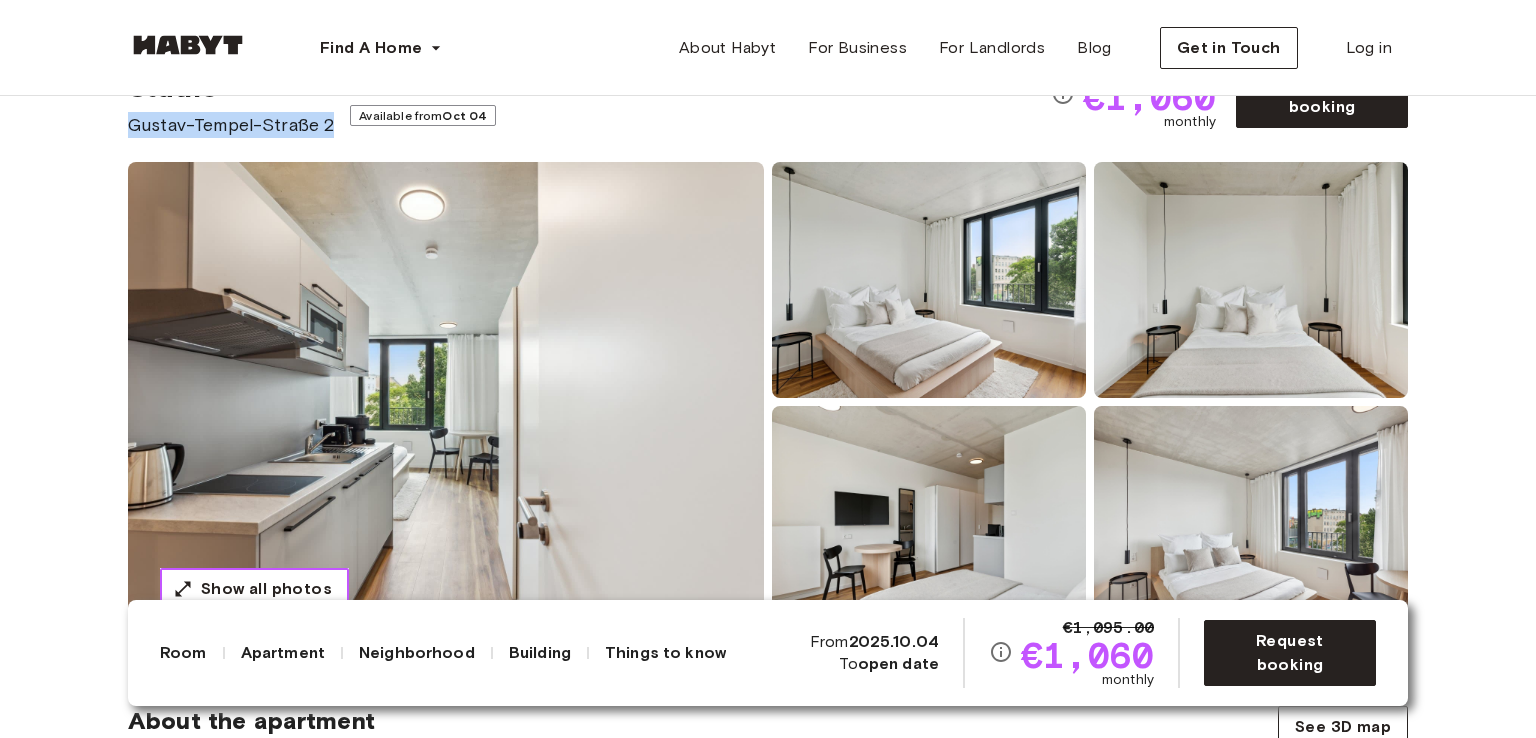 click on "Show all photos" at bounding box center [266, 589] 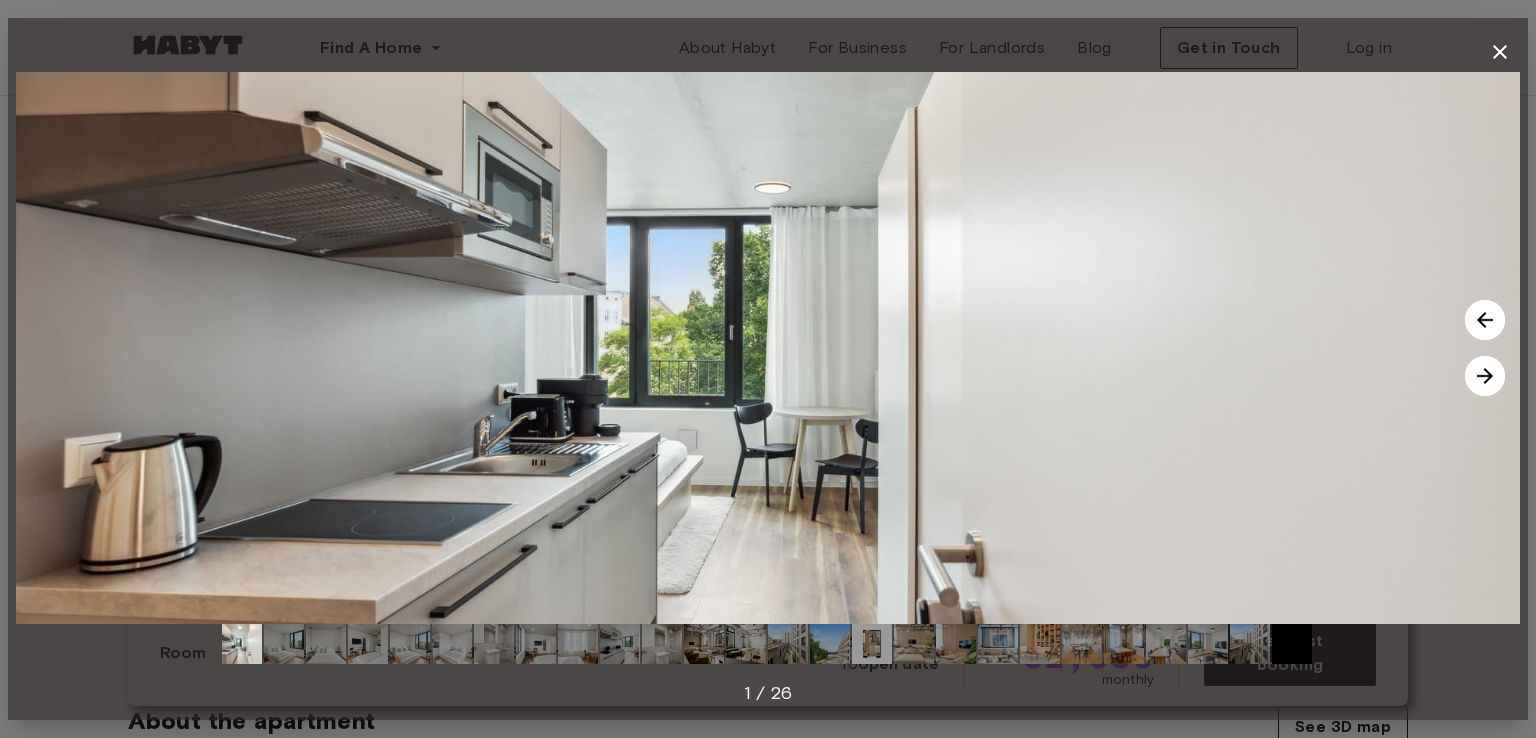 click at bounding box center [1485, 376] 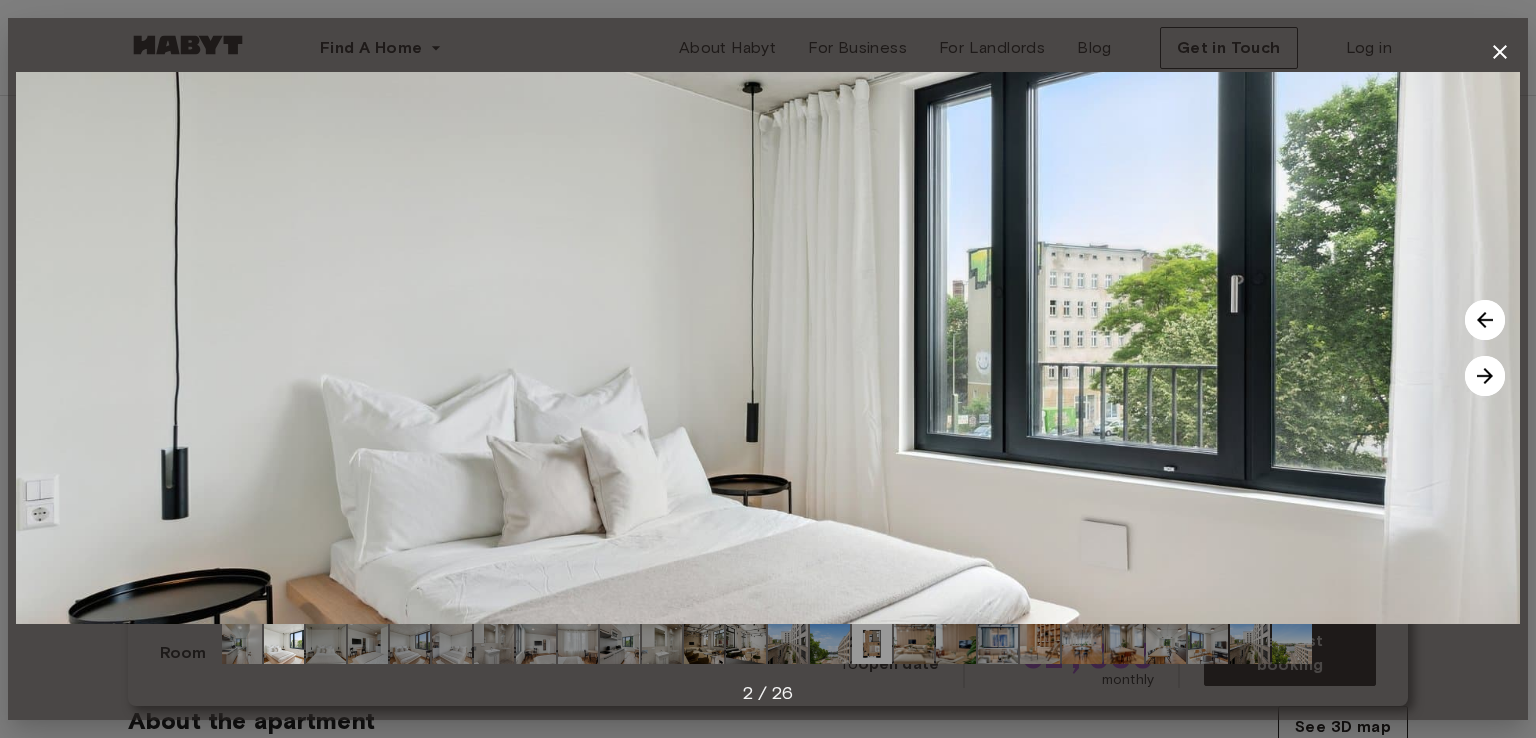 click at bounding box center [1485, 376] 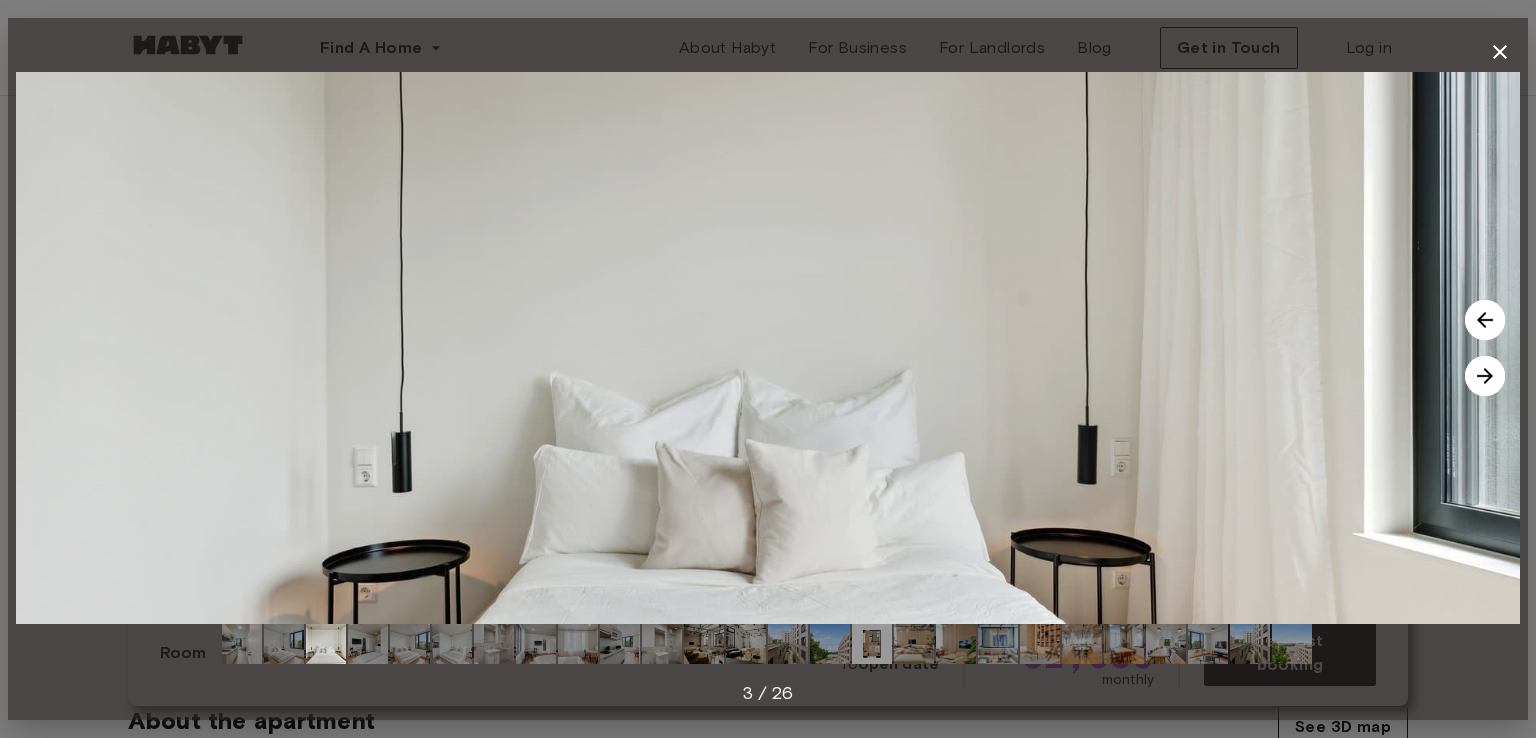 click at bounding box center [1485, 376] 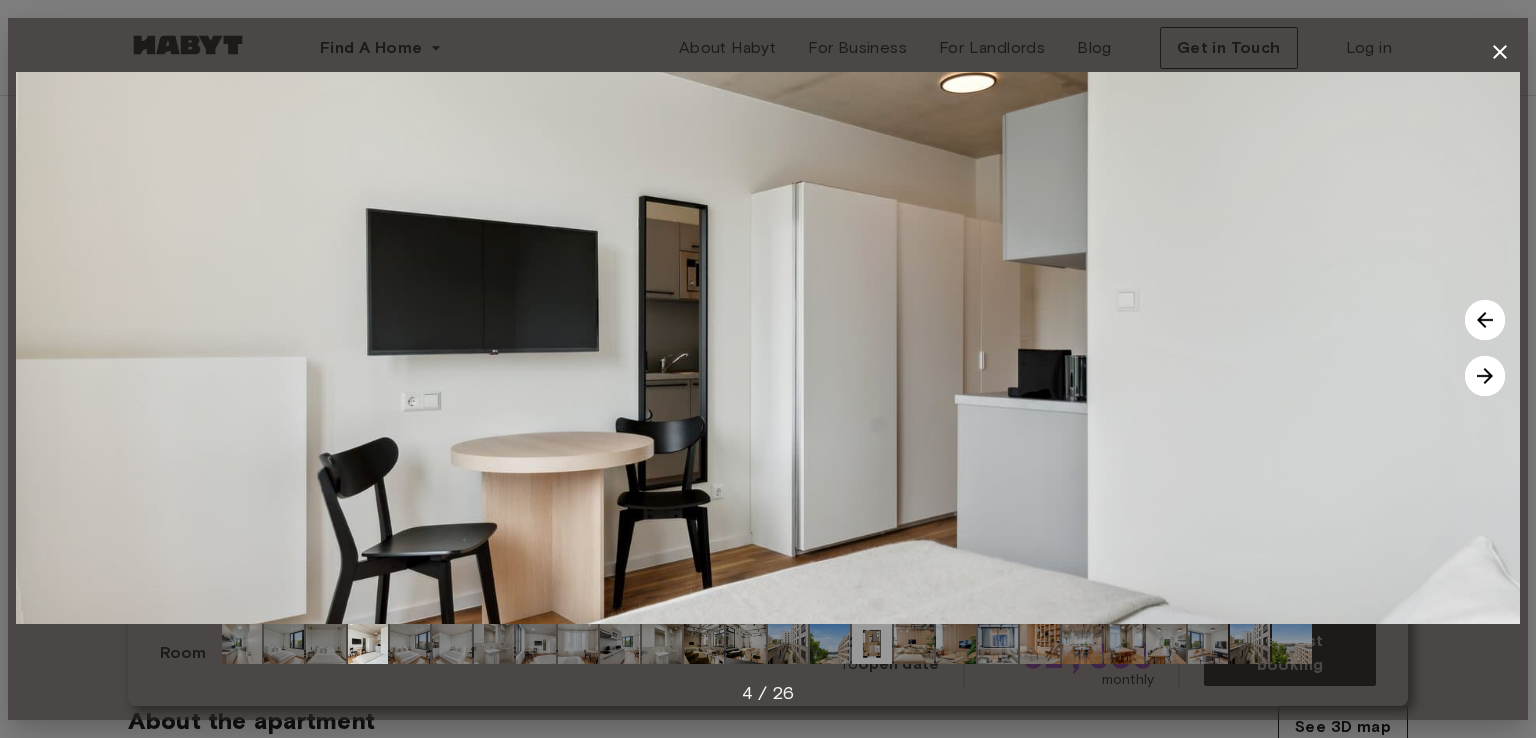click at bounding box center (1485, 376) 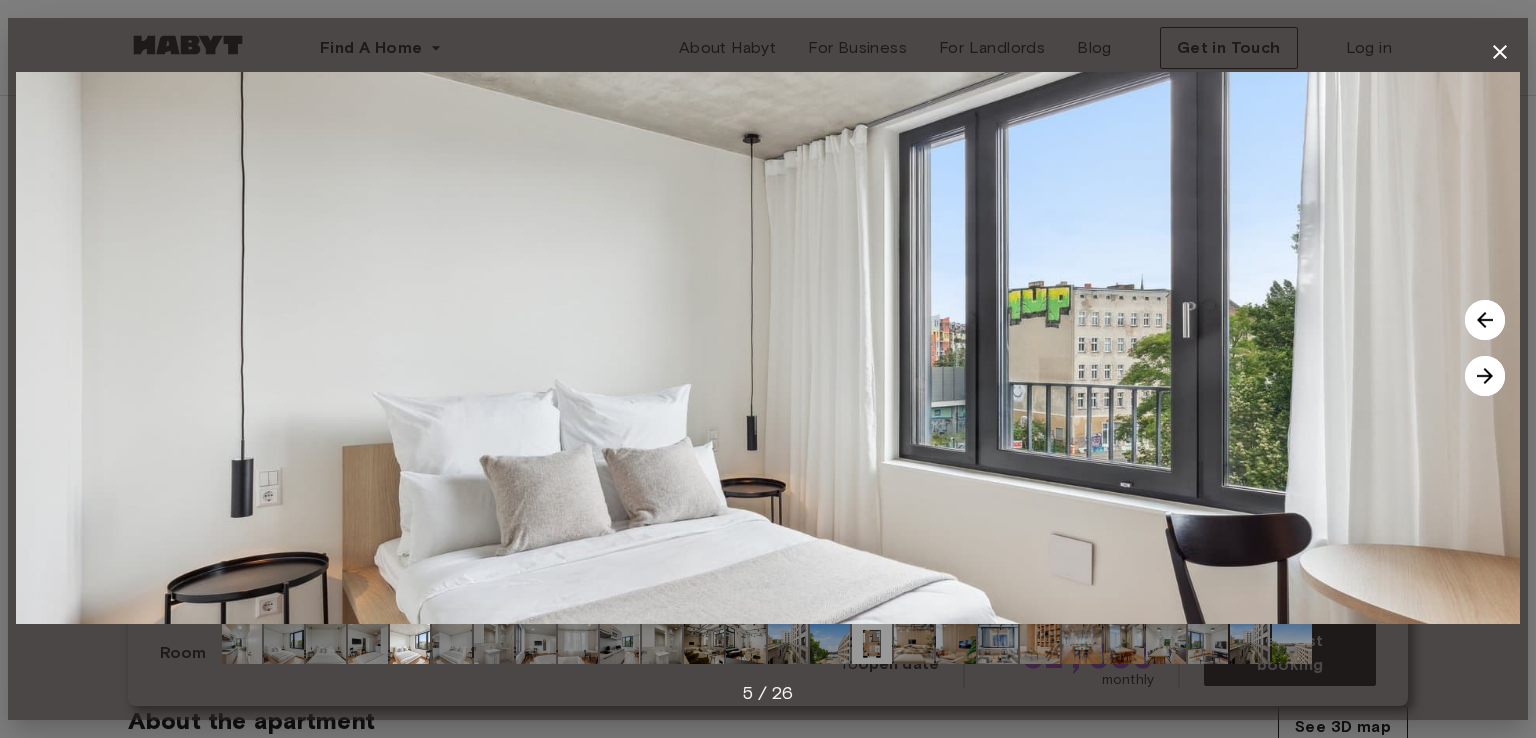 click at bounding box center [1485, 376] 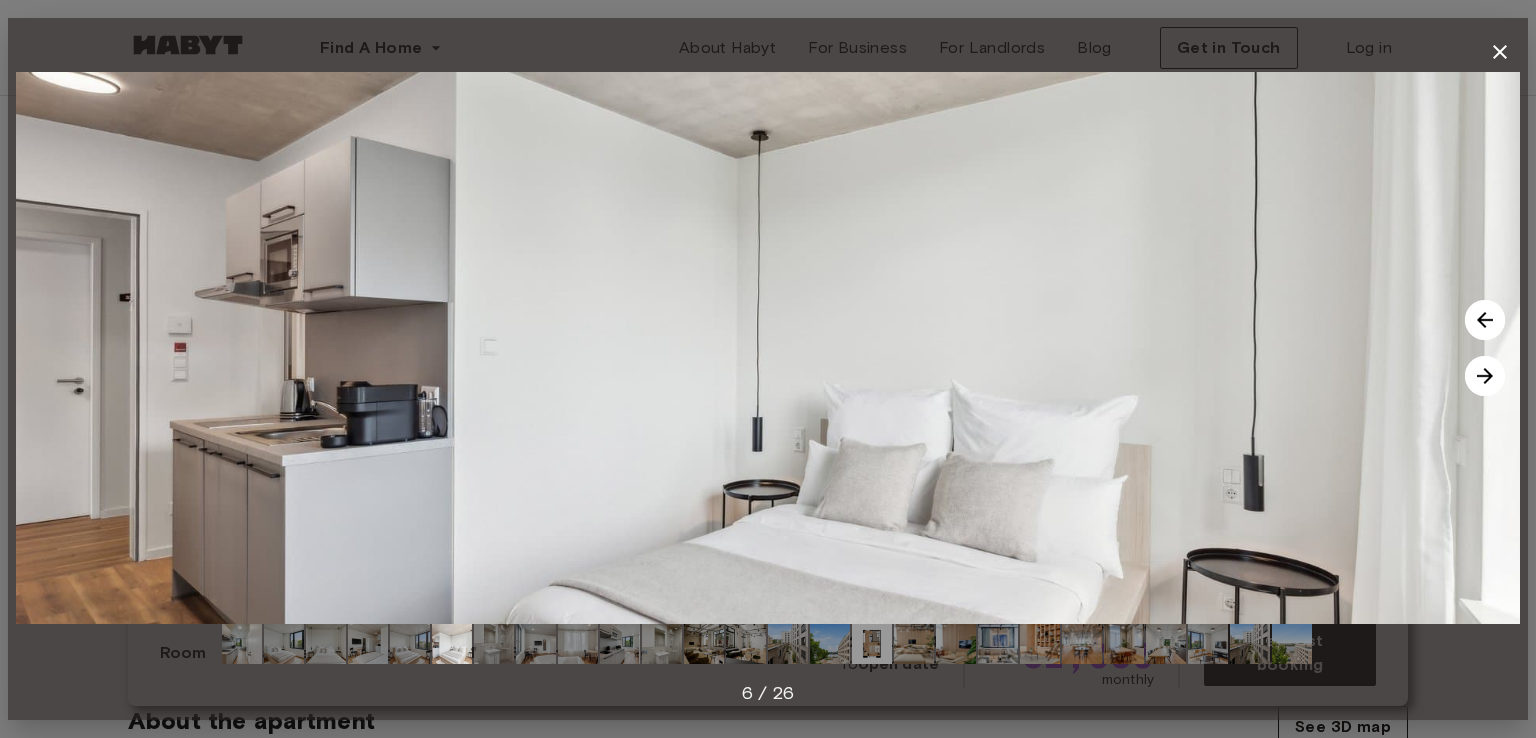 click at bounding box center (1485, 376) 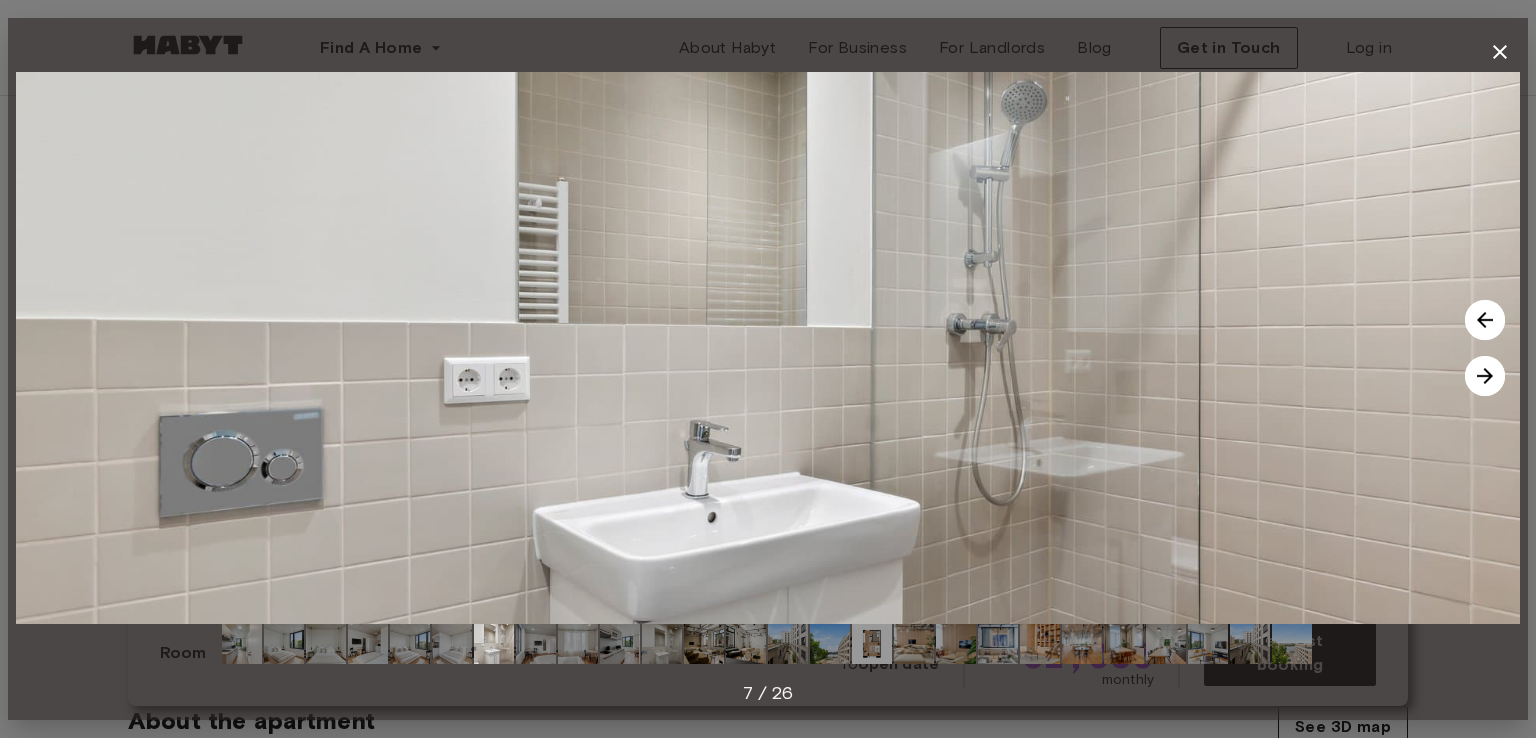 click at bounding box center (1485, 376) 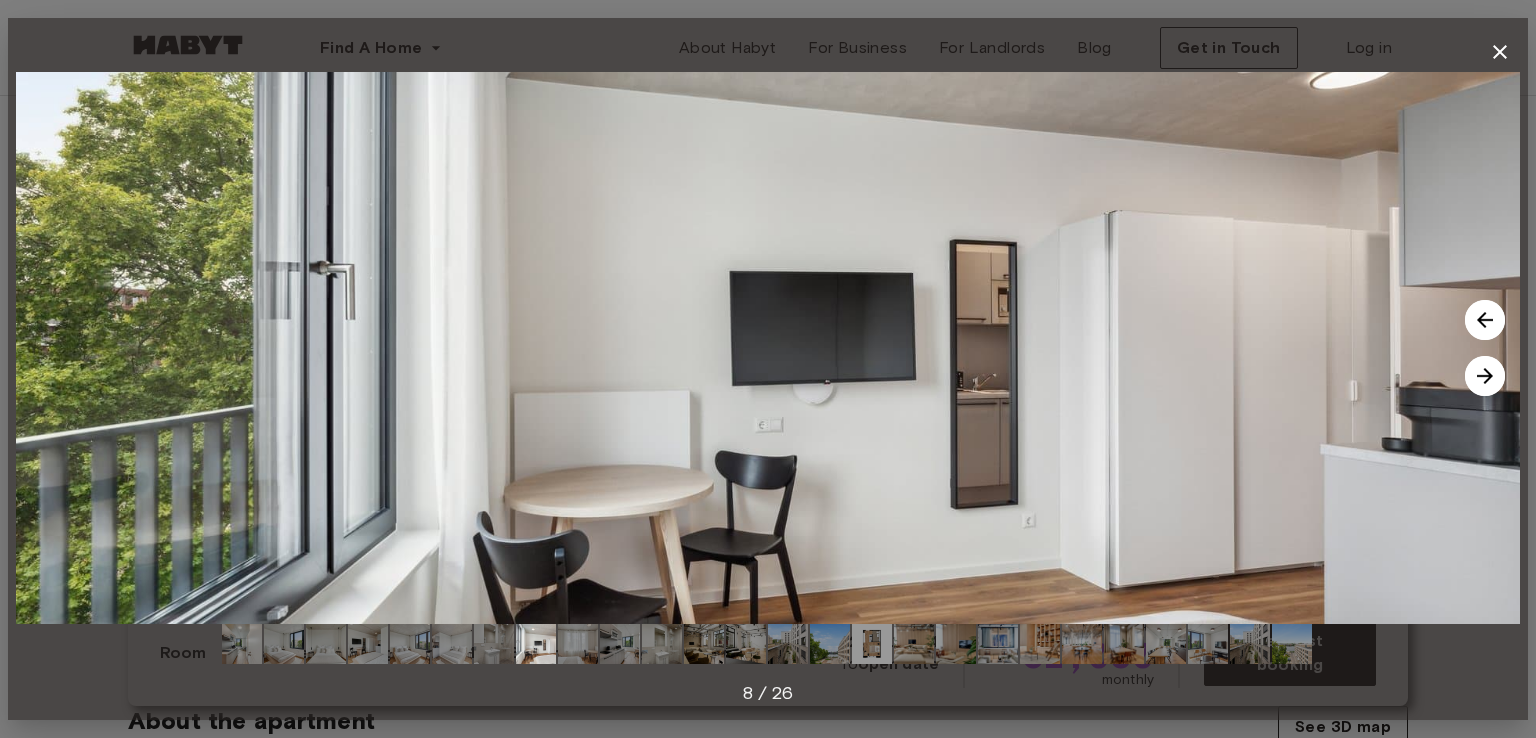click at bounding box center (1485, 376) 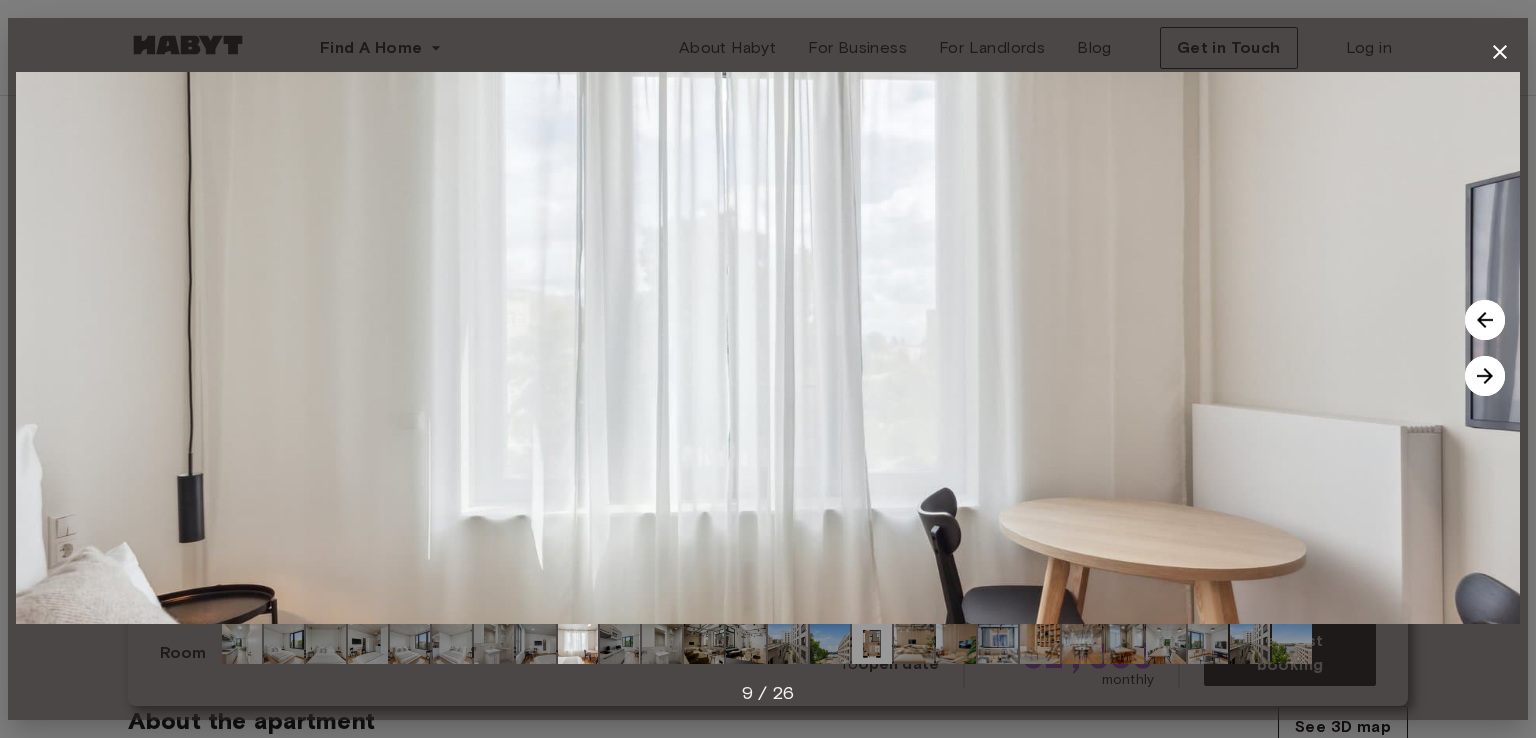 click at bounding box center (1485, 376) 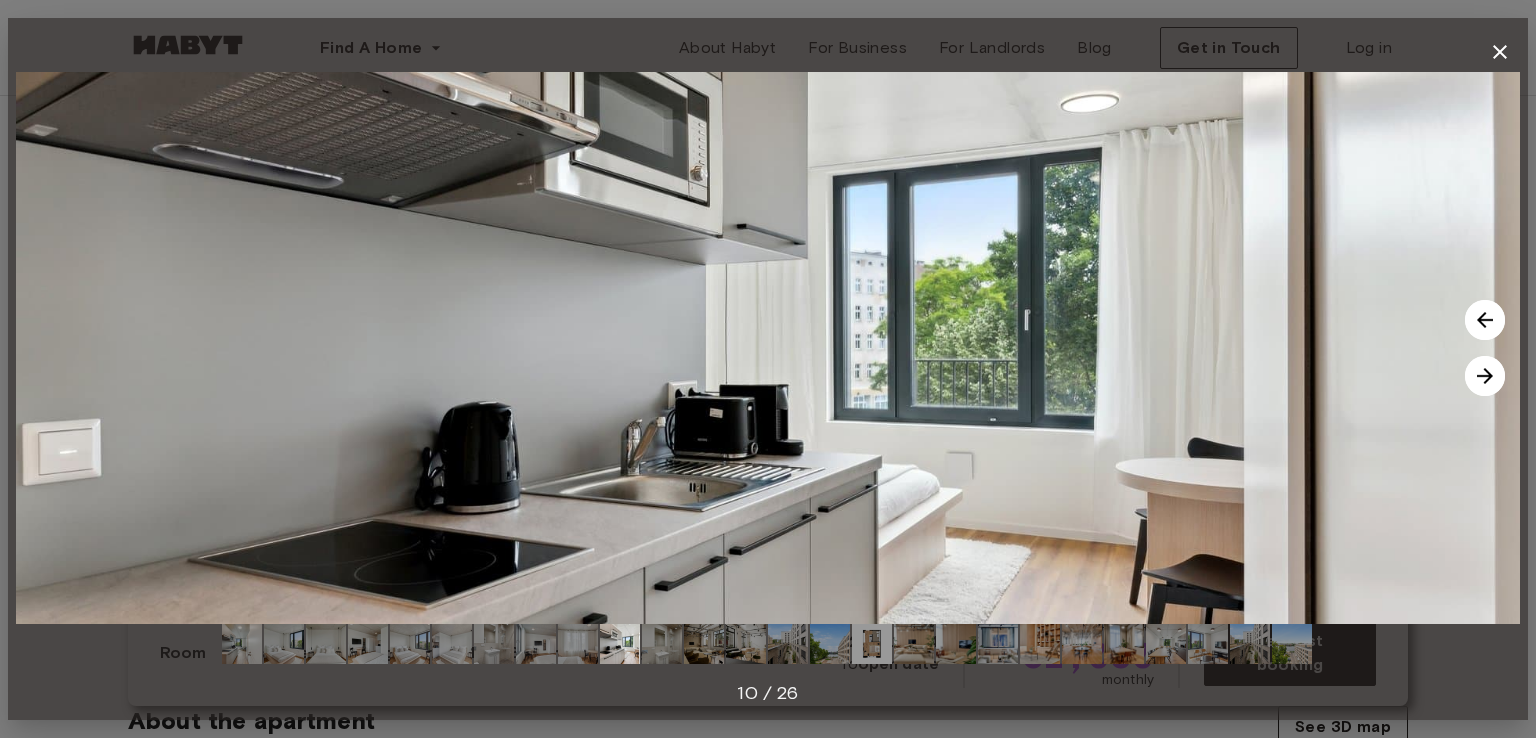 click at bounding box center [1485, 376] 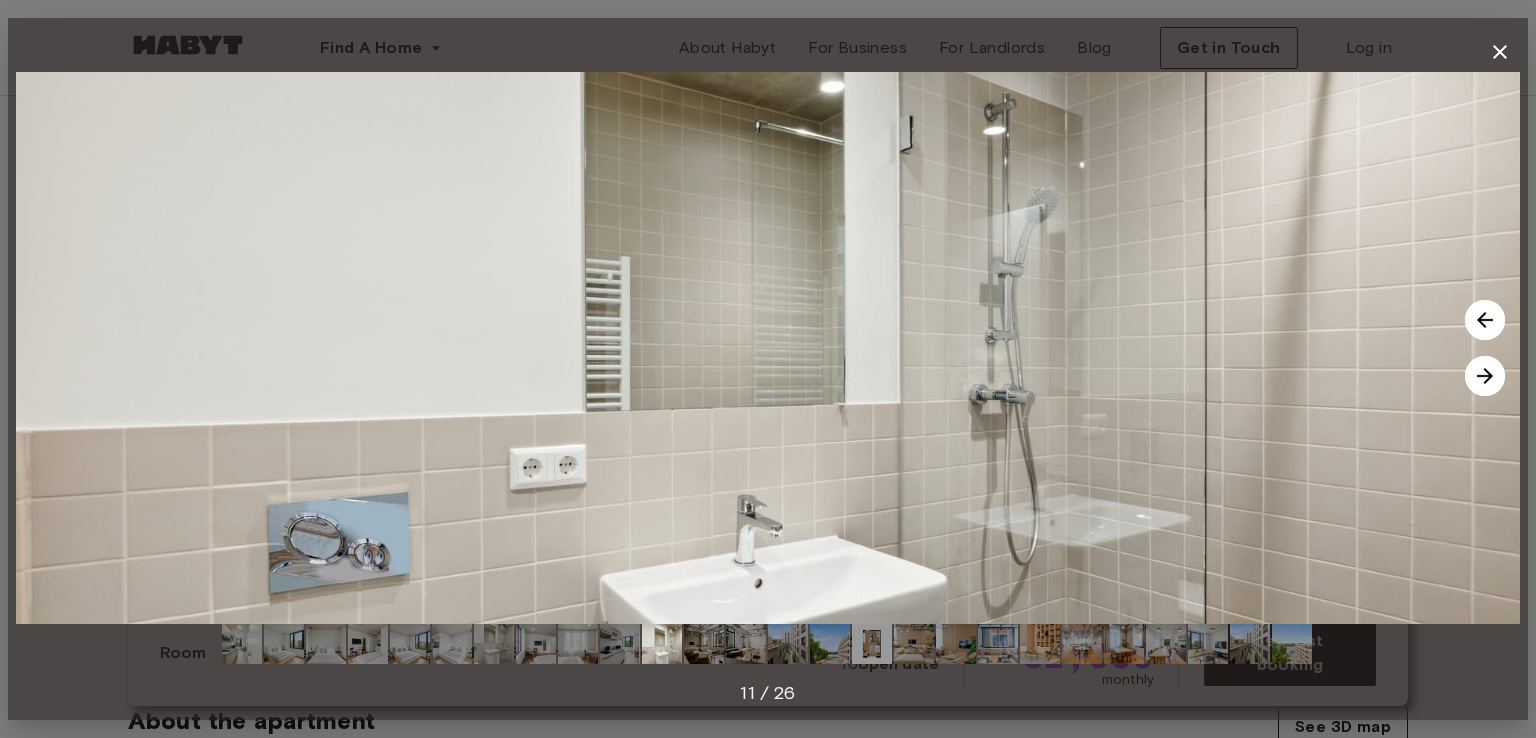 click at bounding box center (1485, 376) 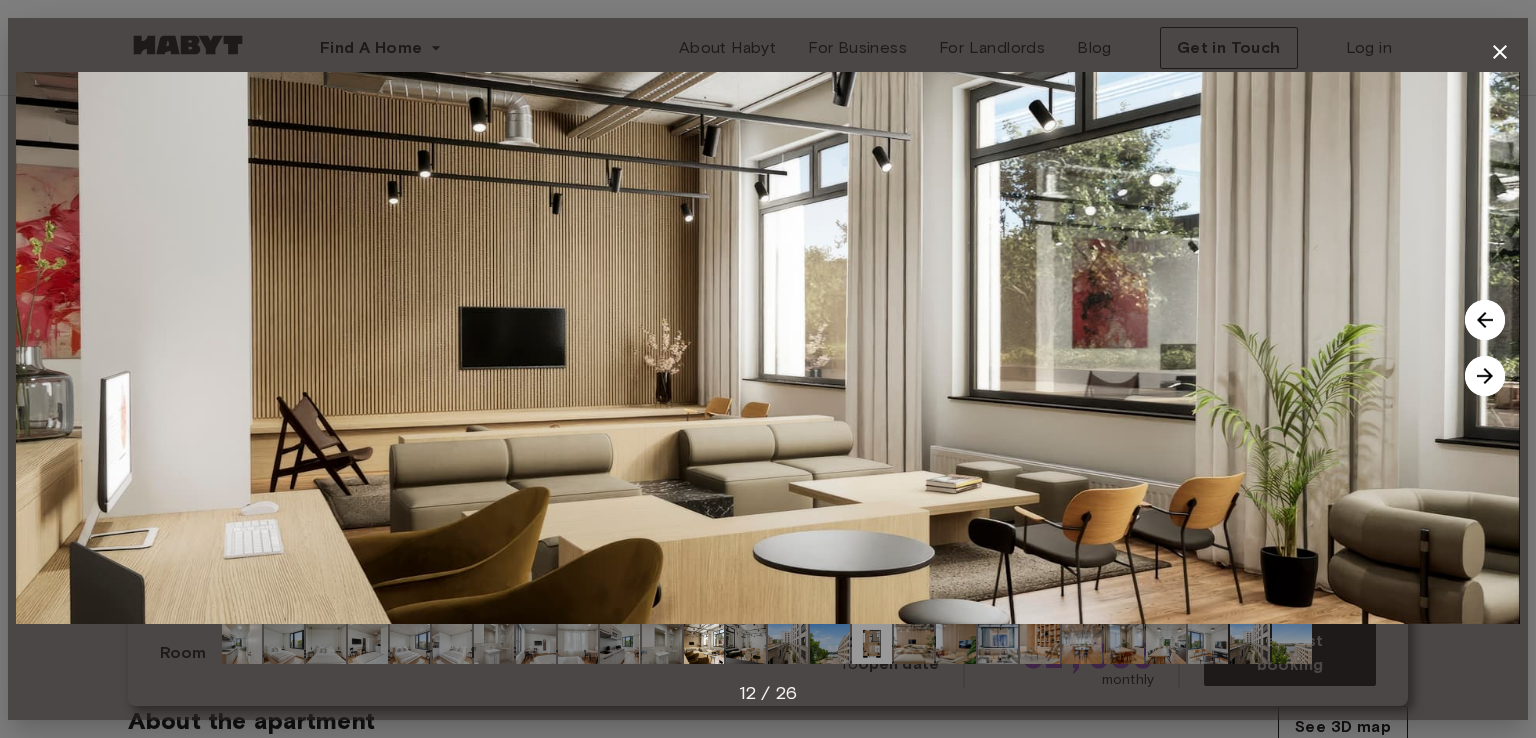 click at bounding box center (1485, 376) 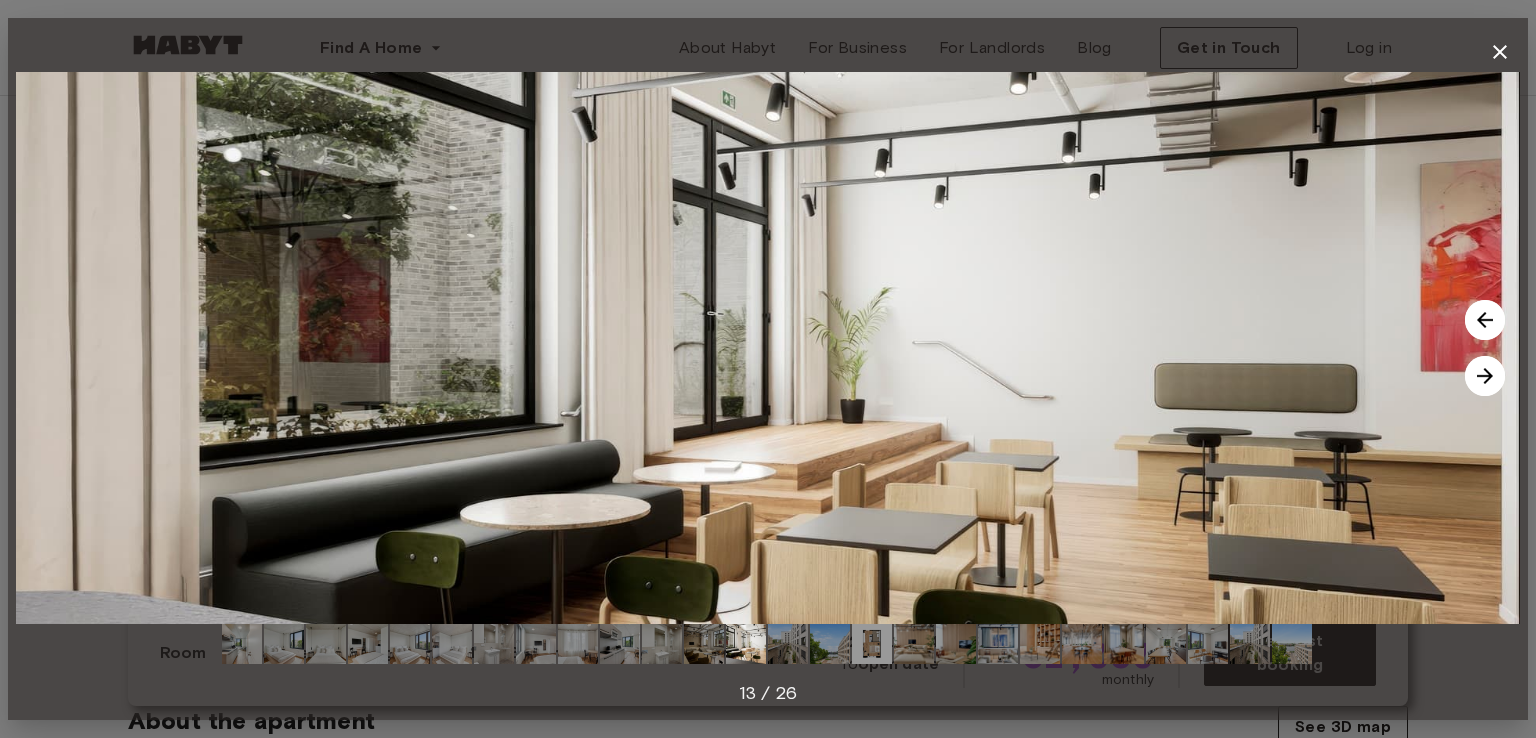click at bounding box center [1485, 376] 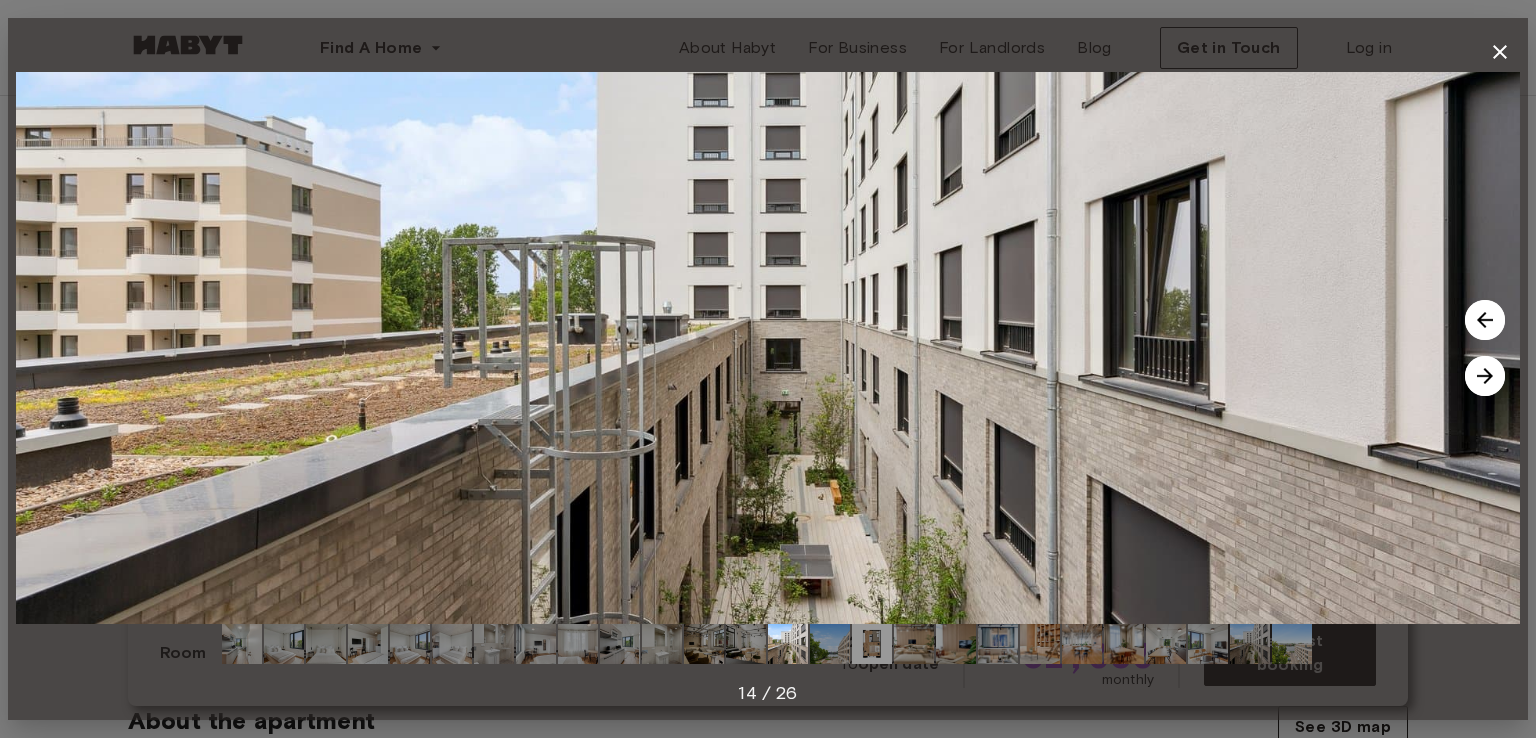 click at bounding box center (1485, 376) 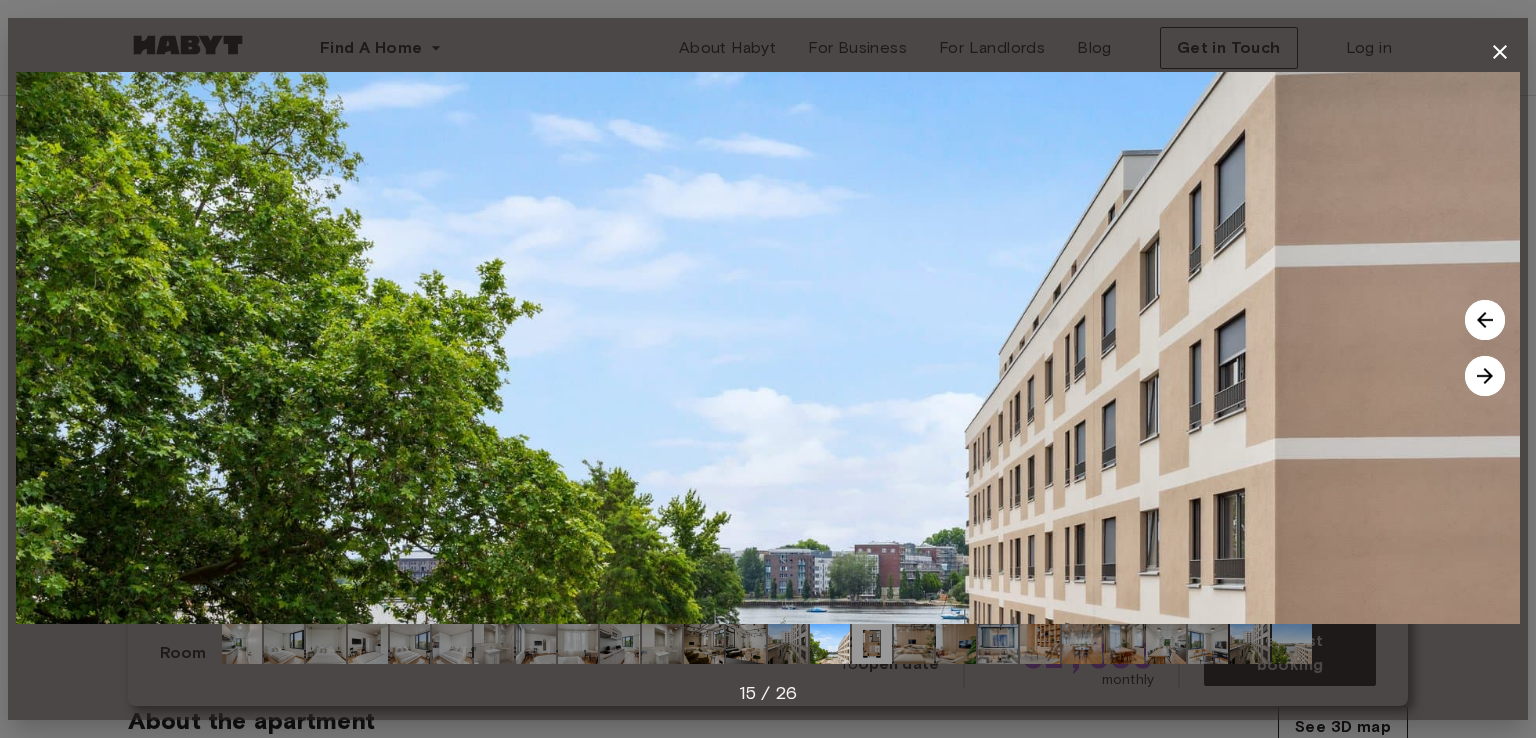 click at bounding box center (1485, 376) 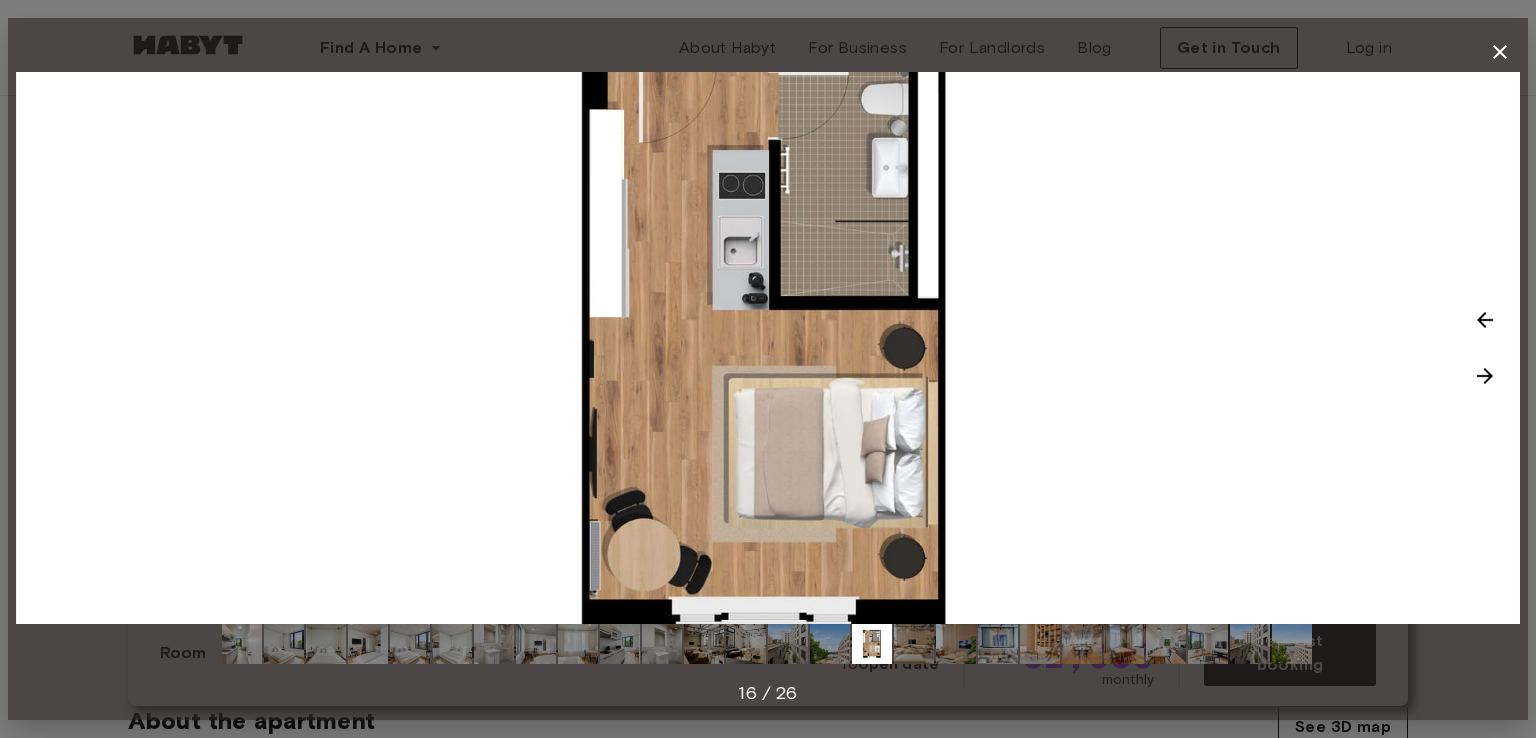 click at bounding box center [1485, 376] 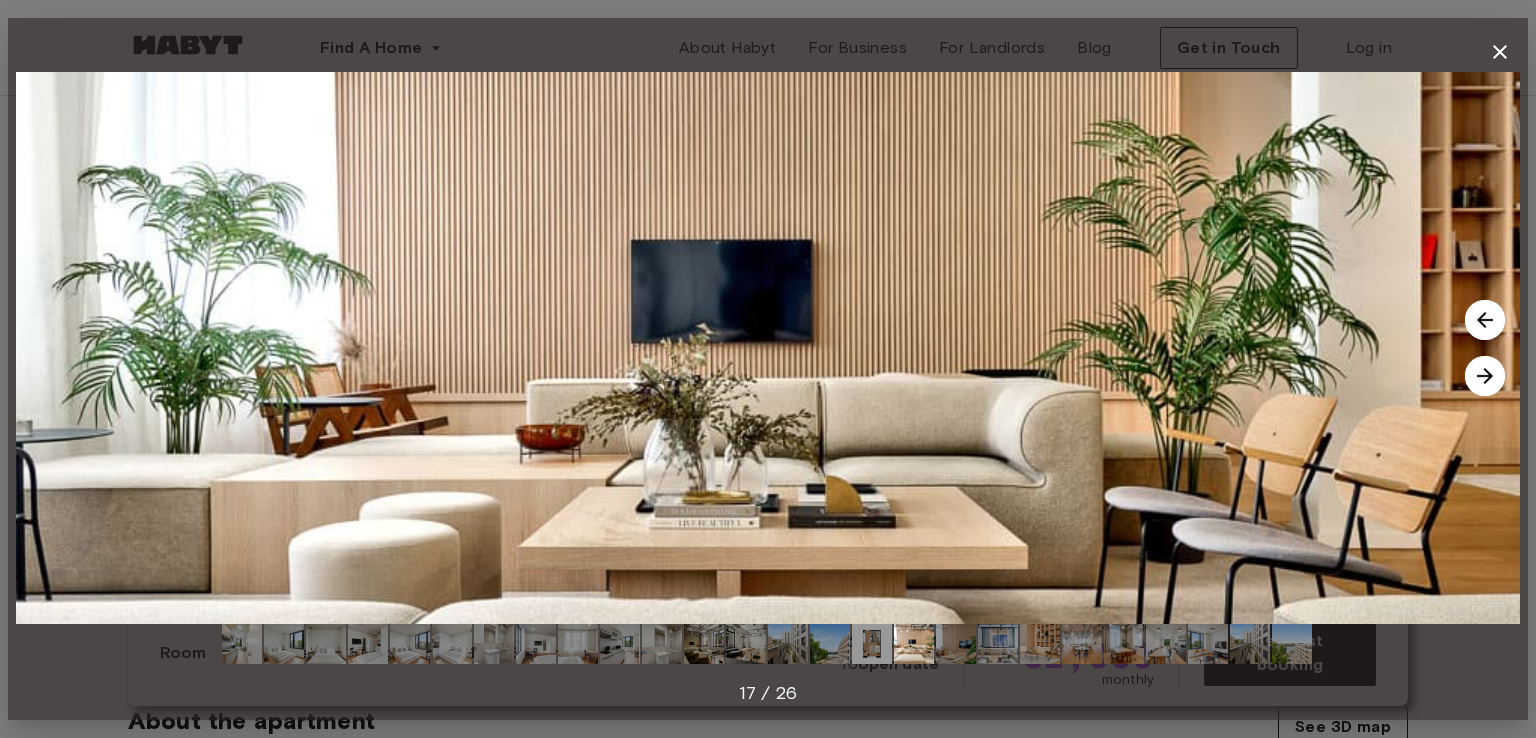 click at bounding box center (1485, 376) 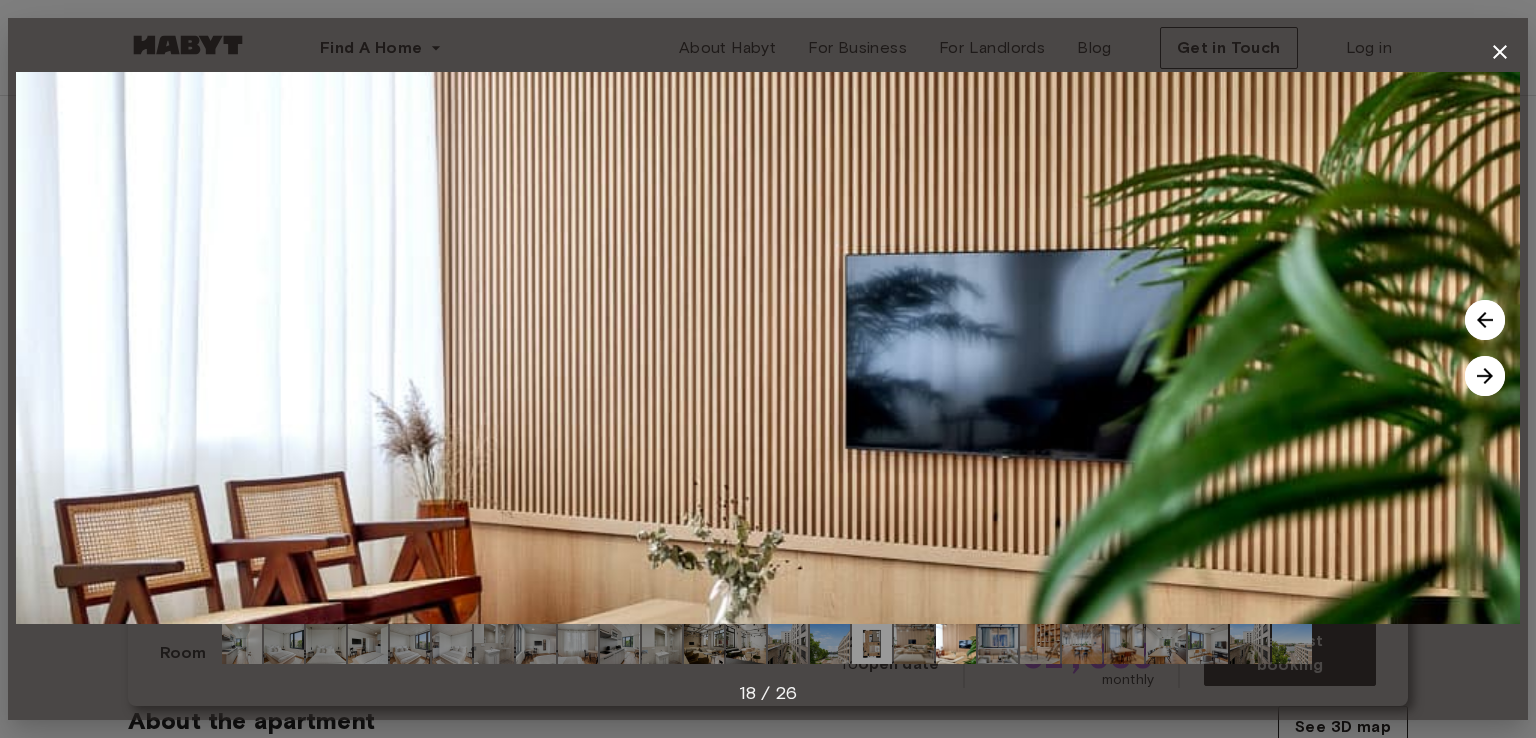 click at bounding box center [1485, 376] 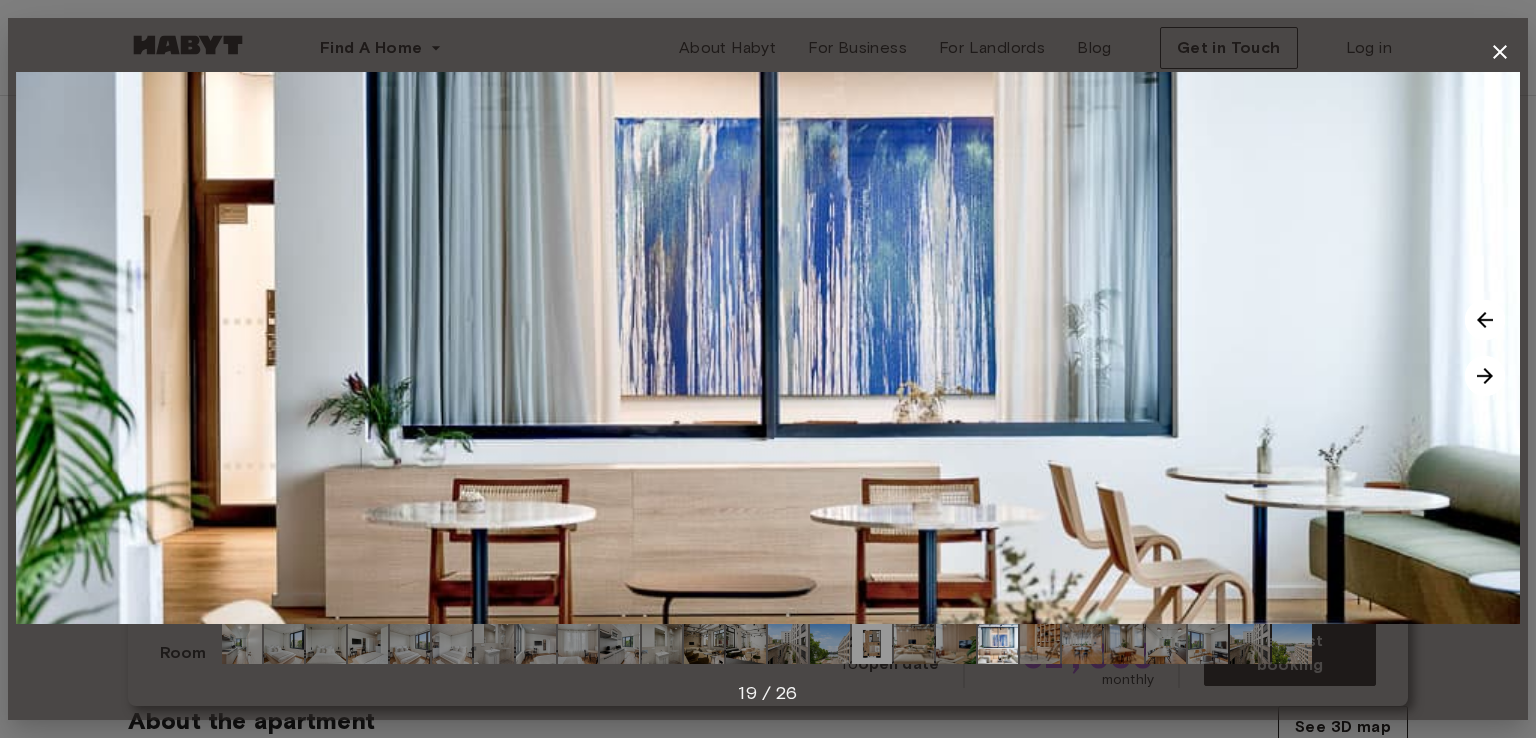 click 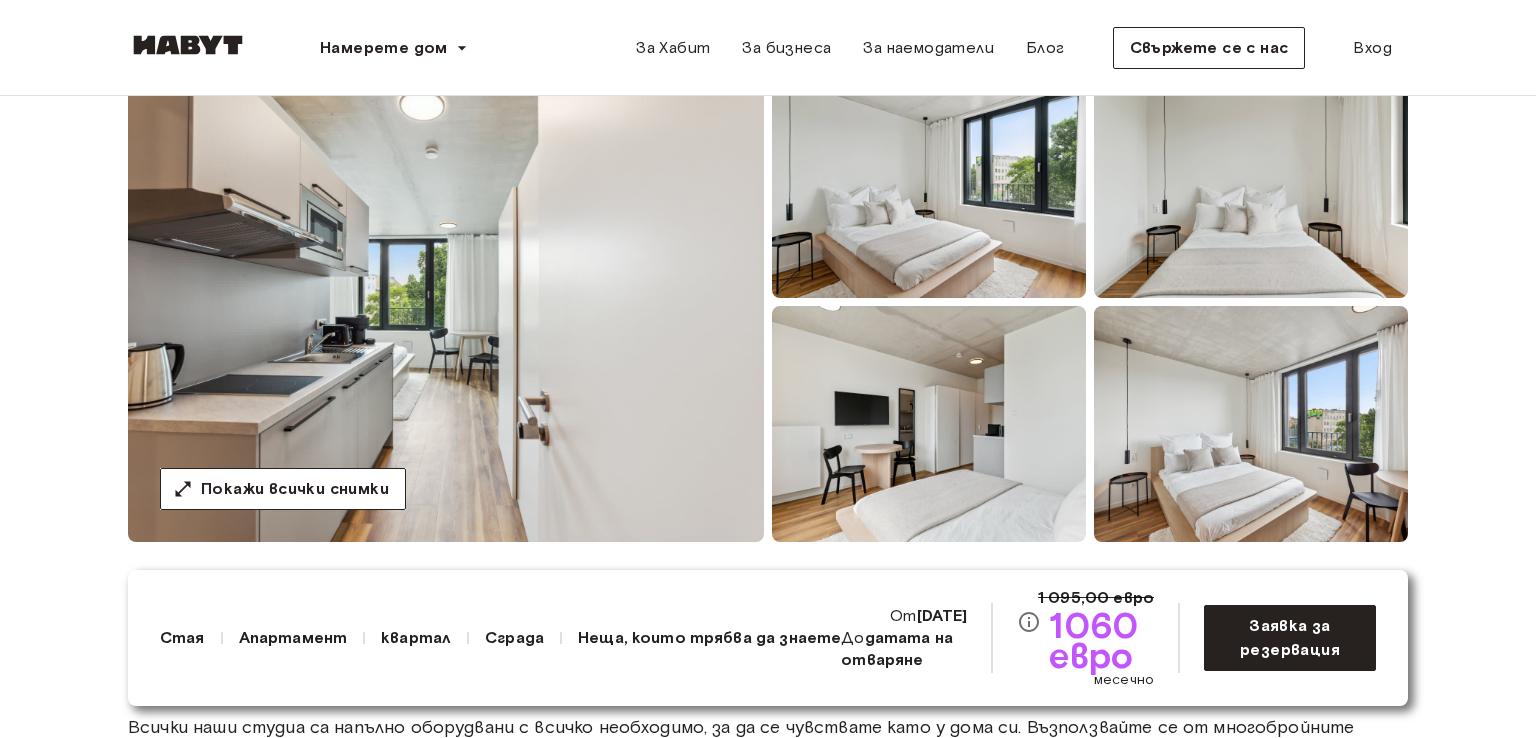 scroll, scrollTop: 0, scrollLeft: 0, axis: both 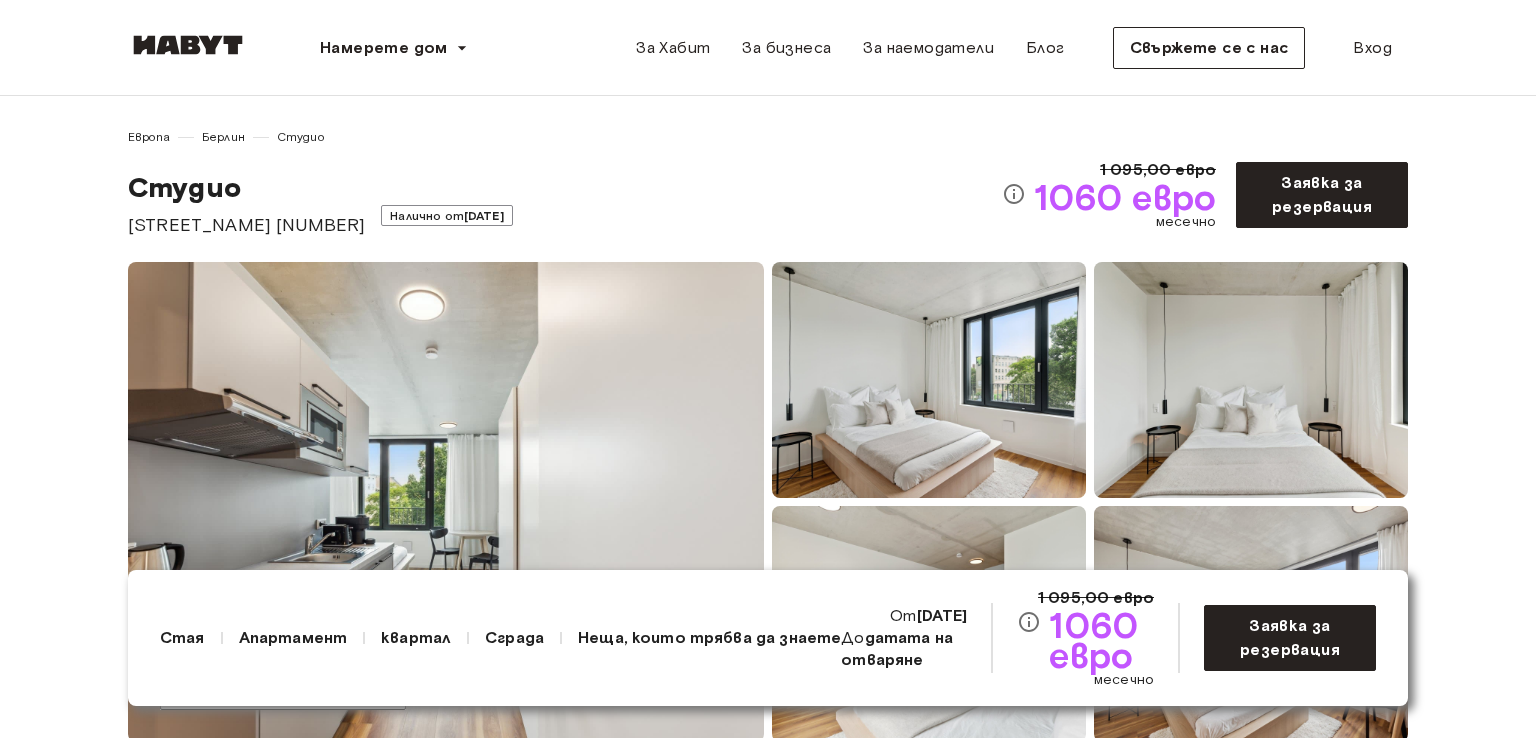 click on "Налично от" at bounding box center (427, 215) 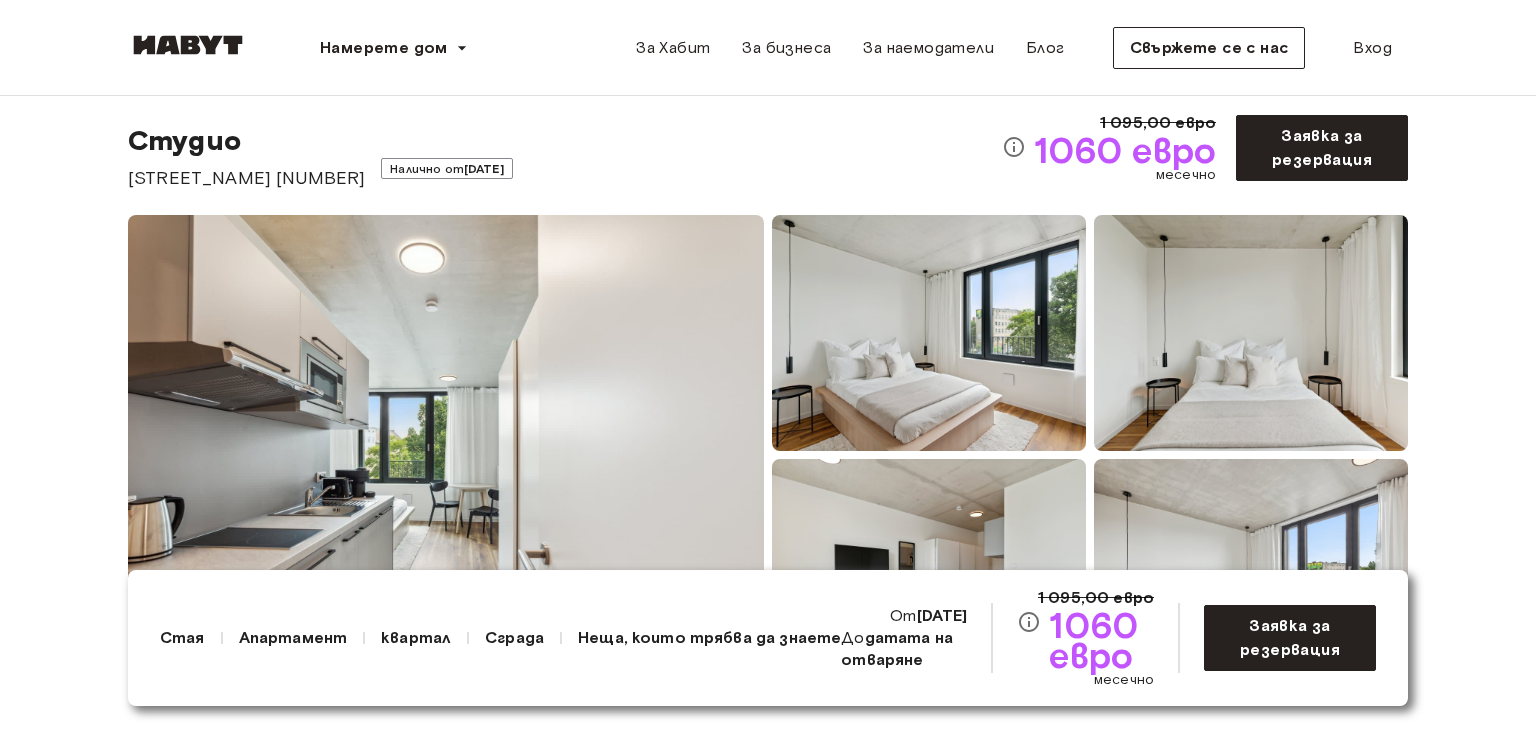 scroll, scrollTop: 0, scrollLeft: 0, axis: both 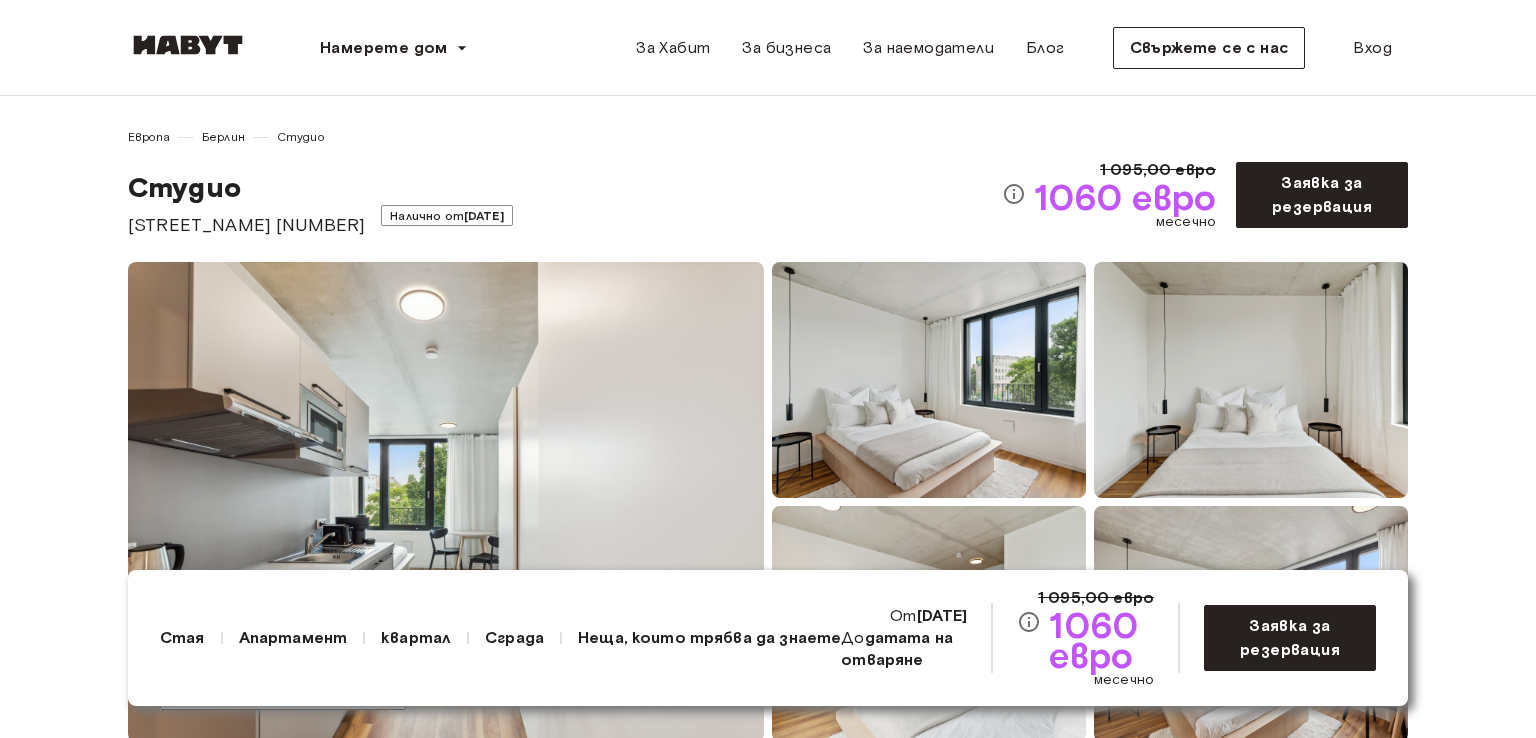 click on "Налично от" at bounding box center [427, 215] 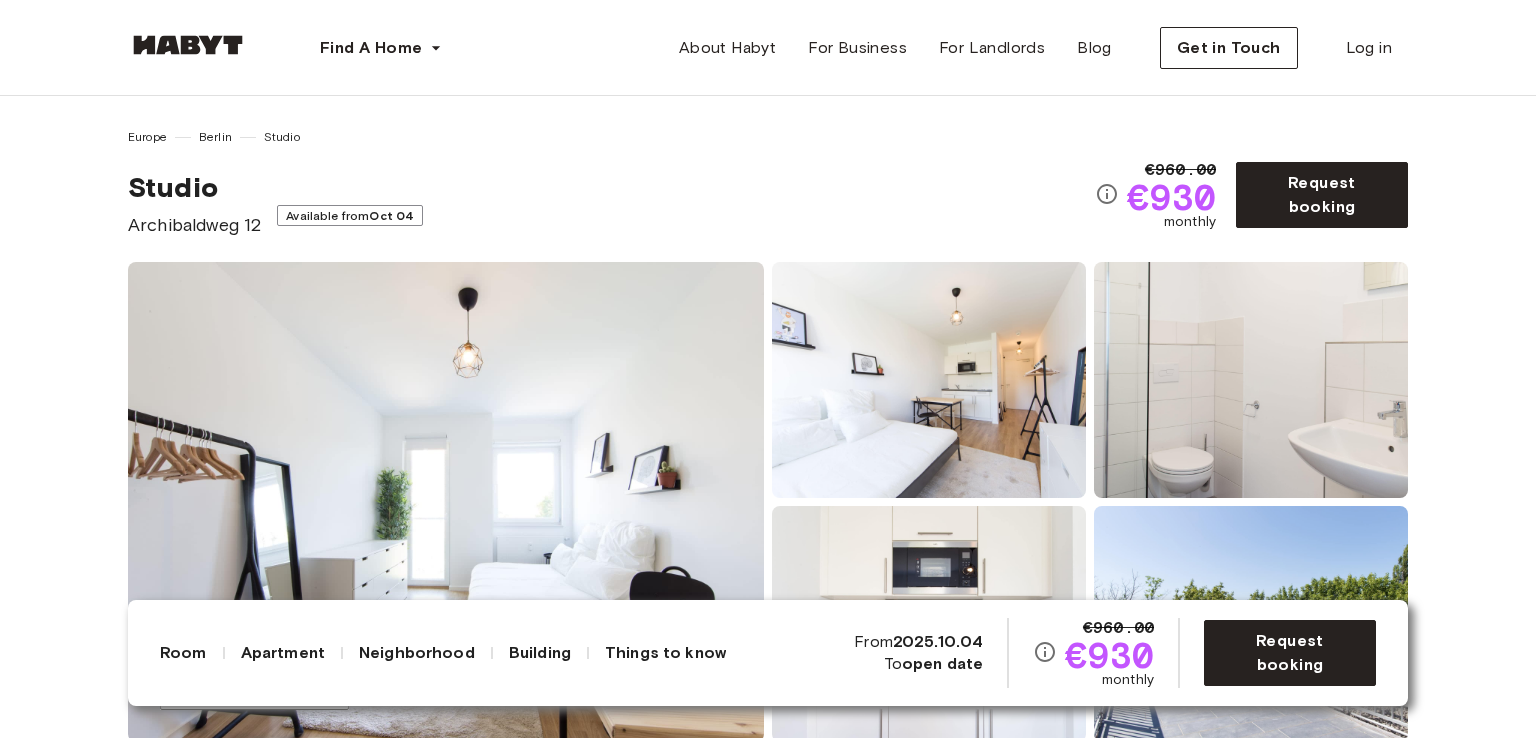 scroll, scrollTop: 516, scrollLeft: 0, axis: vertical 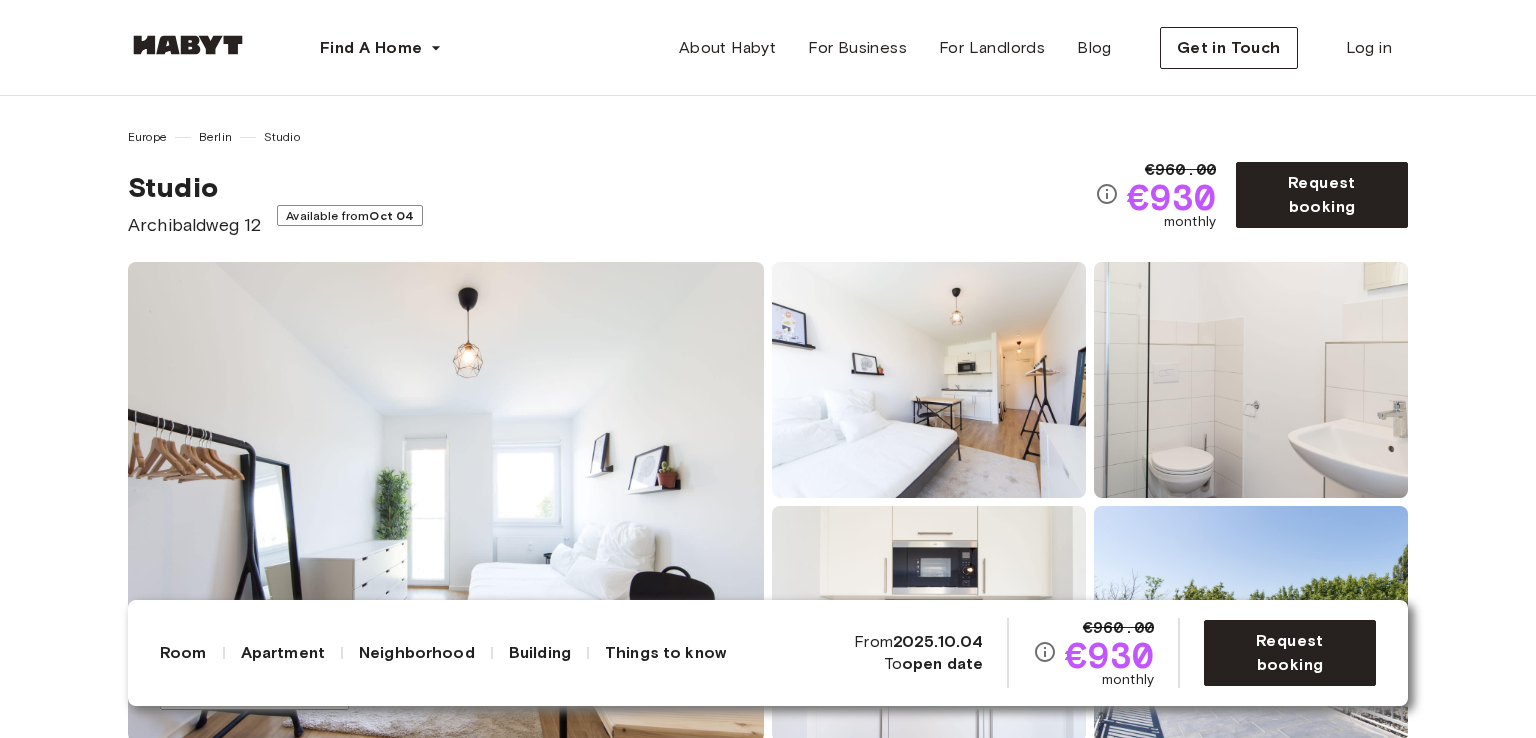 click on "Available from  Oct 04" at bounding box center (350, 215) 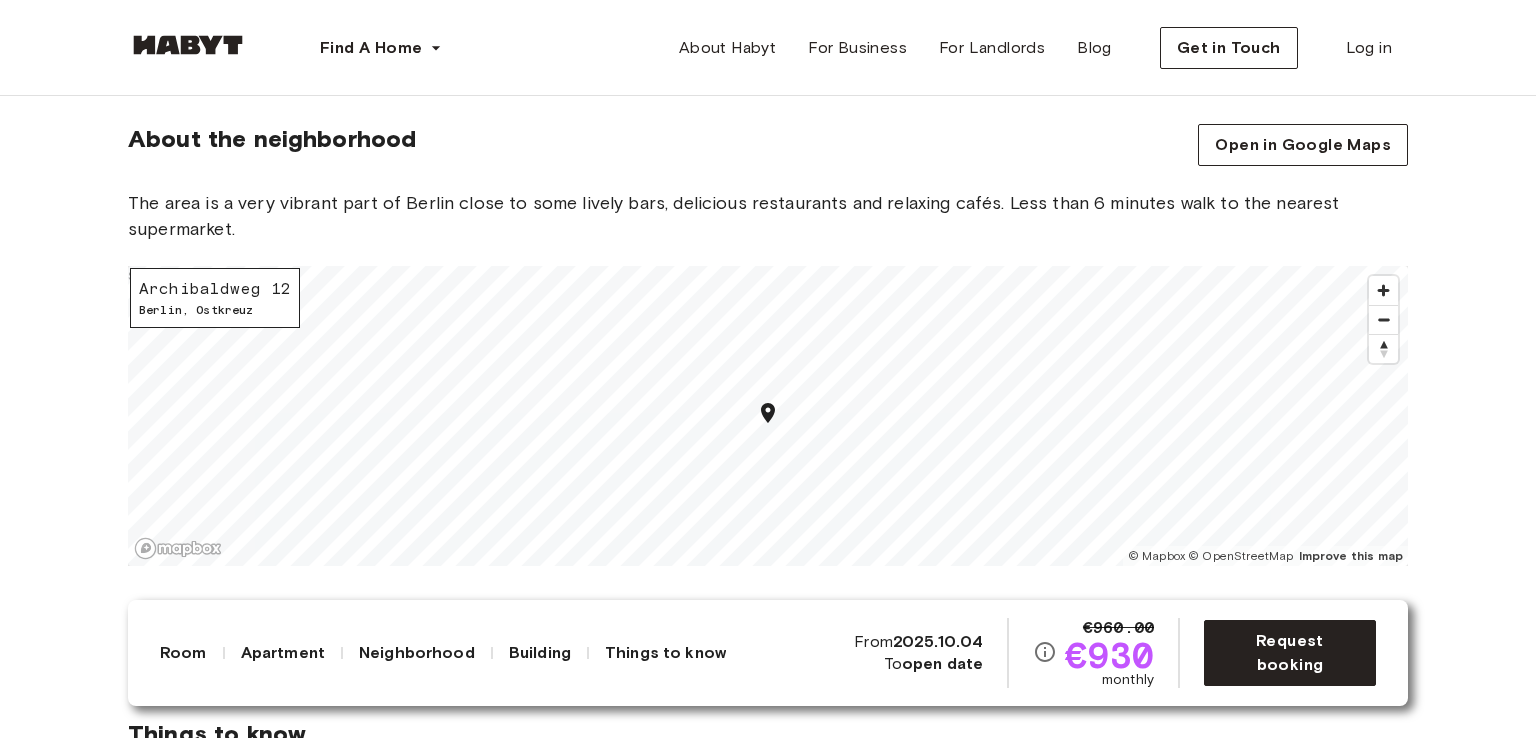 scroll, scrollTop: 1800, scrollLeft: 0, axis: vertical 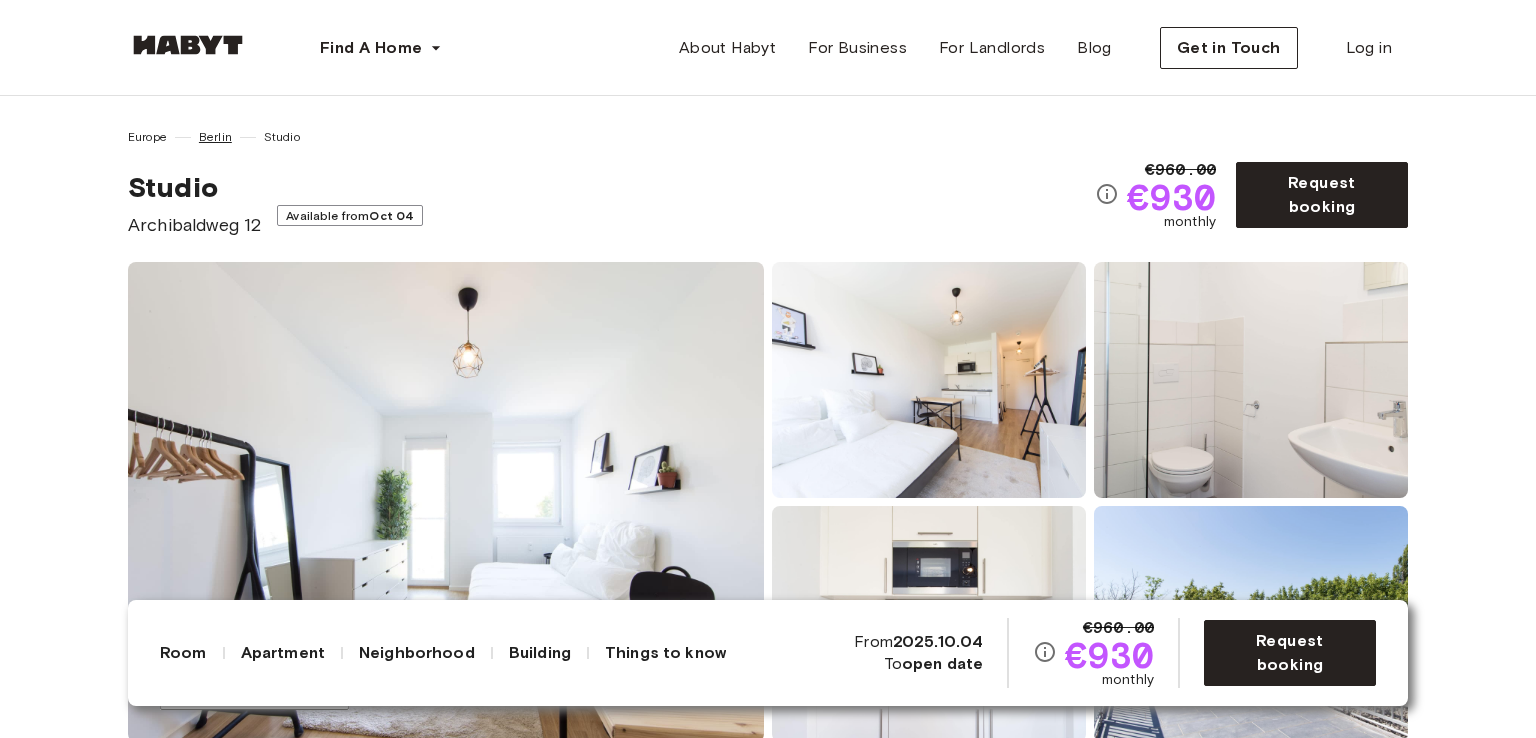 click on "Berlin" at bounding box center [215, 137] 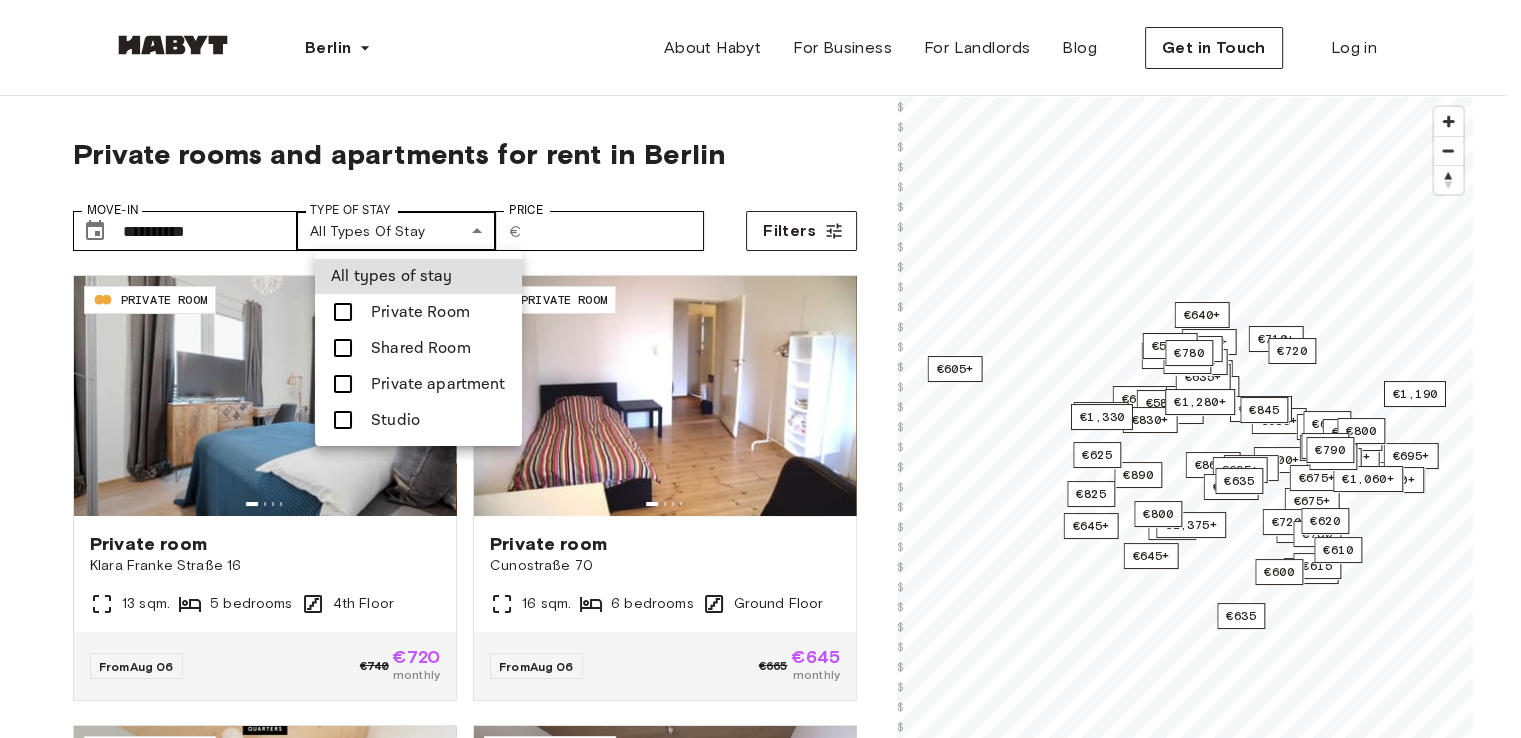 click on "**********" at bounding box center [760, 2376] 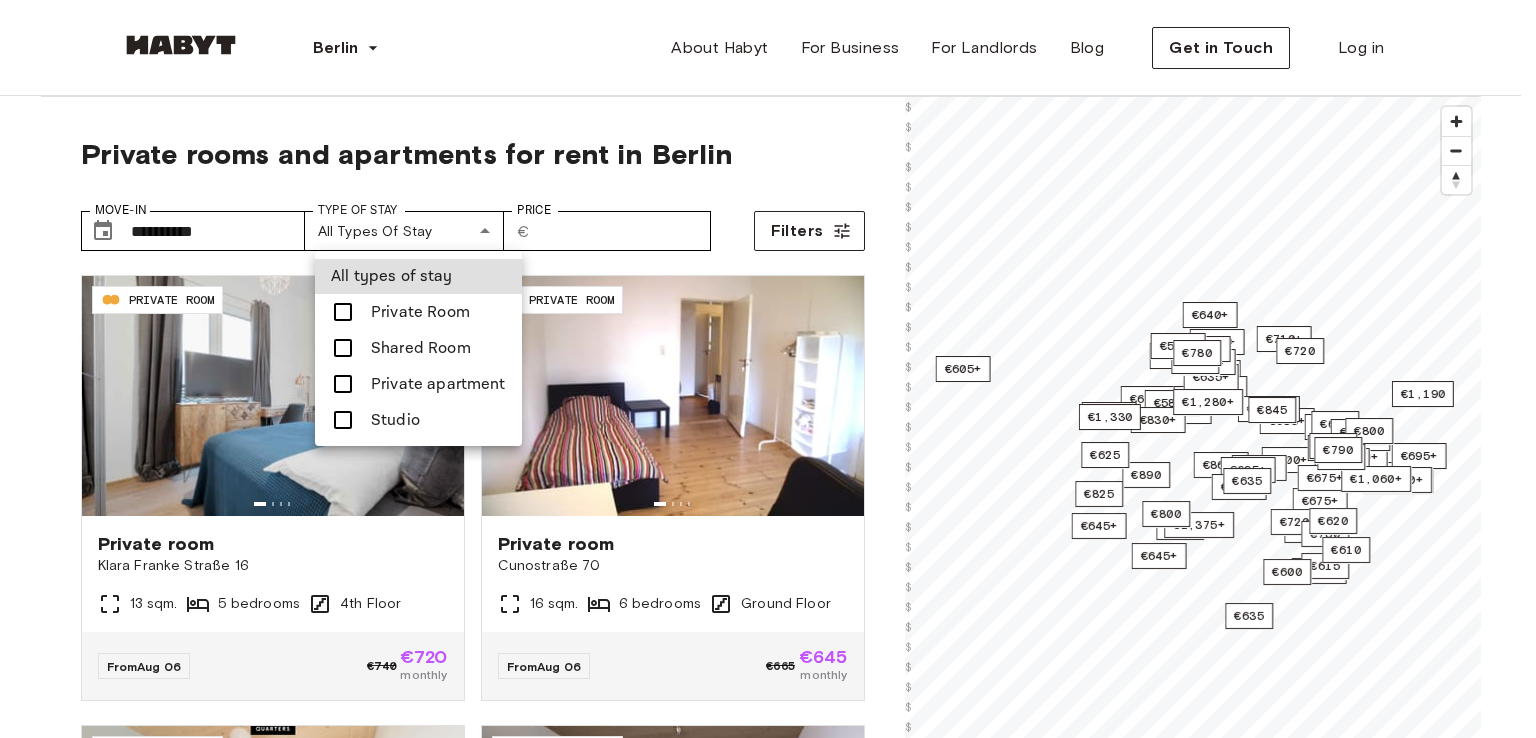 click on "Studio" at bounding box center (395, 420) 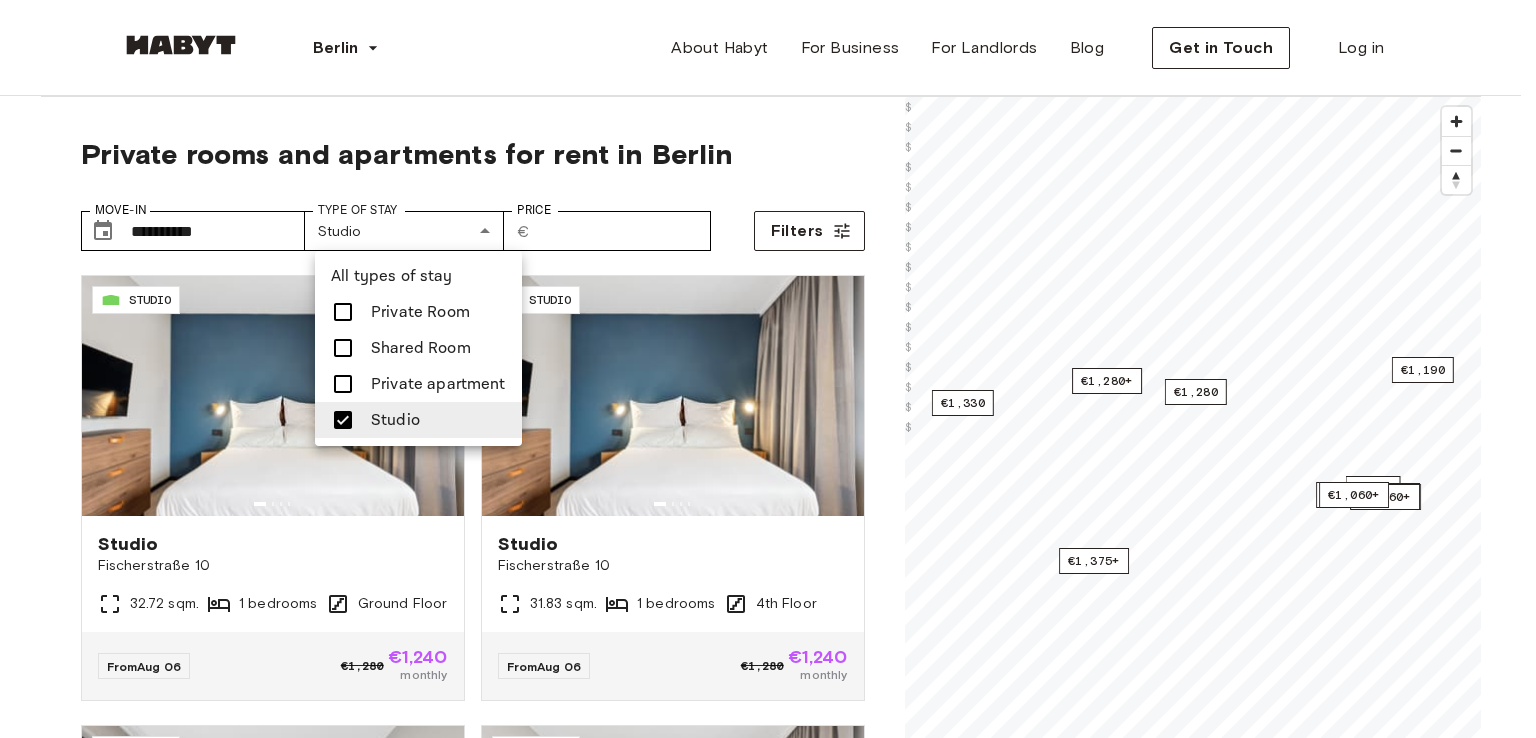drag, startPoint x: 1264, startPoint y: 500, endPoint x: 1180, endPoint y: 416, distance: 118.79394 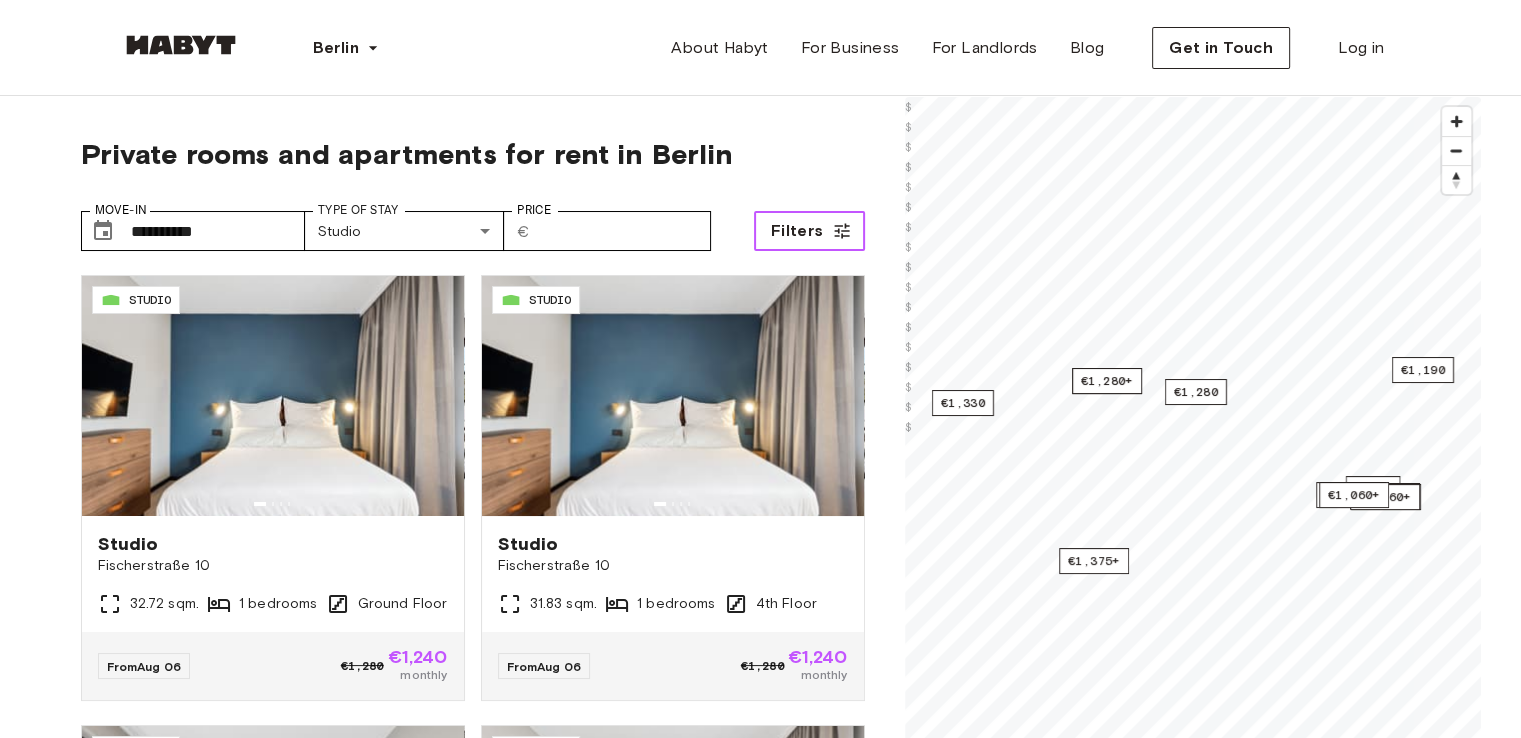 click on "Filters" at bounding box center [797, 231] 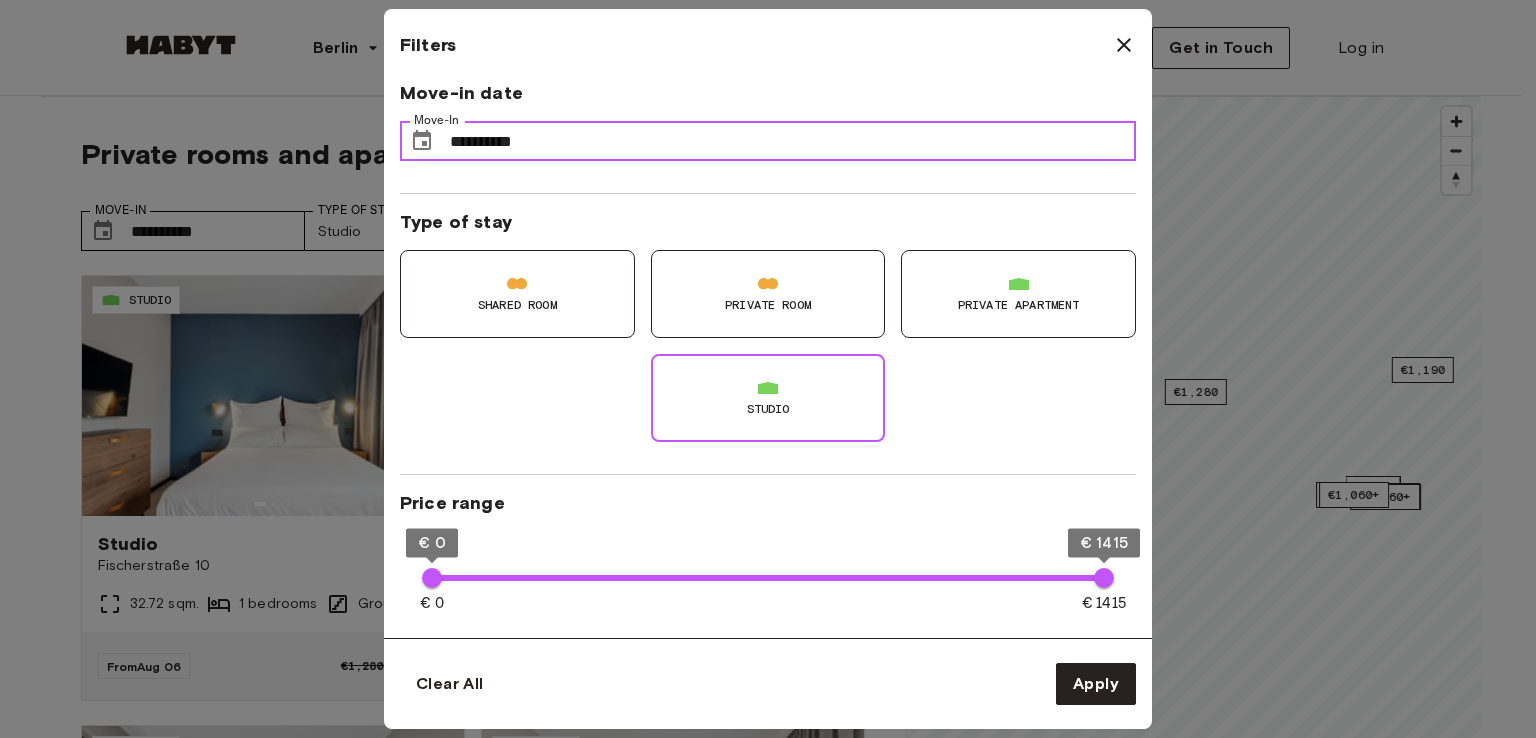 click on "**********" at bounding box center (793, 141) 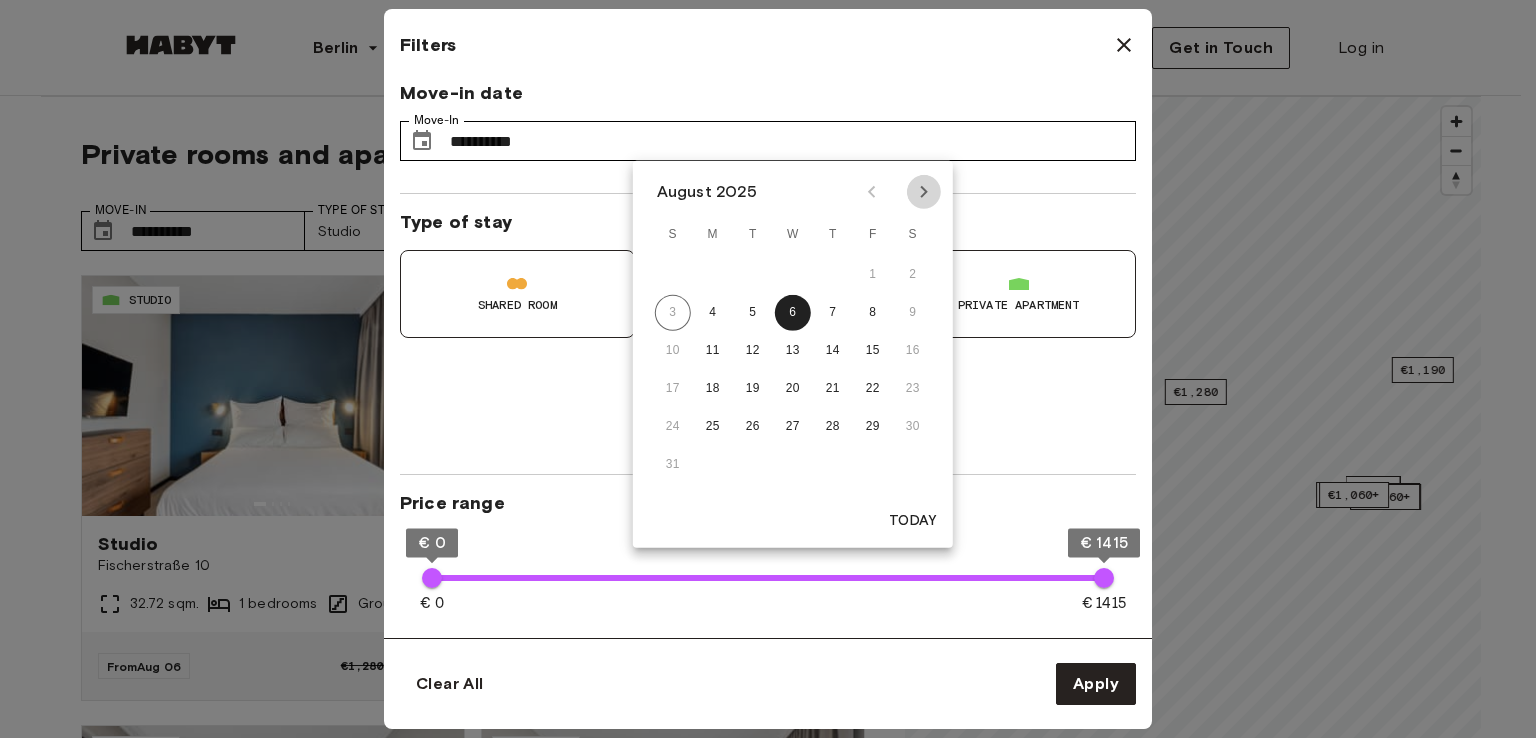 click 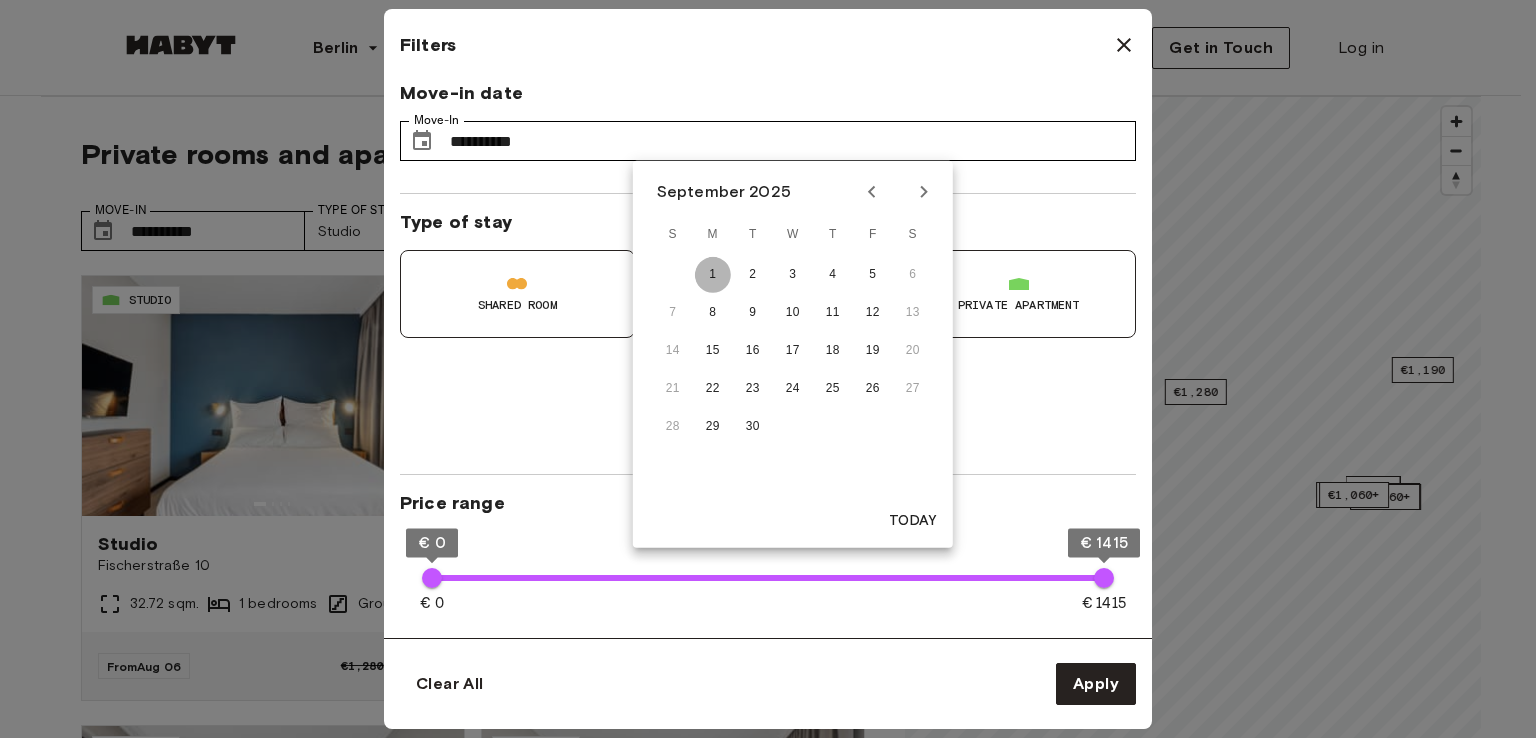 click on "1" at bounding box center (713, 275) 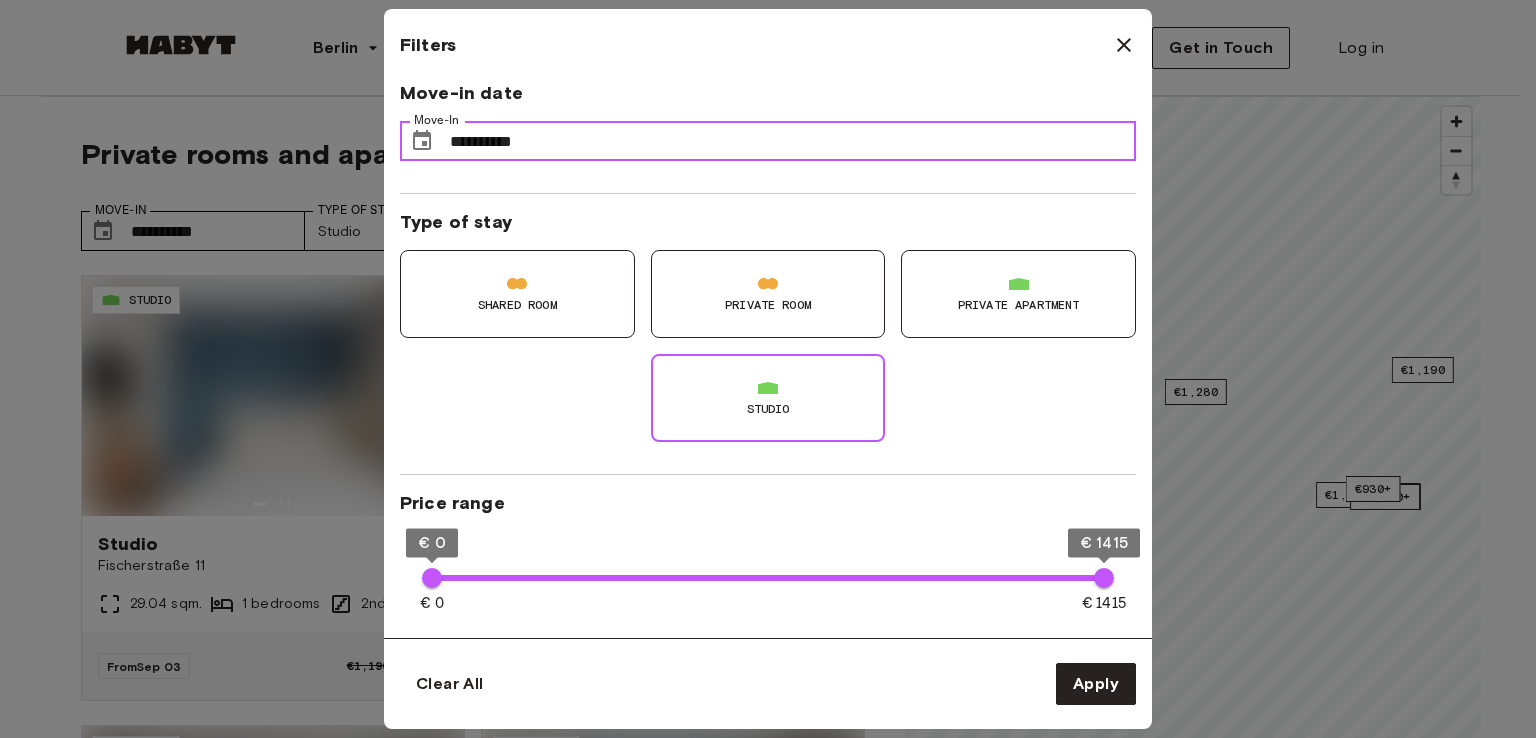 type on "**" 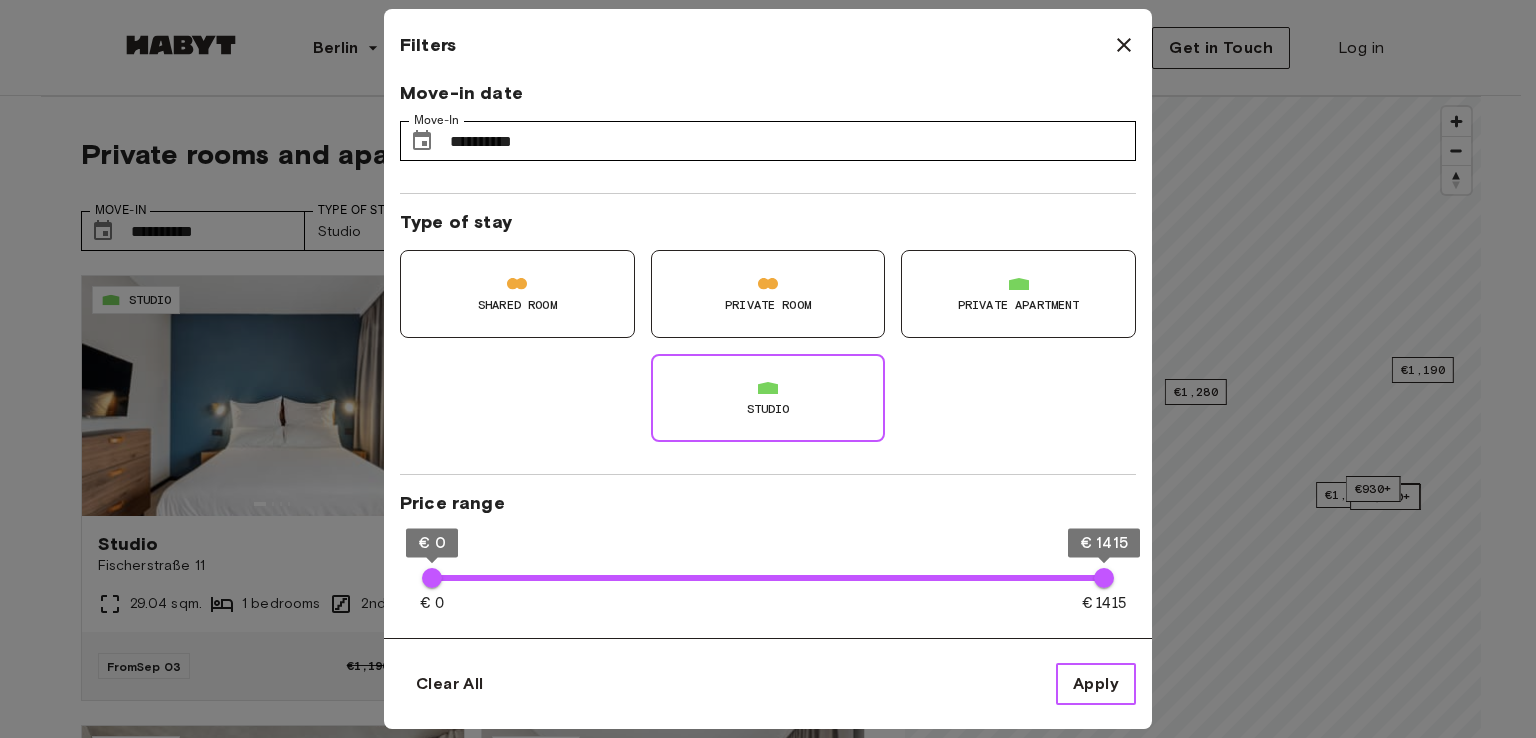 click on "Apply" at bounding box center [1096, 684] 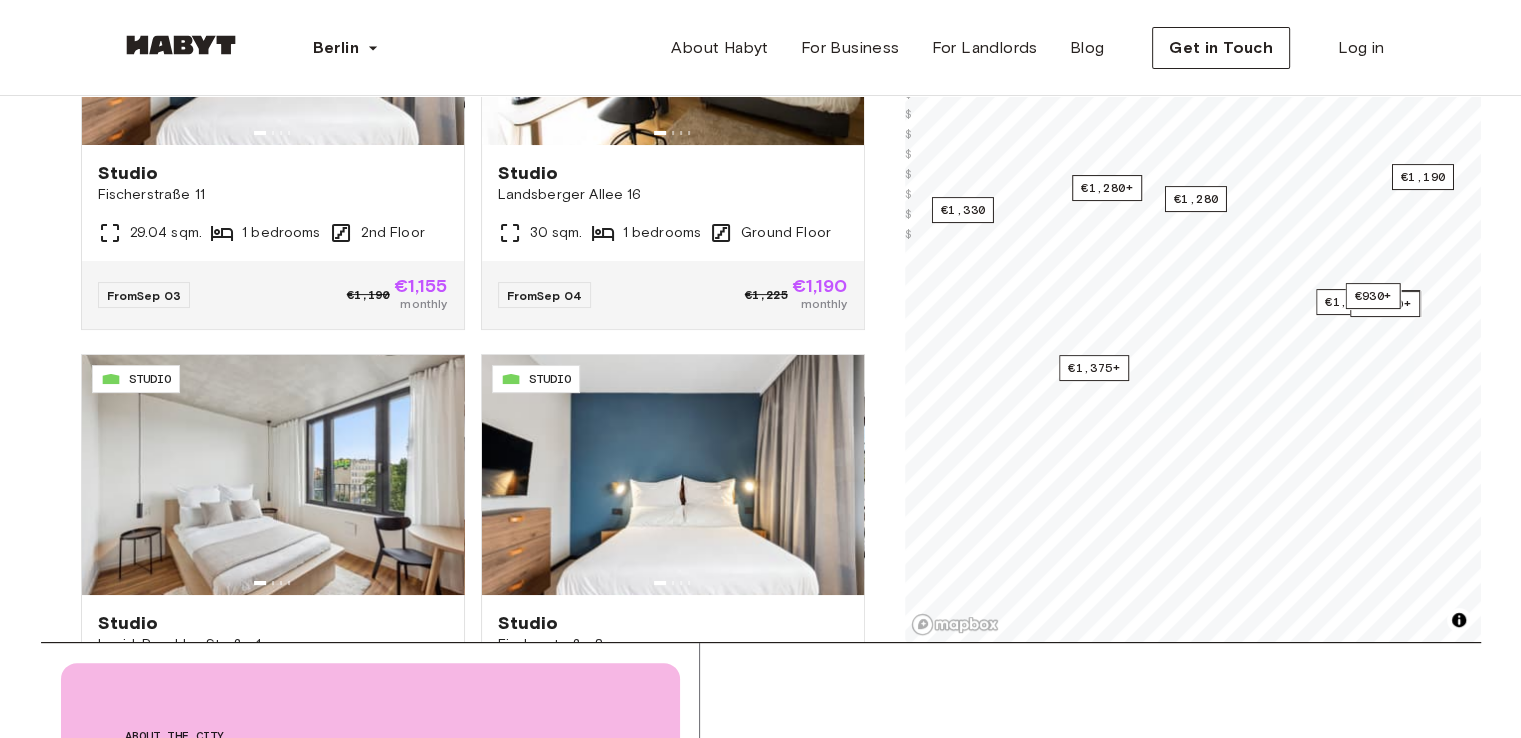 scroll, scrollTop: 400, scrollLeft: 0, axis: vertical 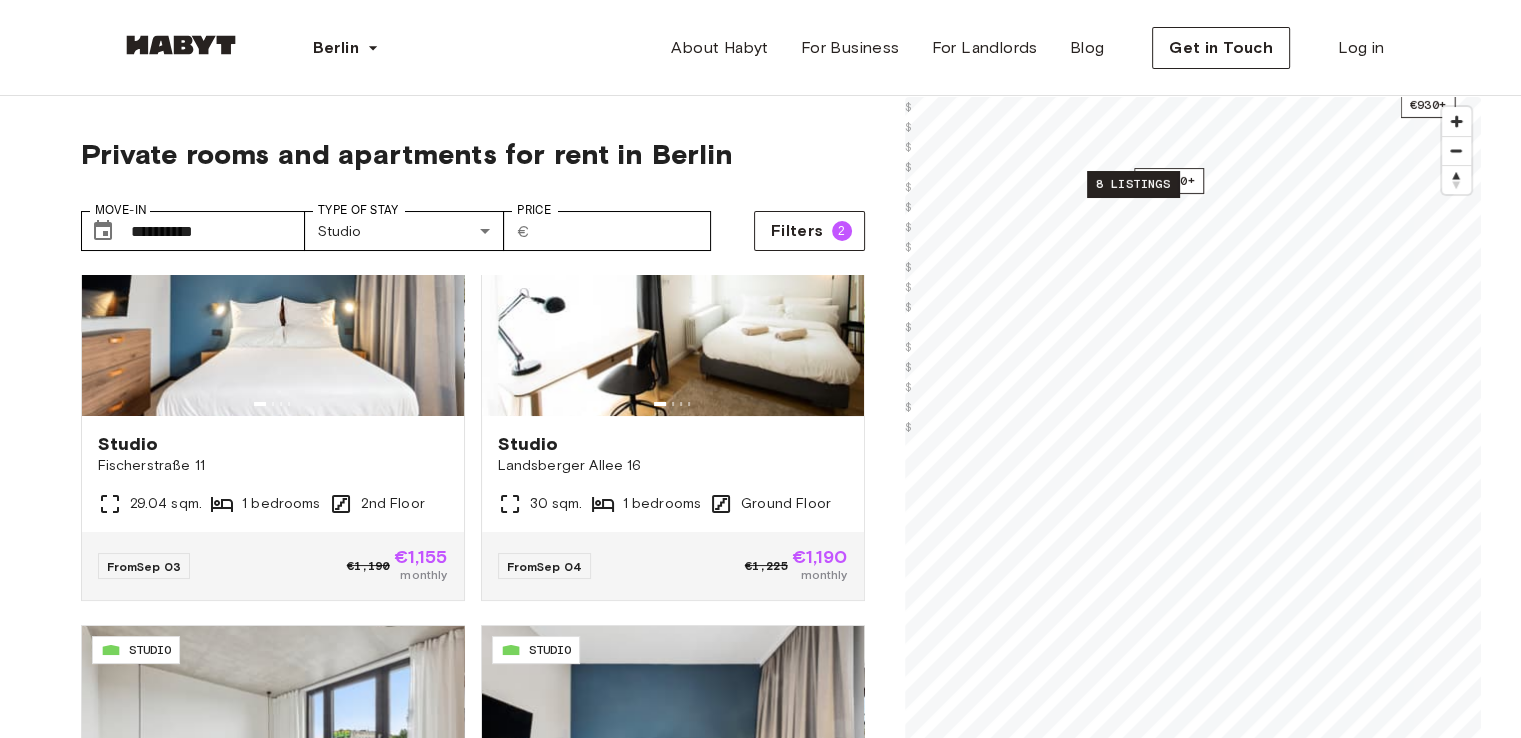 click on "8 listings" at bounding box center [1133, 184] 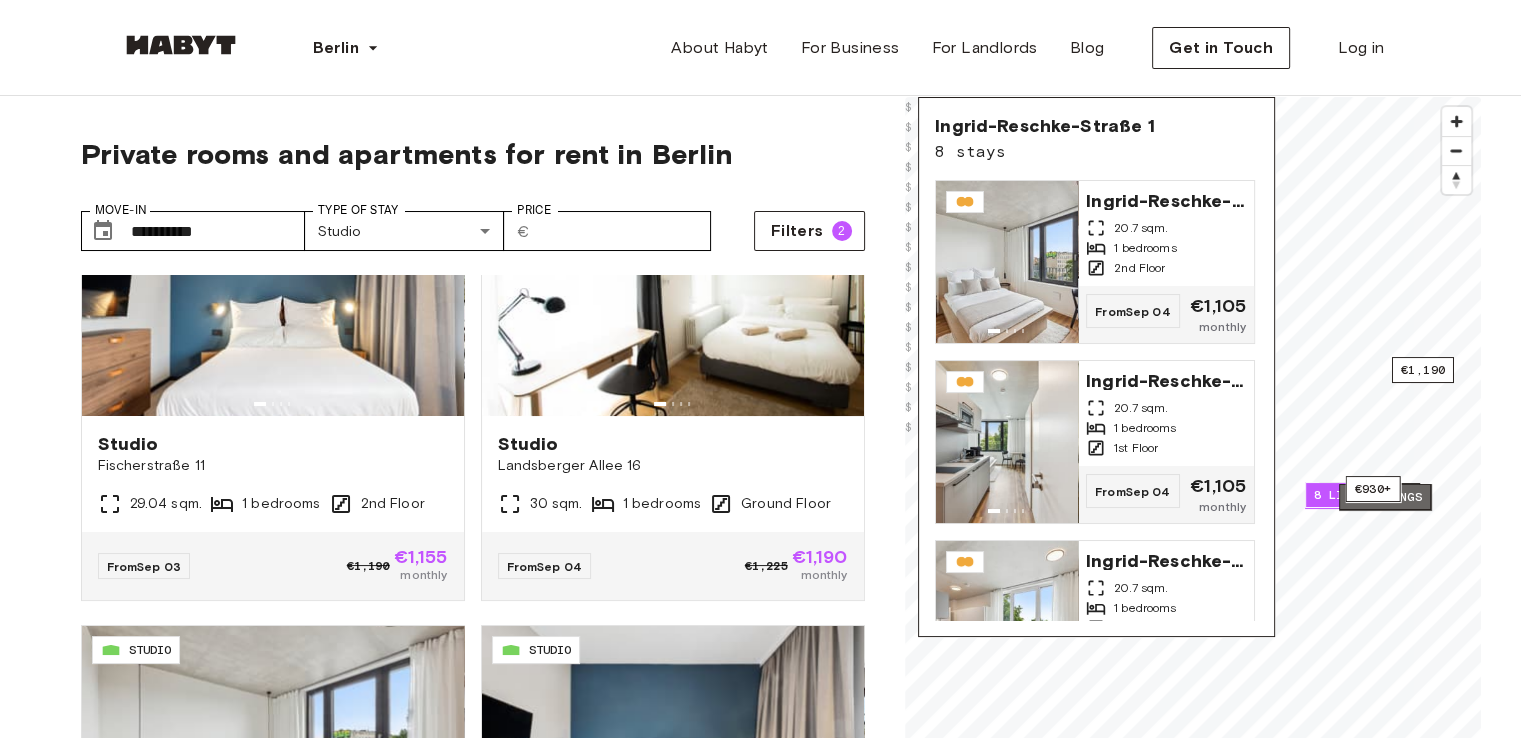 click on "6 listings" at bounding box center [1385, 497] 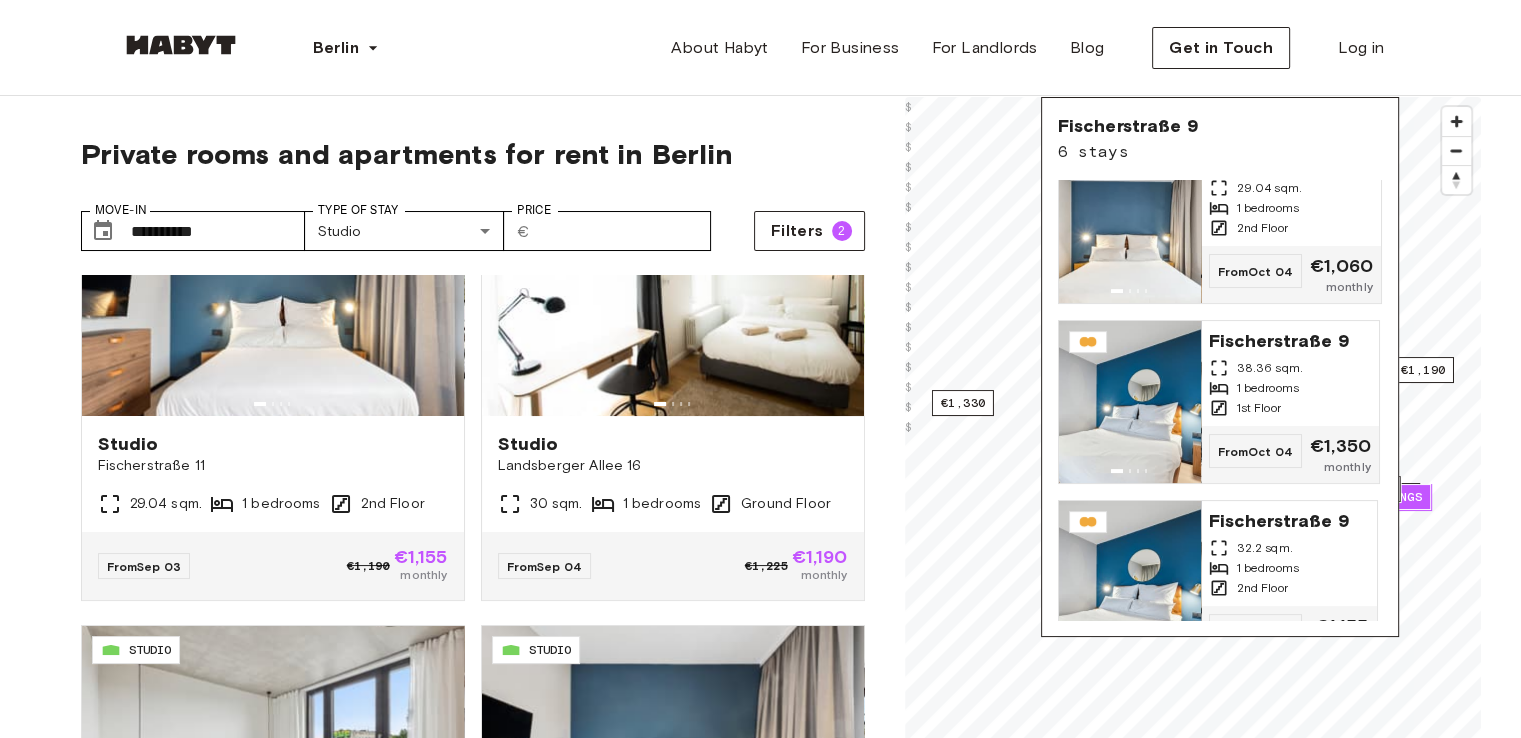 scroll, scrollTop: 0, scrollLeft: 0, axis: both 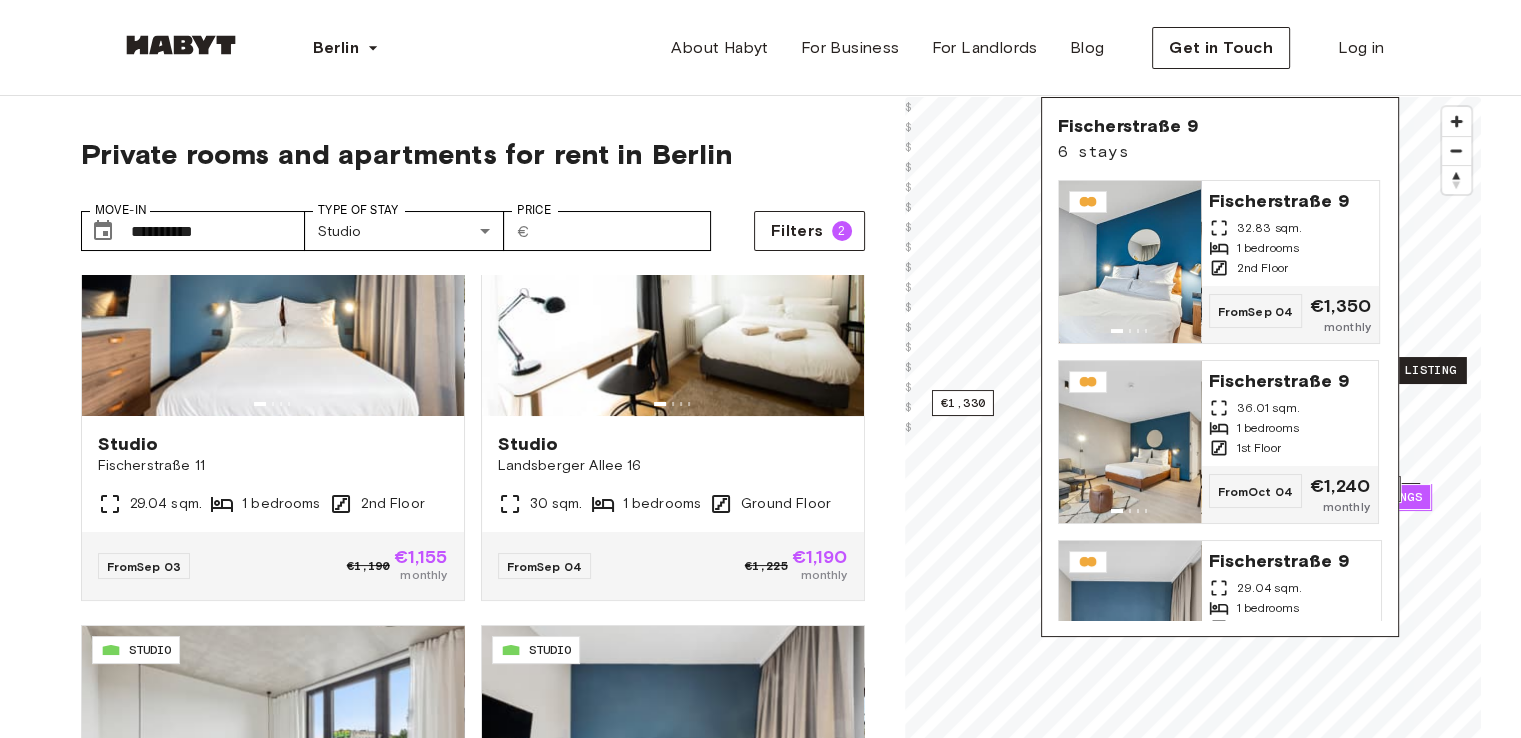 click on "1 listing" at bounding box center (1422, 370) 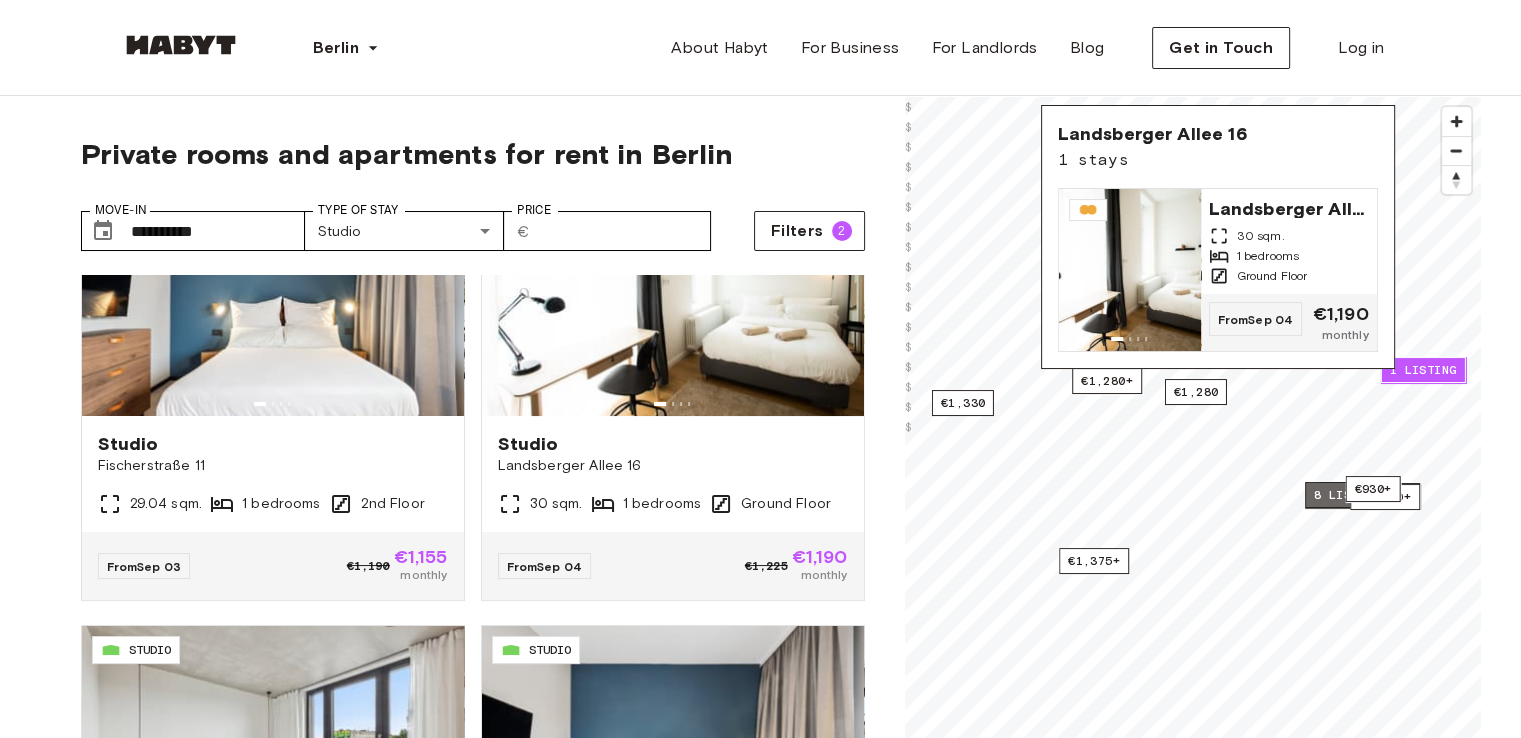 click on "8 listings" at bounding box center (1351, 495) 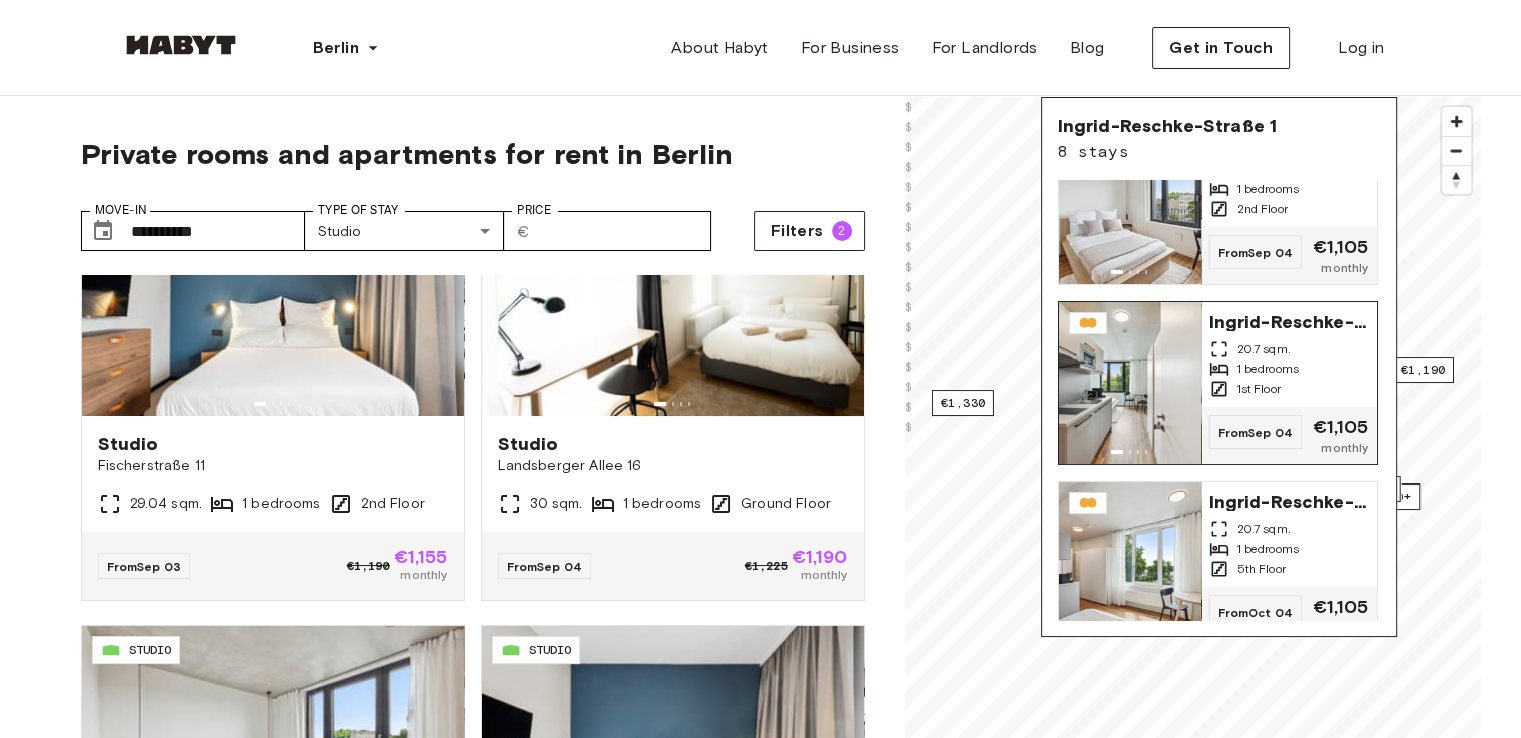 scroll, scrollTop: 0, scrollLeft: 0, axis: both 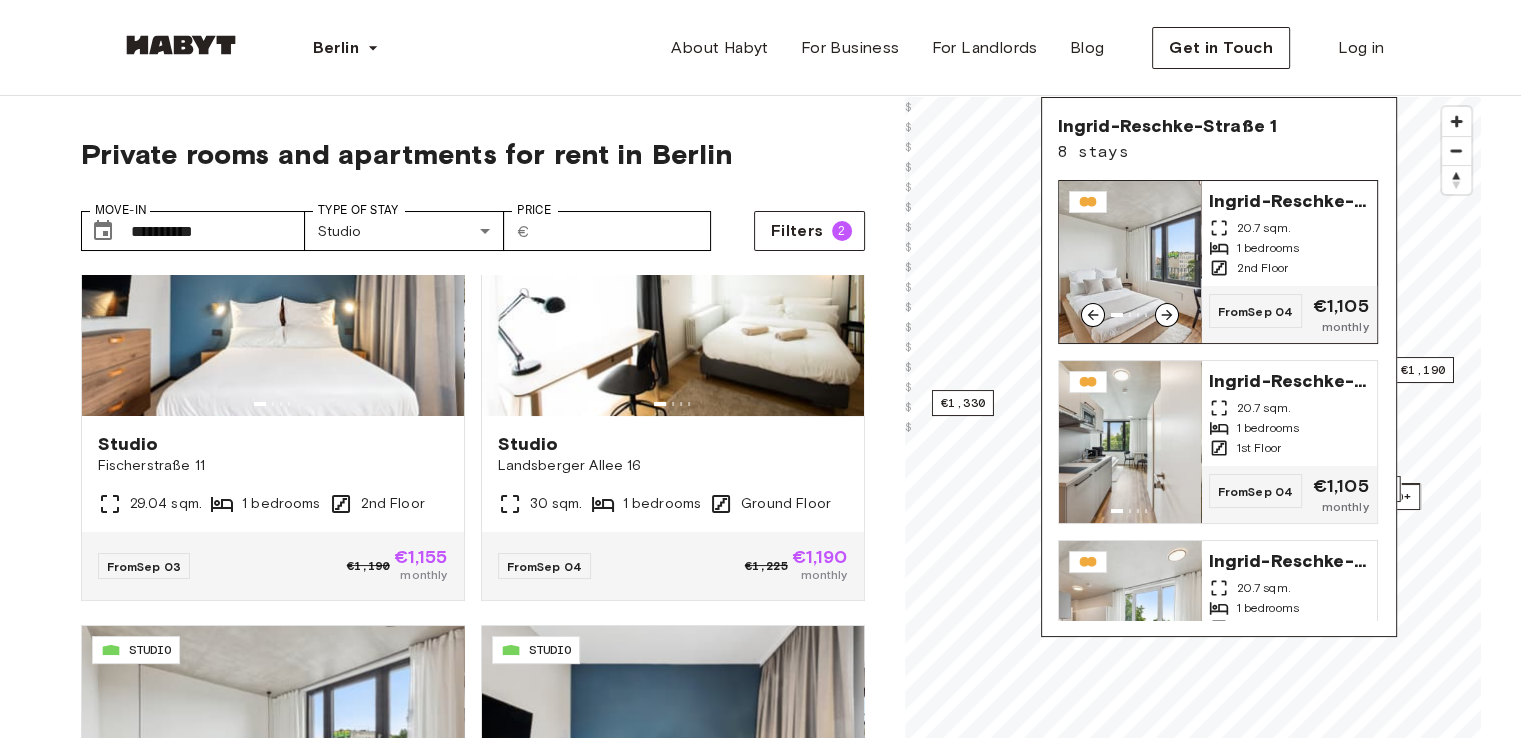 click at bounding box center [1130, 262] 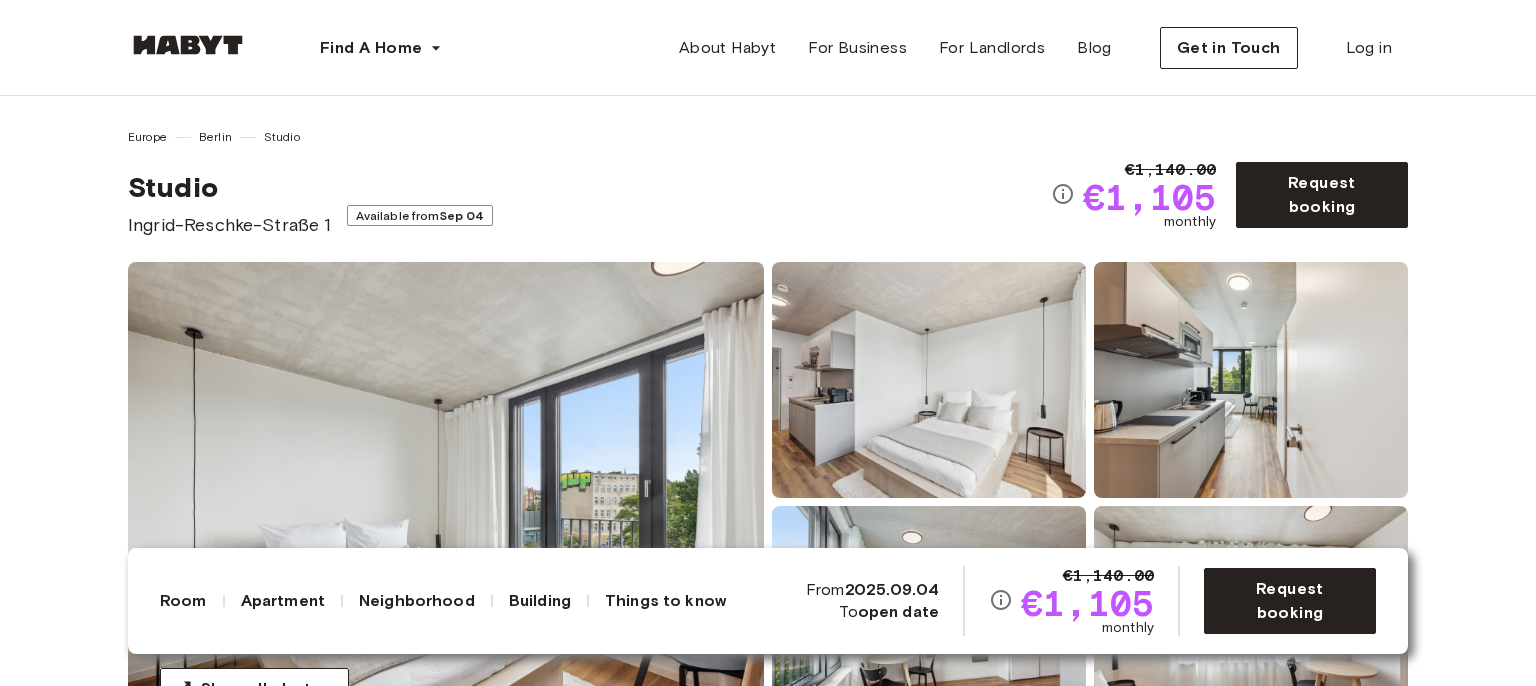 scroll, scrollTop: 700, scrollLeft: 0, axis: vertical 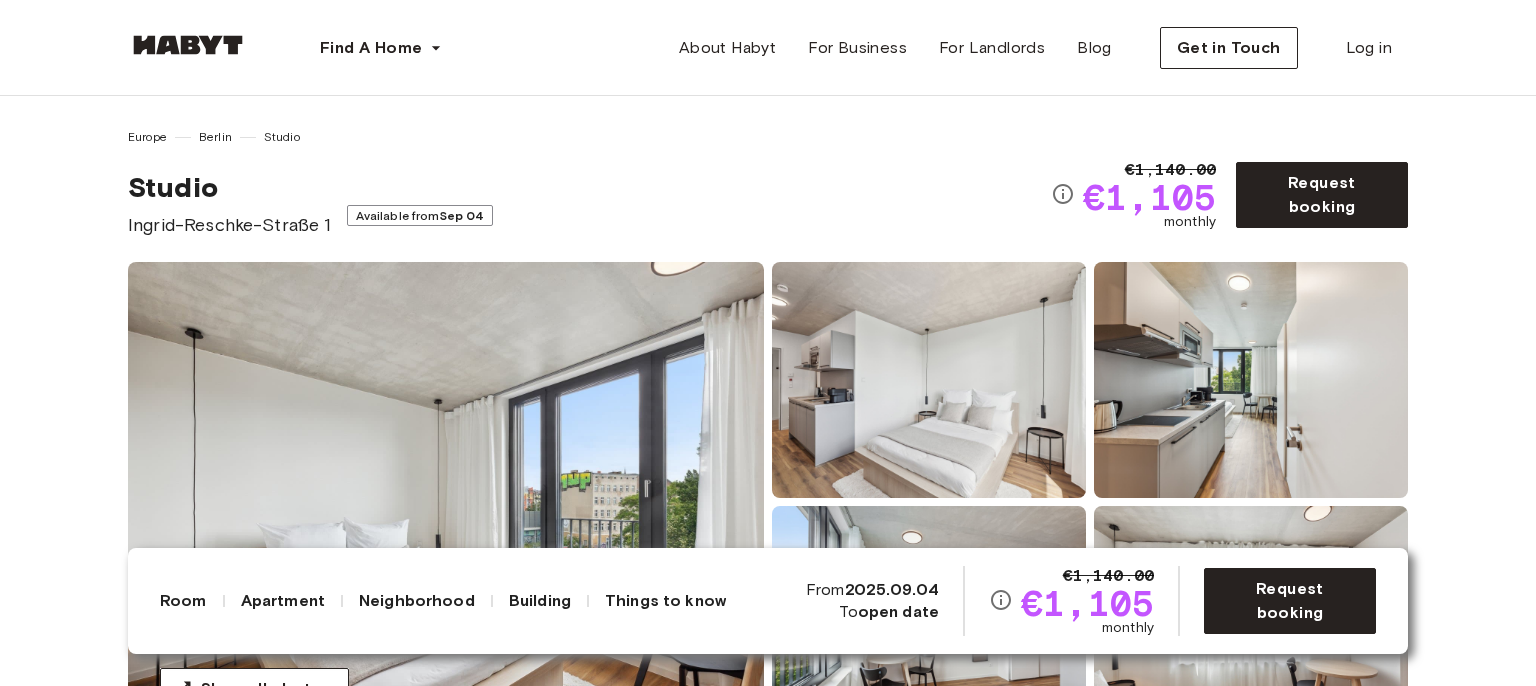 click on "Sep 04" at bounding box center [462, 215] 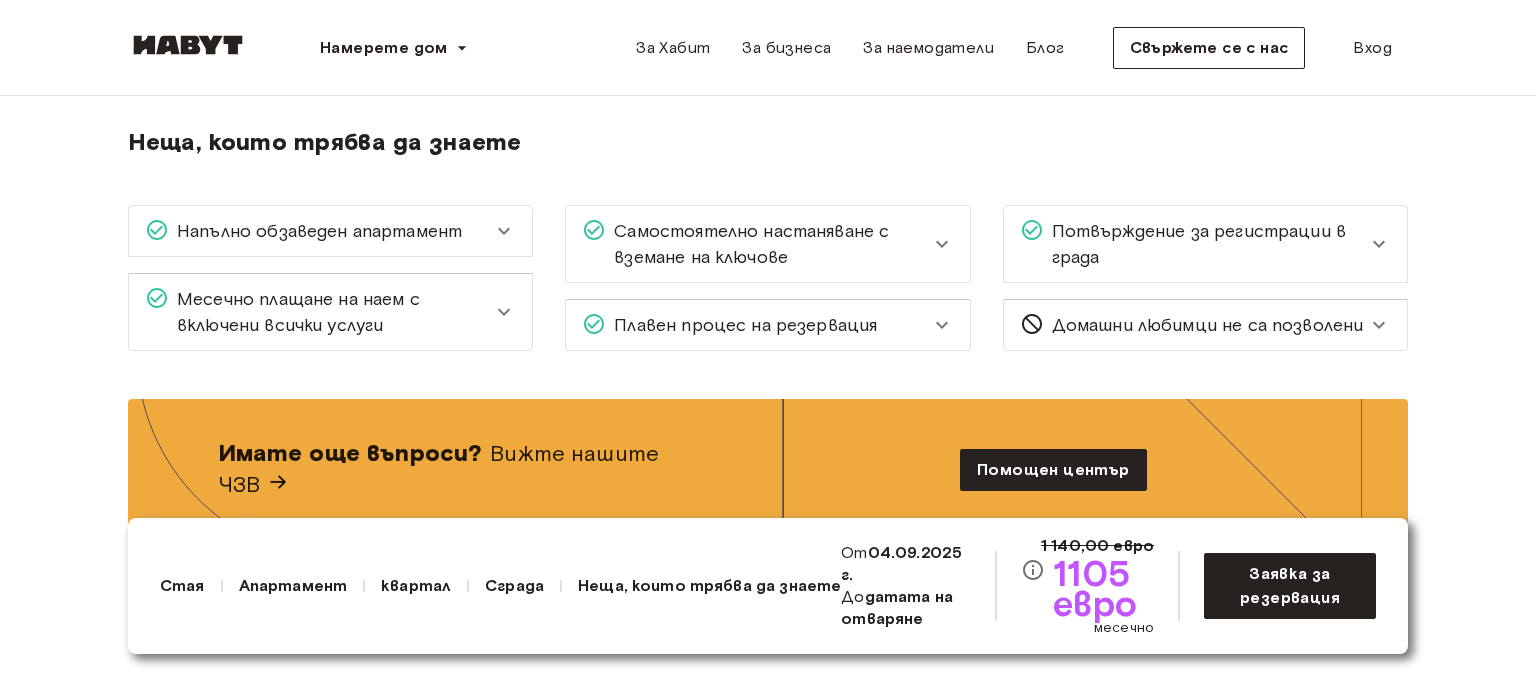 scroll, scrollTop: 2700, scrollLeft: 0, axis: vertical 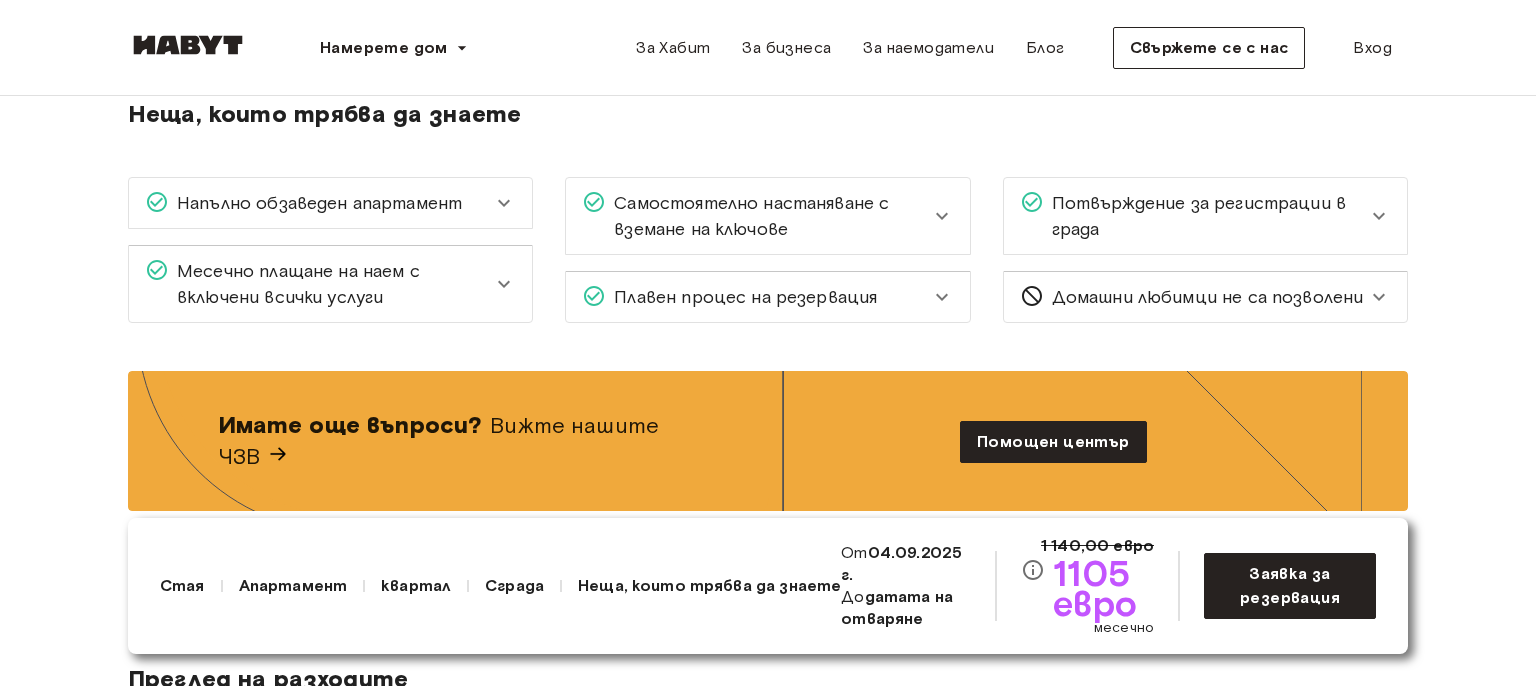 click 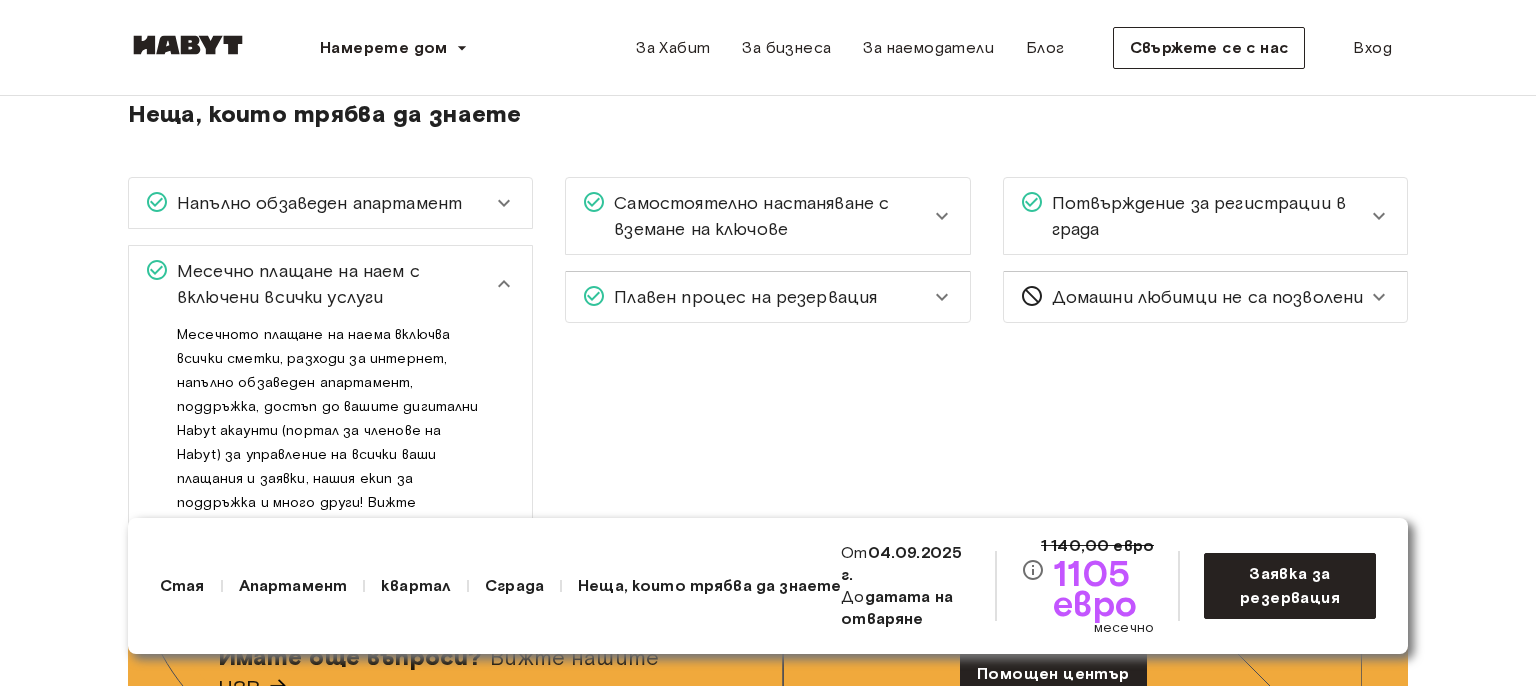 click 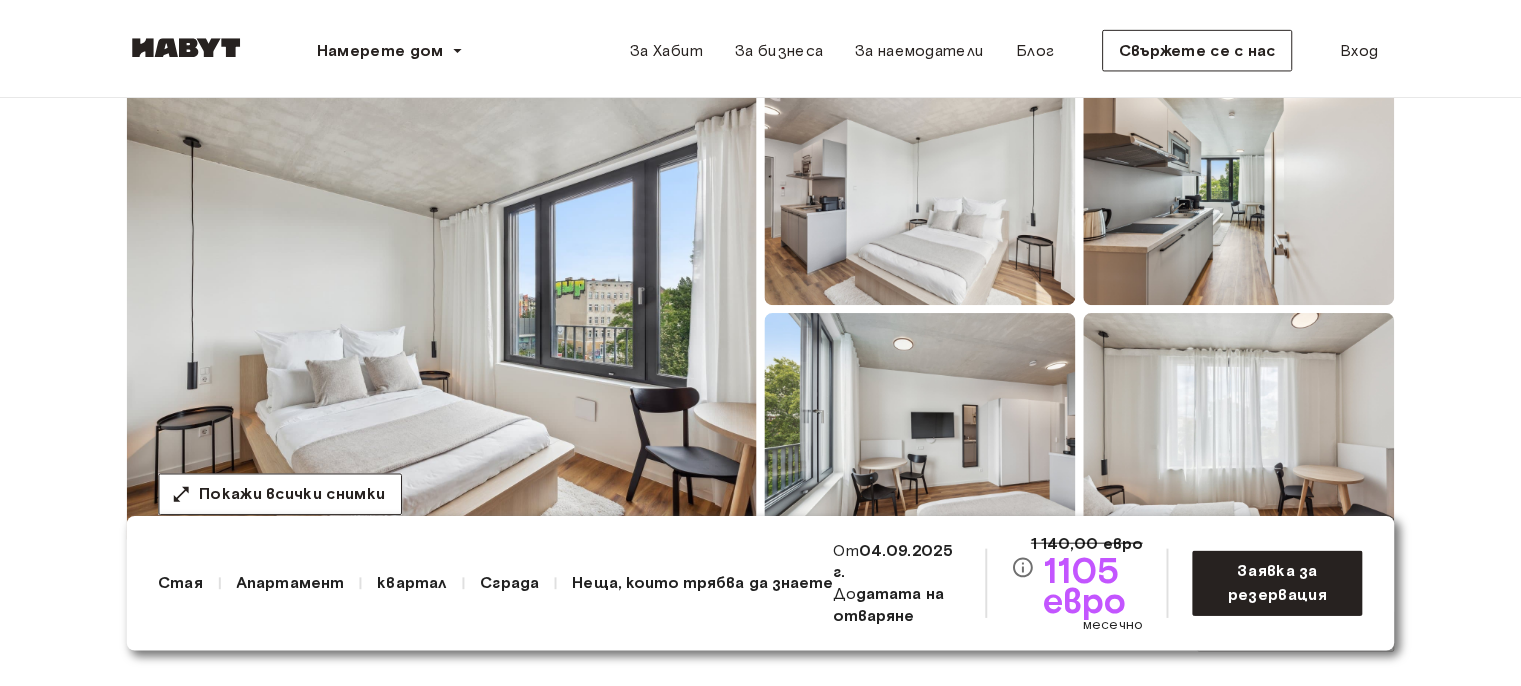 scroll, scrollTop: 0, scrollLeft: 0, axis: both 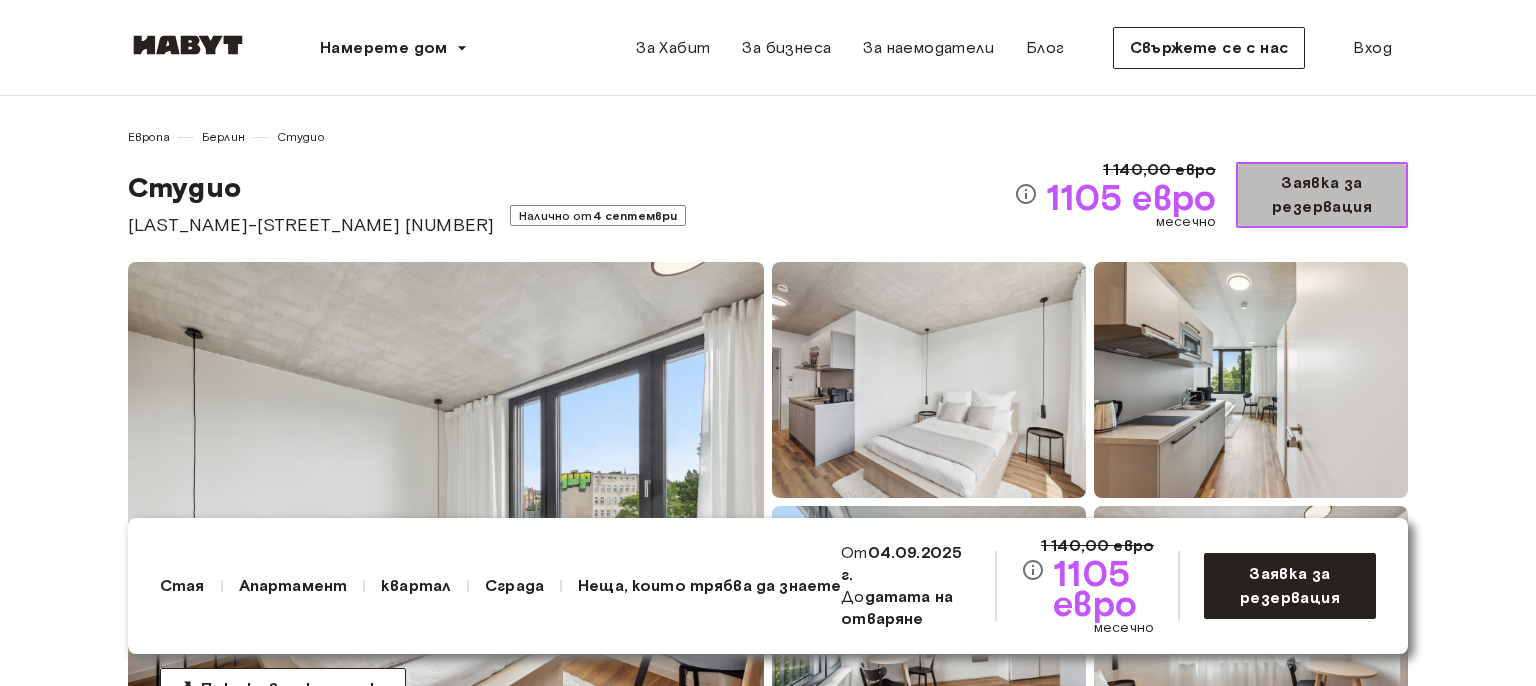 click on "Заявка за резервация" at bounding box center [1322, 195] 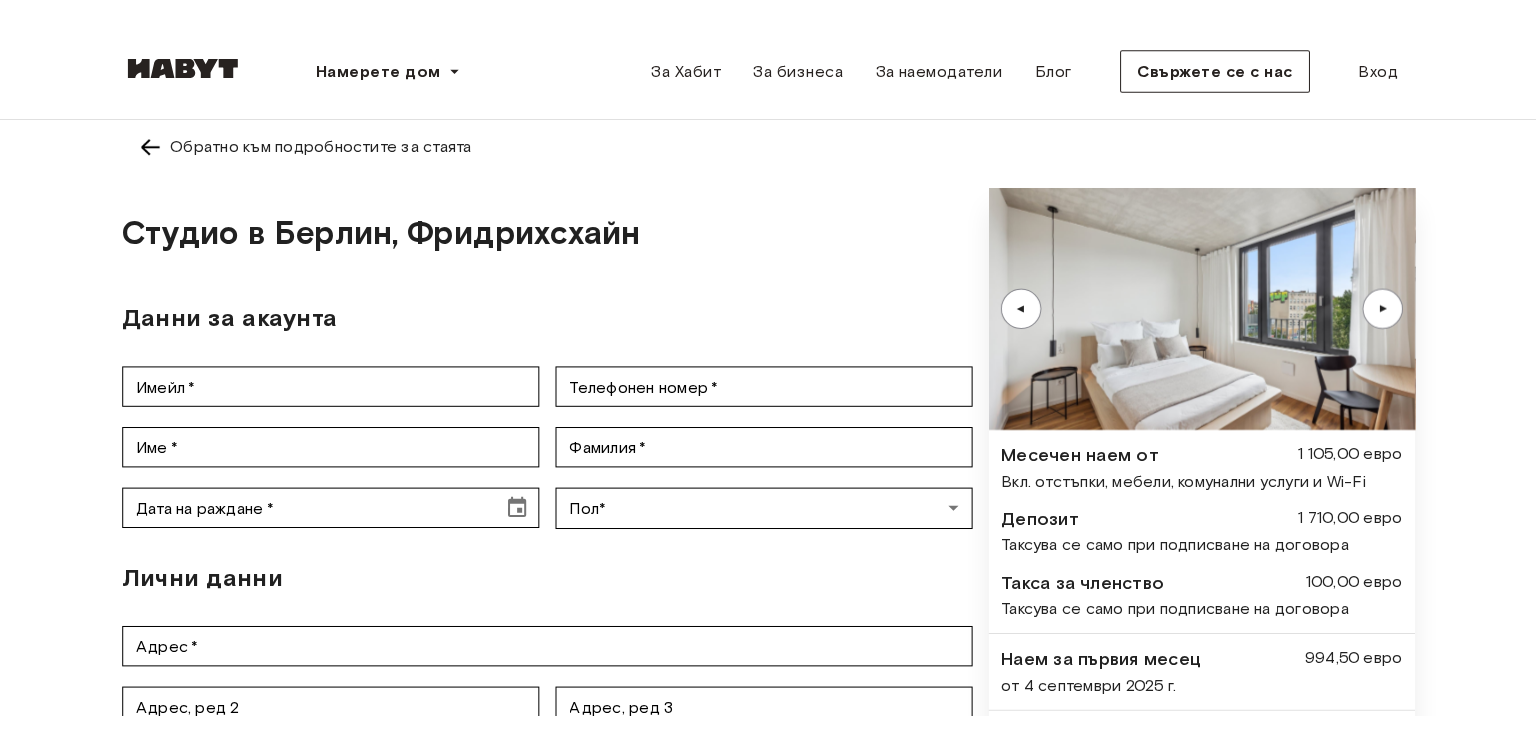 scroll, scrollTop: 0, scrollLeft: 0, axis: both 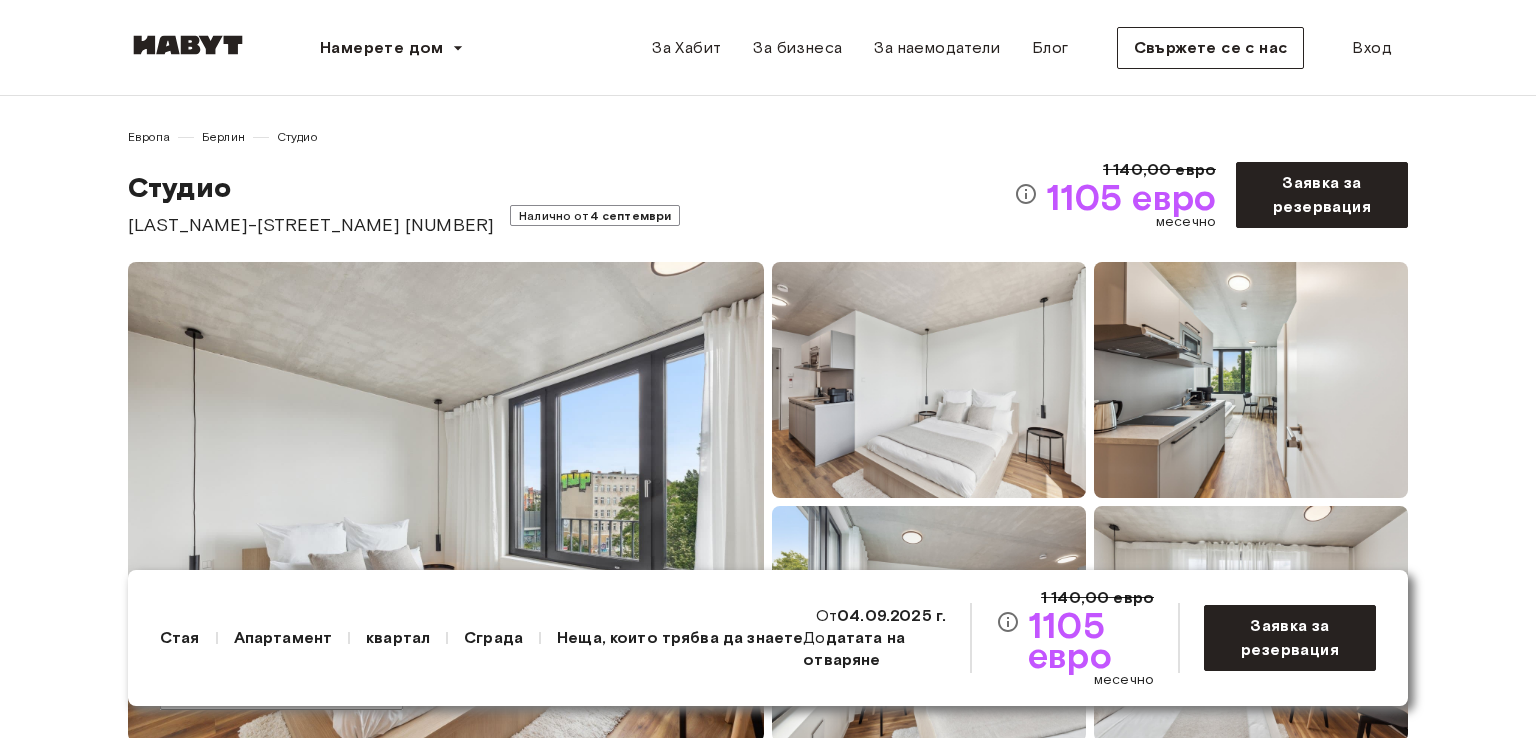 click on "Налично от" at bounding box center (554, 215) 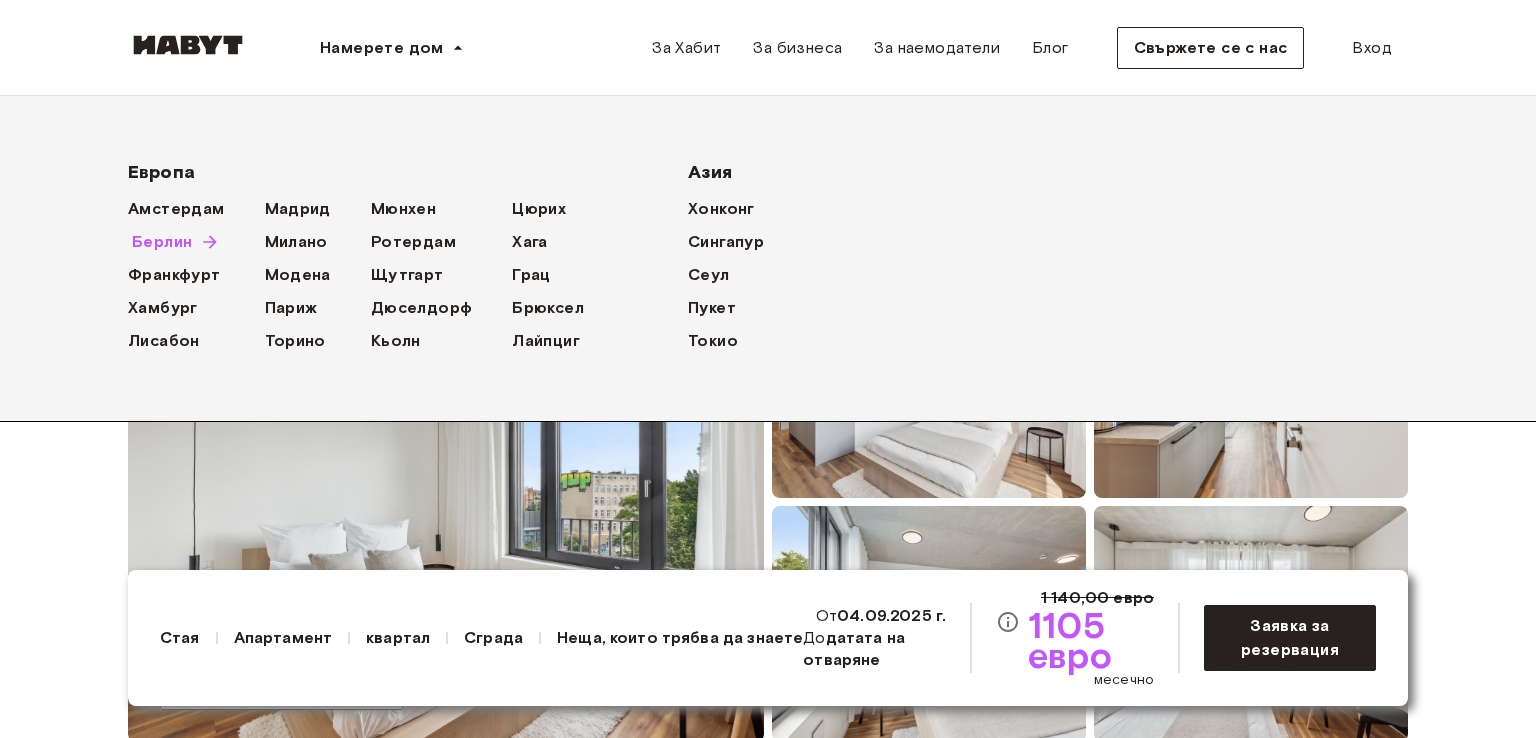 click on "Берлин" at bounding box center (162, 241) 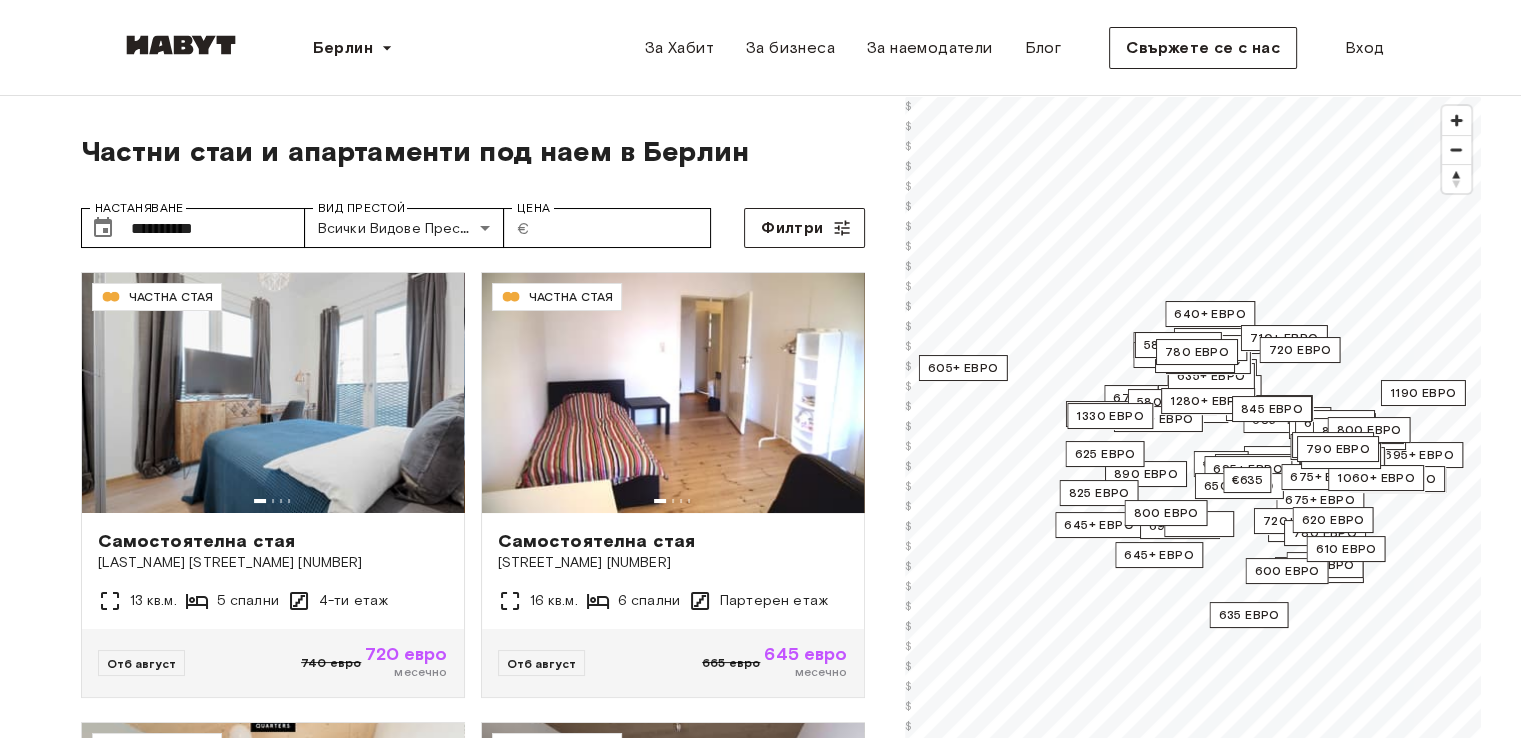 scroll, scrollTop: 0, scrollLeft: 0, axis: both 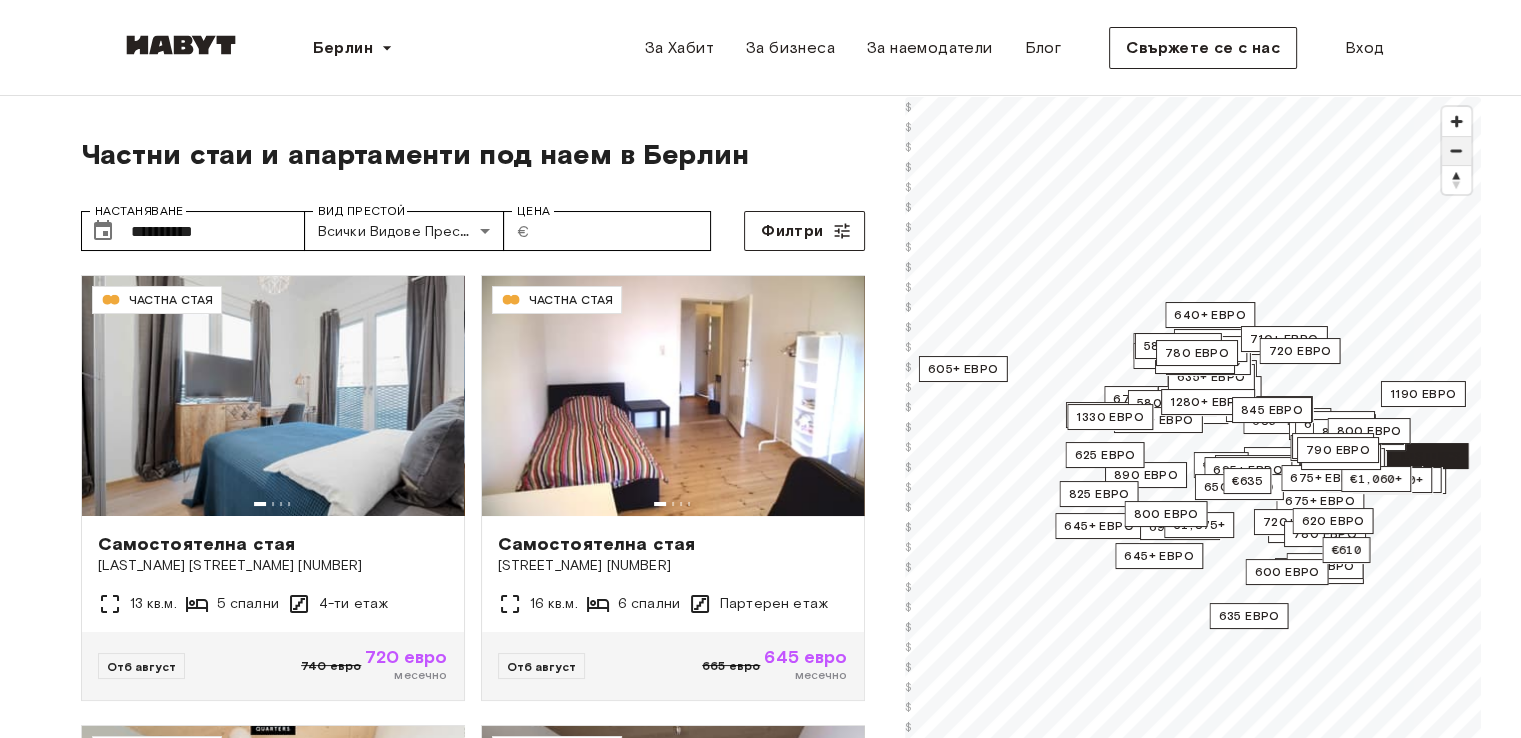 click at bounding box center (1456, 151) 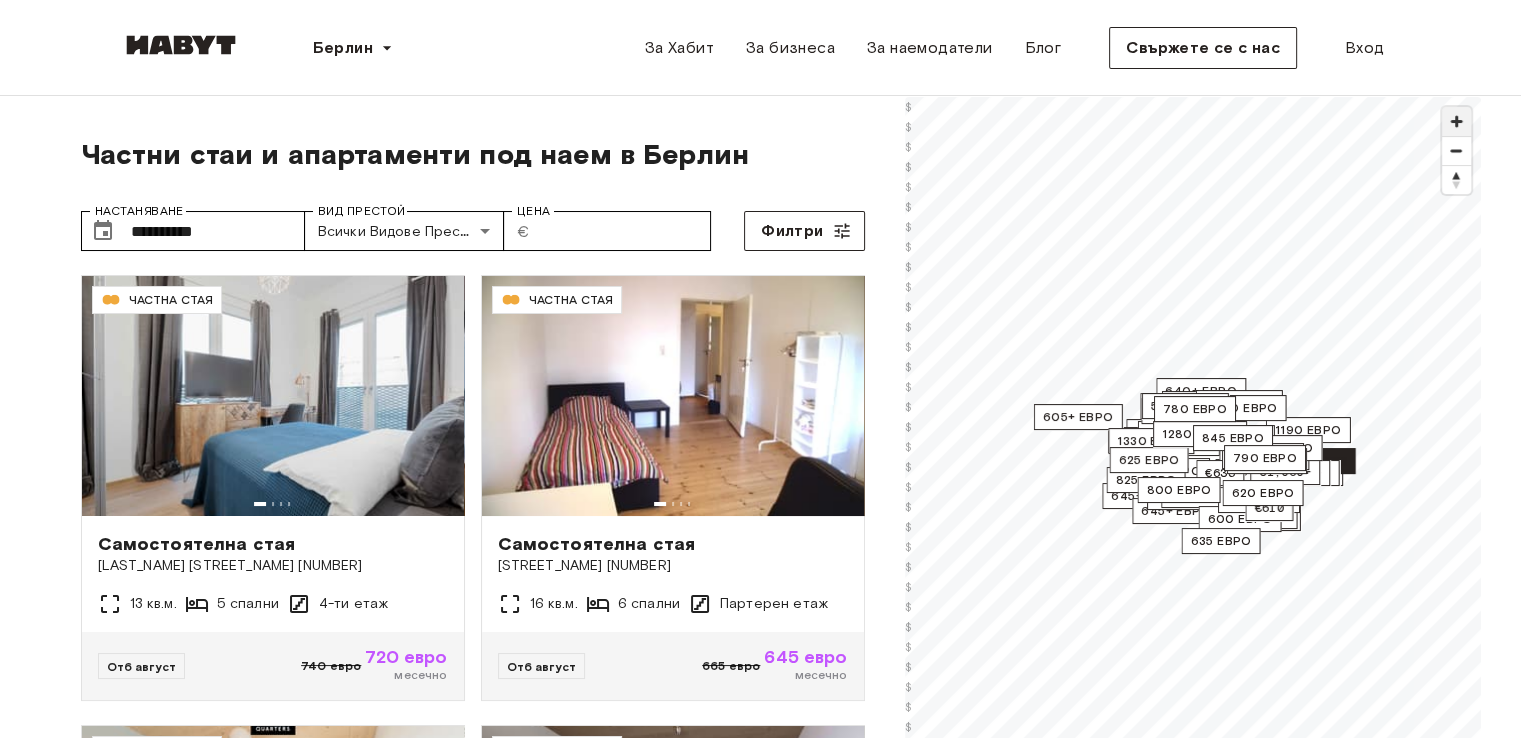 click at bounding box center (1456, 121) 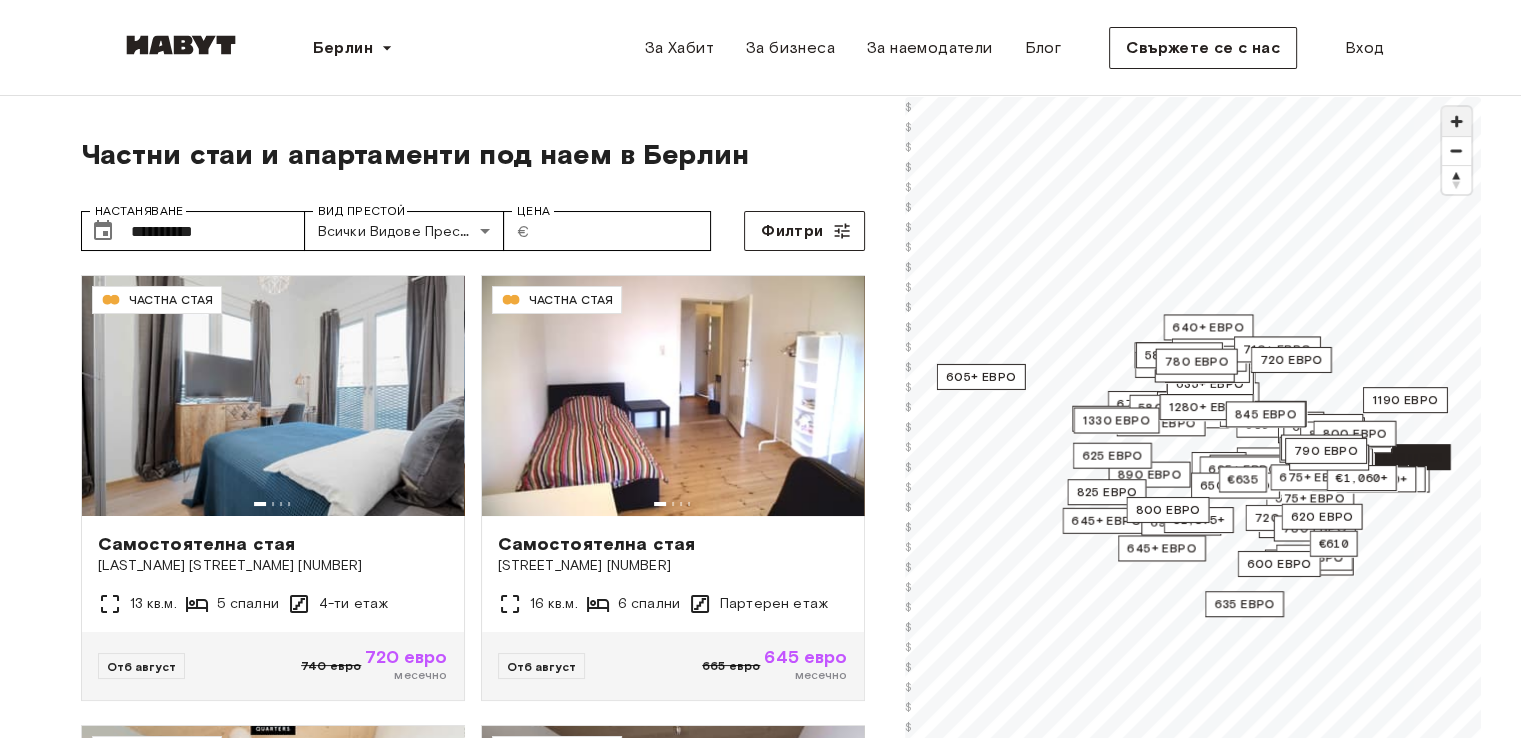 click at bounding box center [1456, 121] 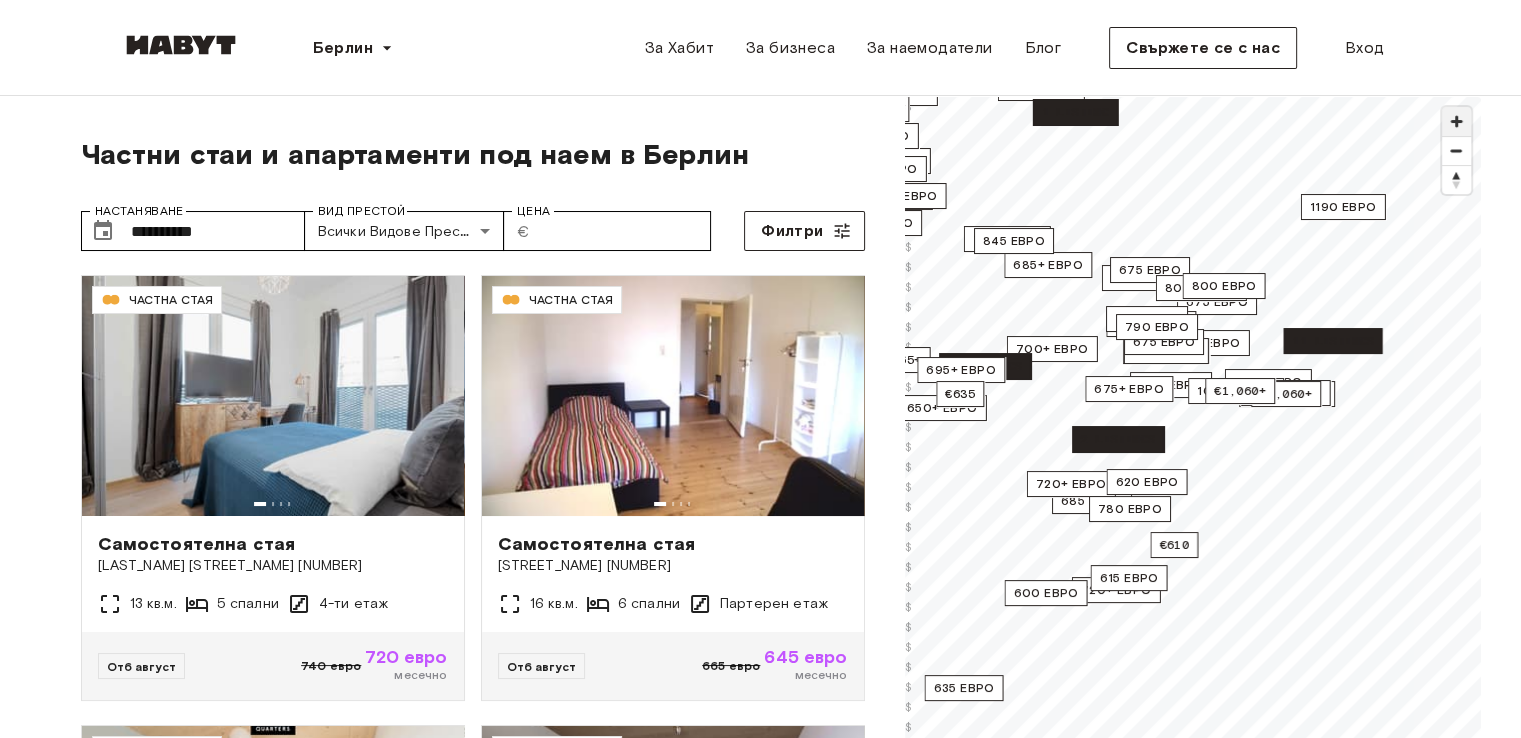 click at bounding box center (1456, 121) 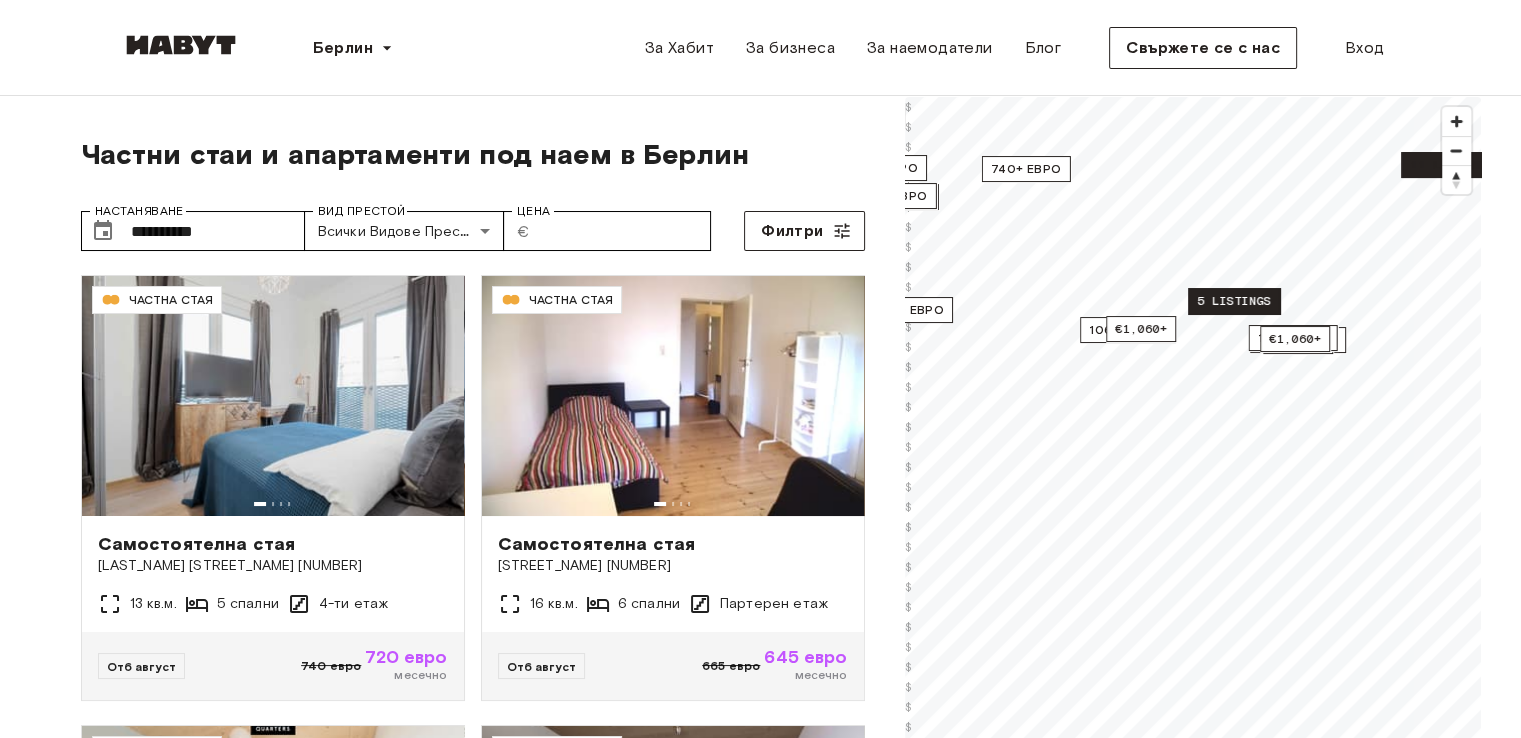 click on "5 listings" at bounding box center [1234, 301] 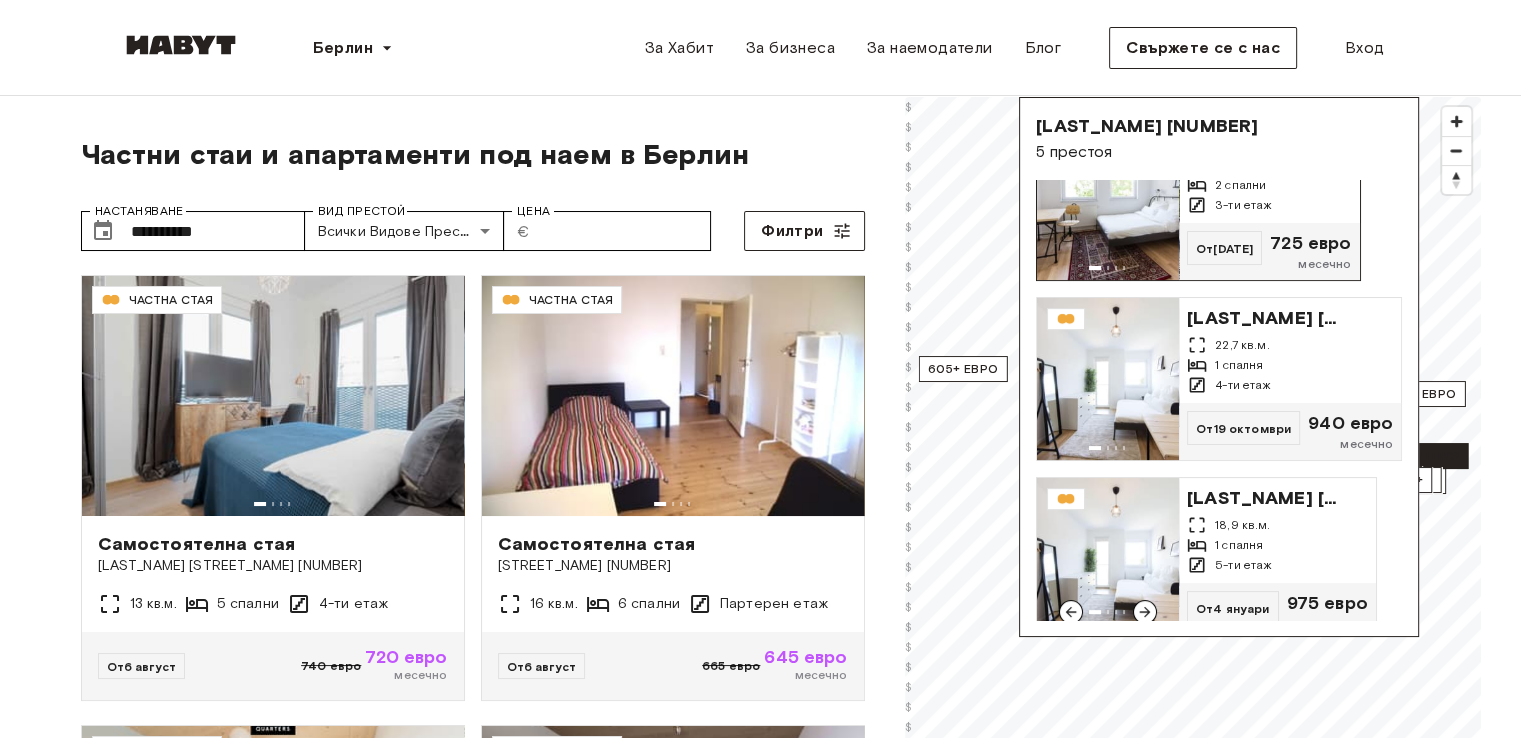 scroll, scrollTop: 441, scrollLeft: 0, axis: vertical 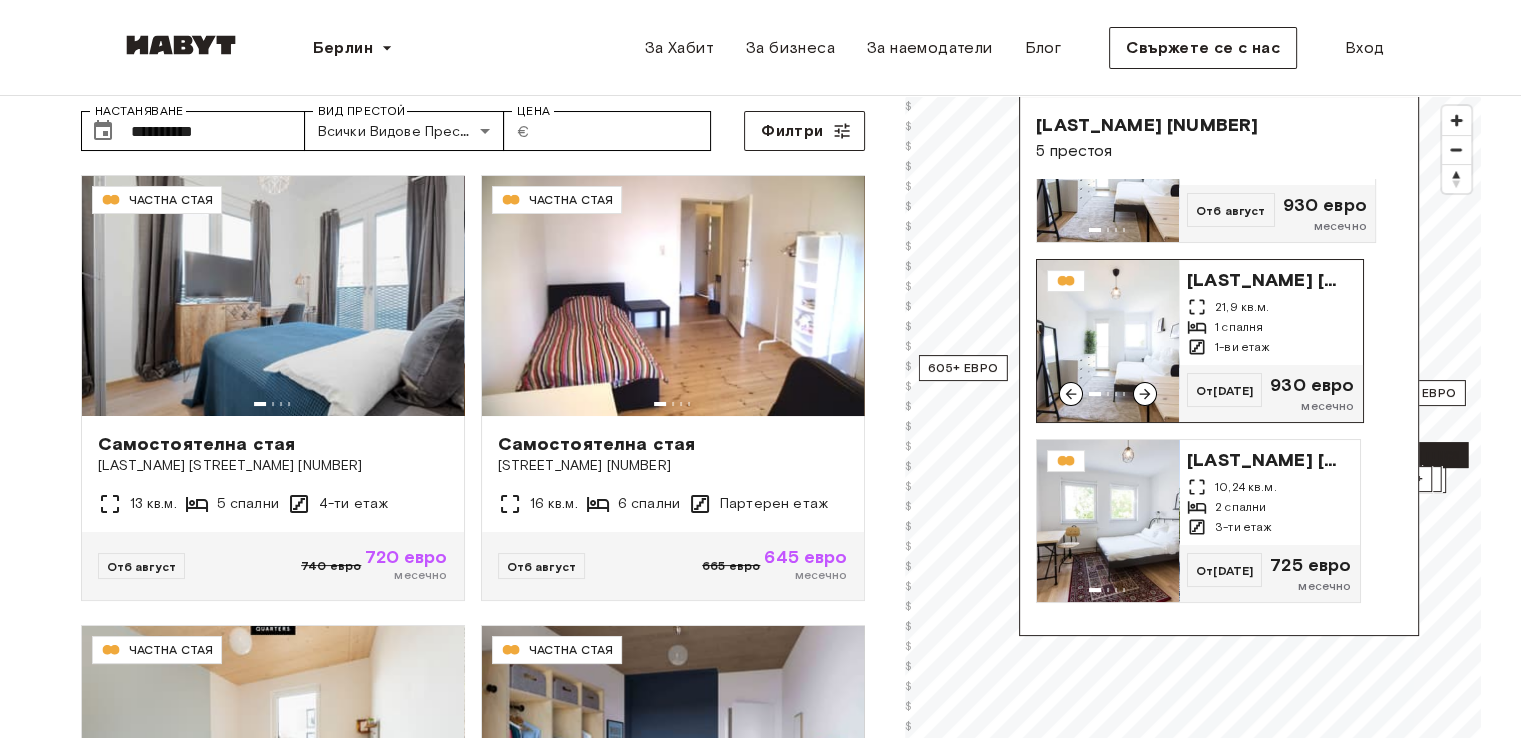click at bounding box center (1108, 341) 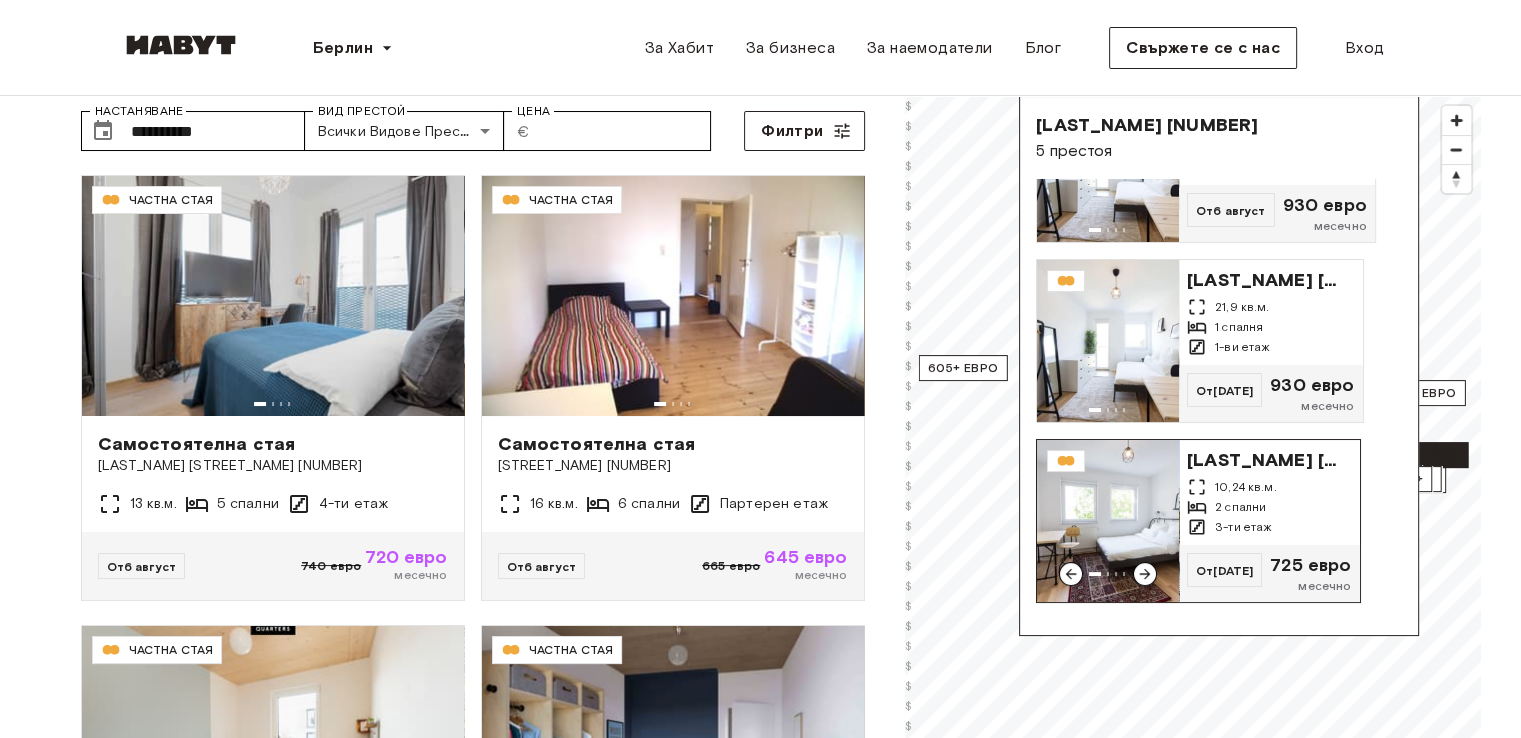 click on "2 спални" at bounding box center [1240, 506] 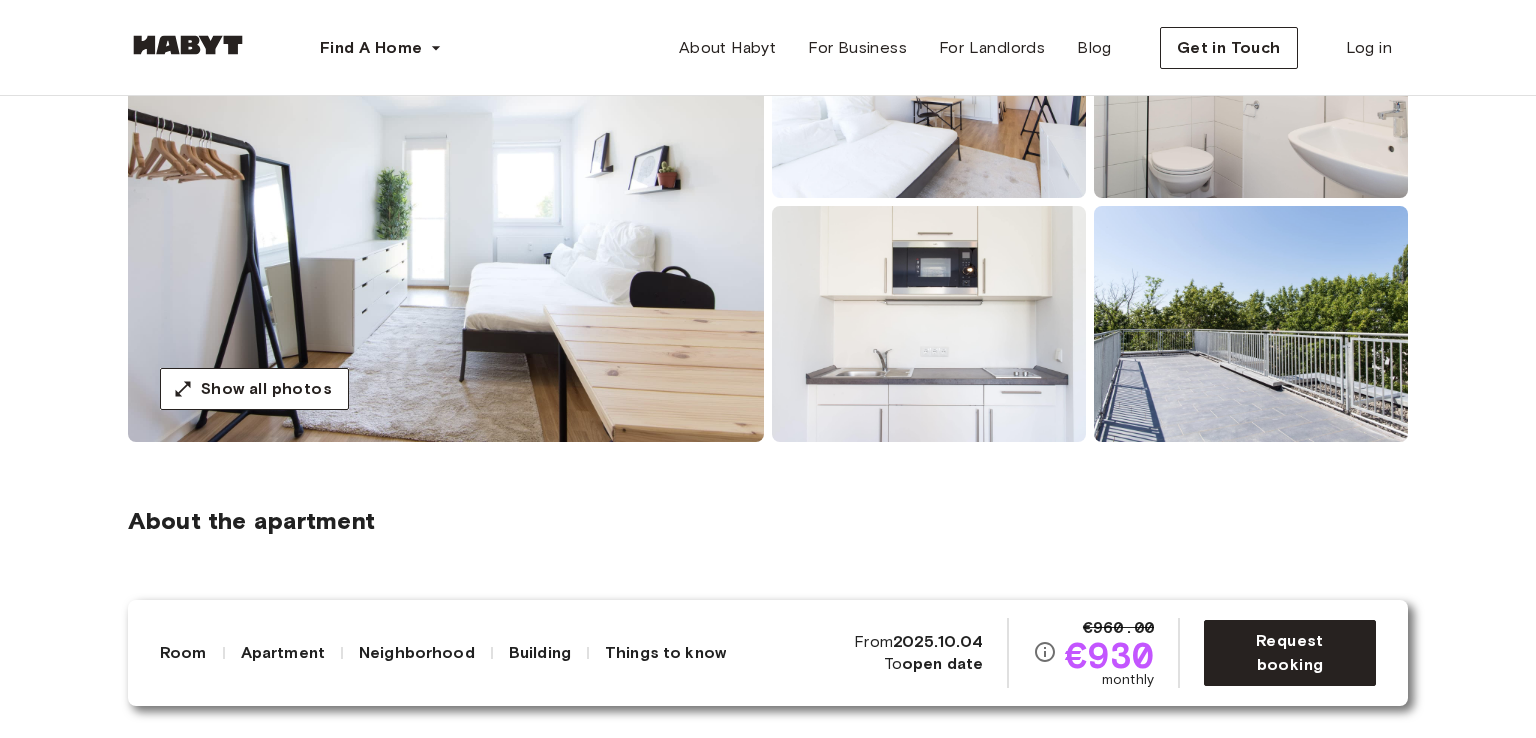 scroll, scrollTop: 300, scrollLeft: 0, axis: vertical 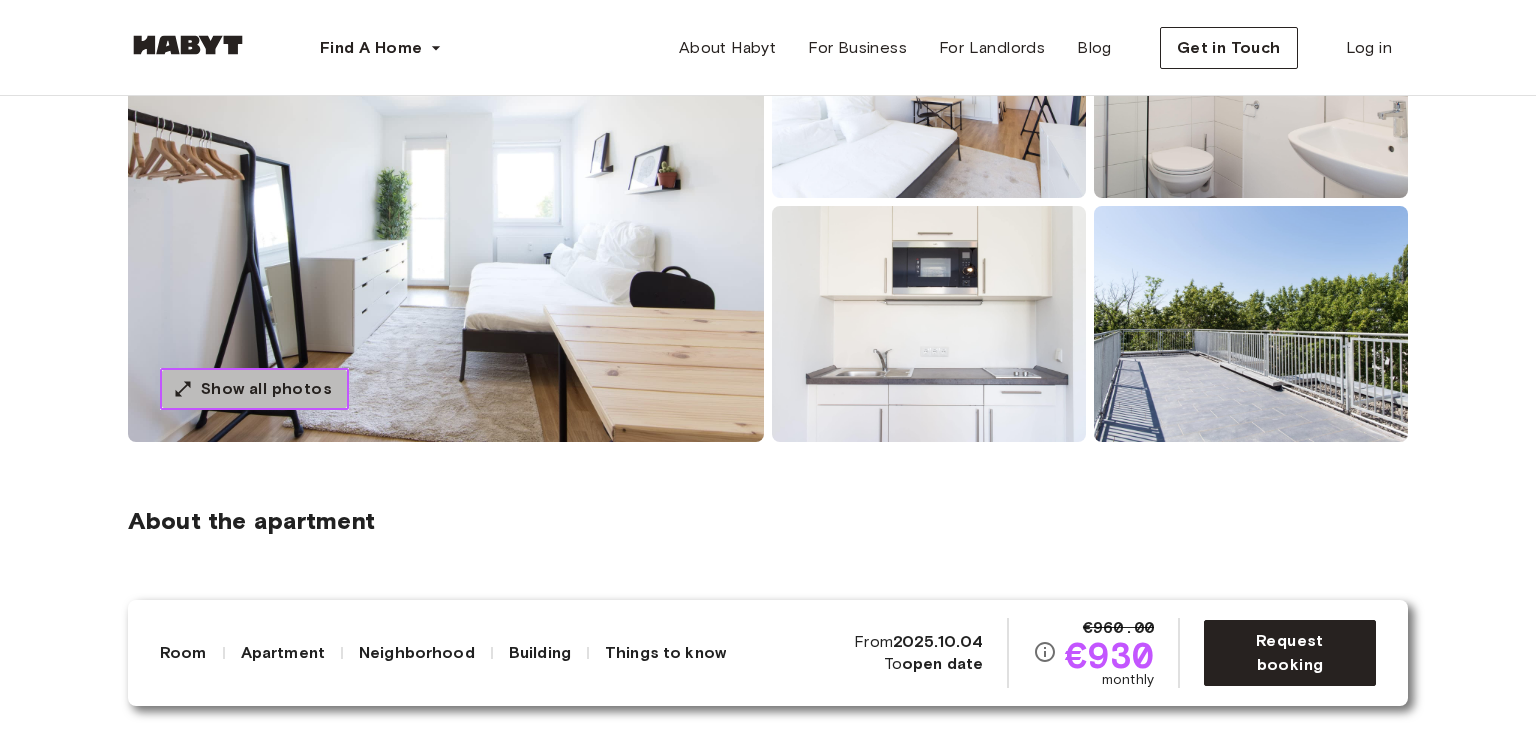 click on "Show all photos" at bounding box center (266, 389) 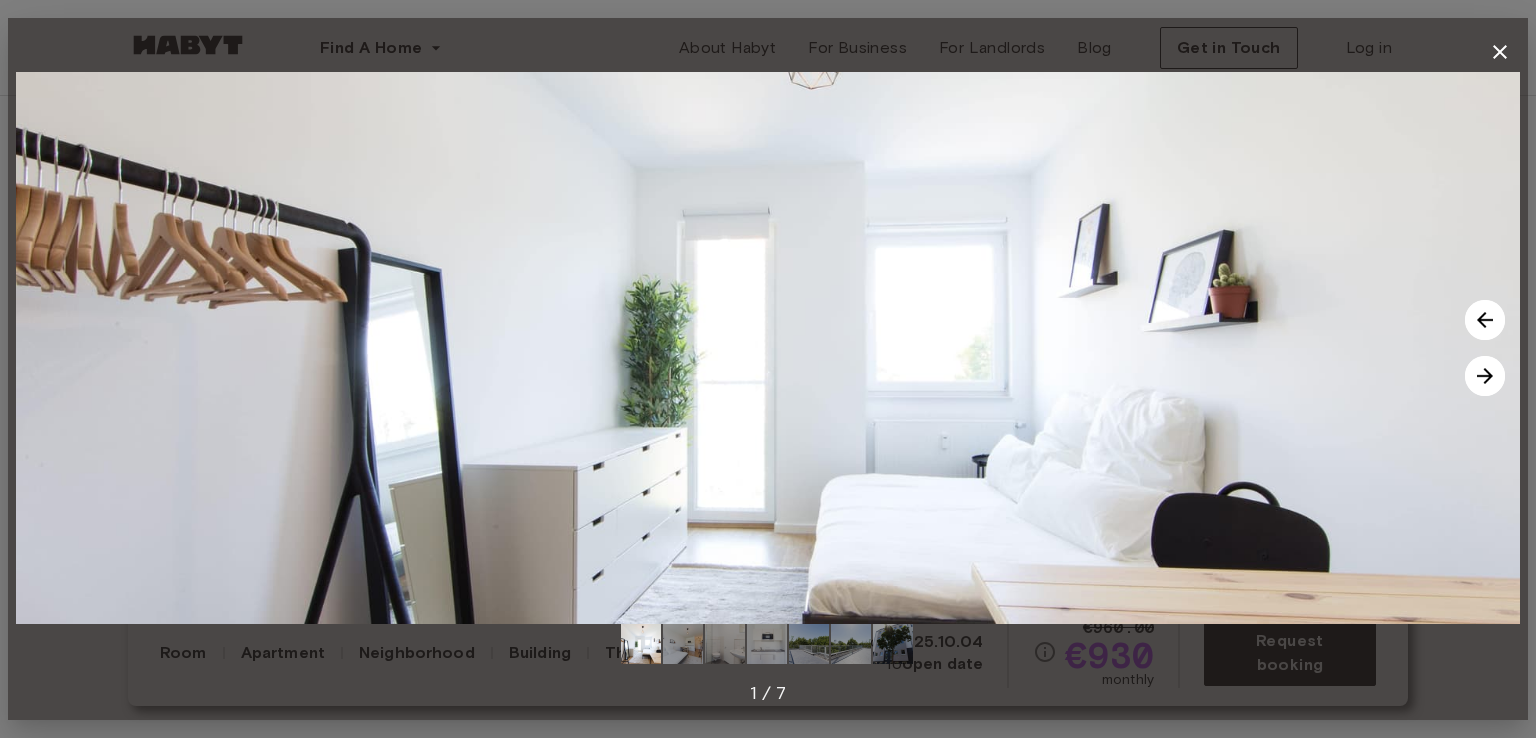 click at bounding box center [1485, 376] 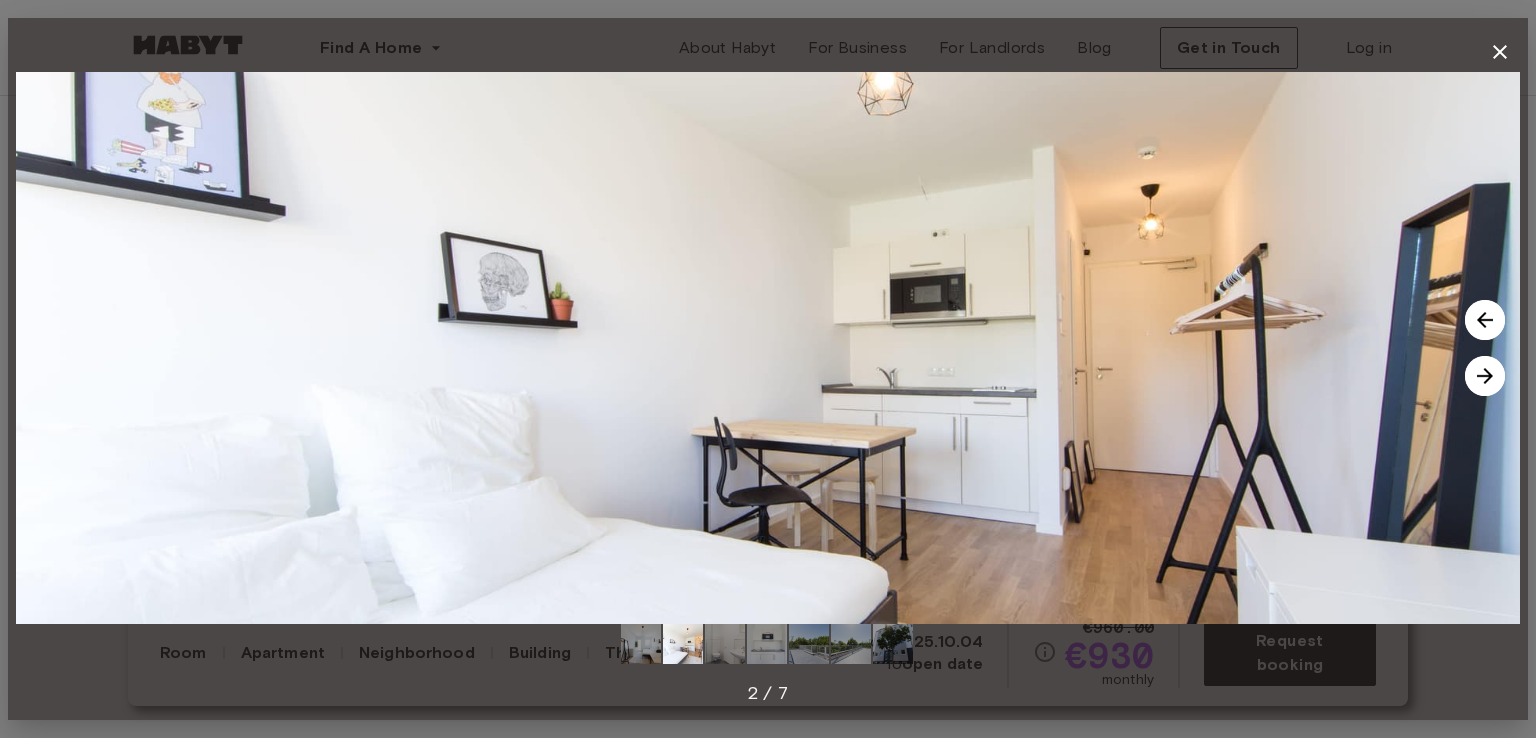 click at bounding box center [1485, 376] 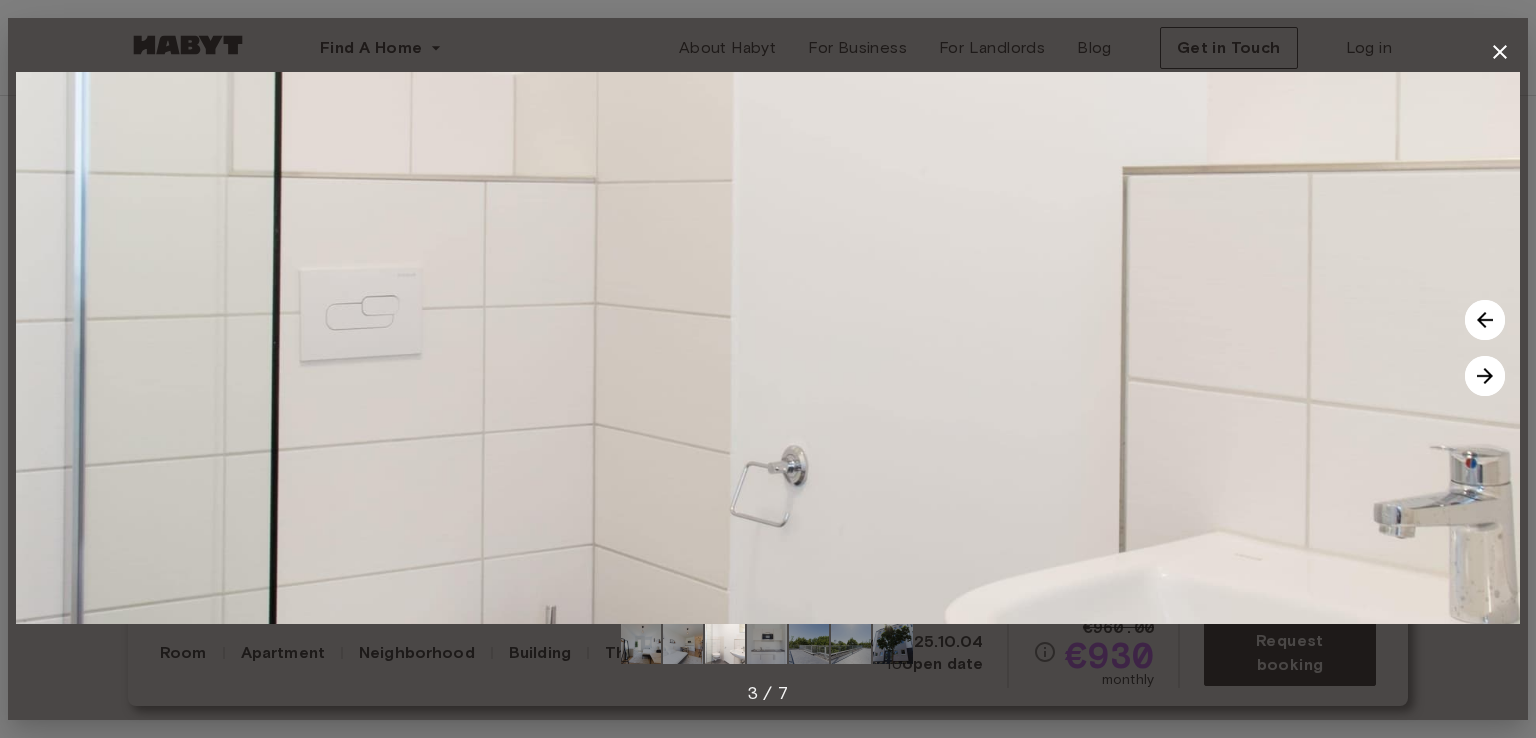 click at bounding box center [1485, 376] 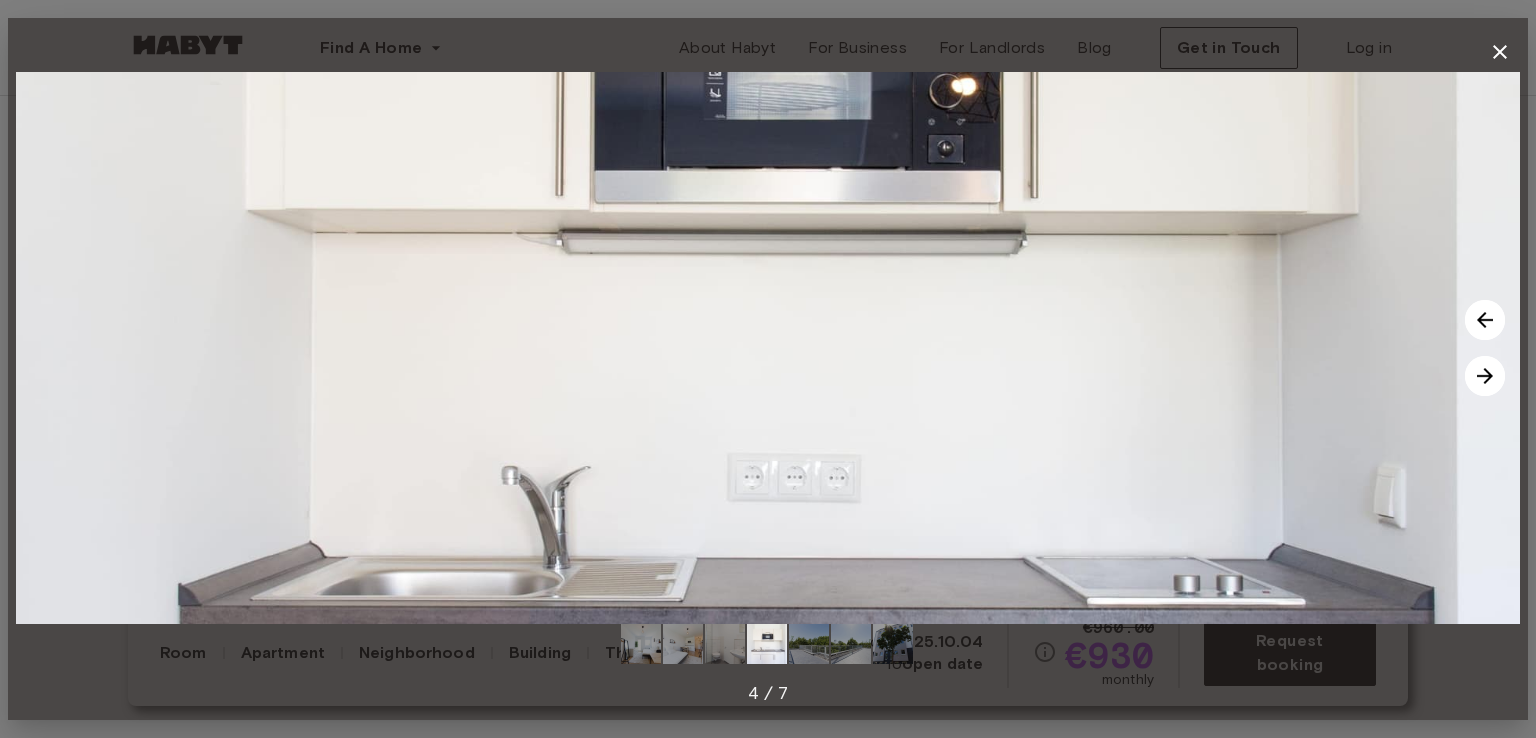 click at bounding box center [1485, 376] 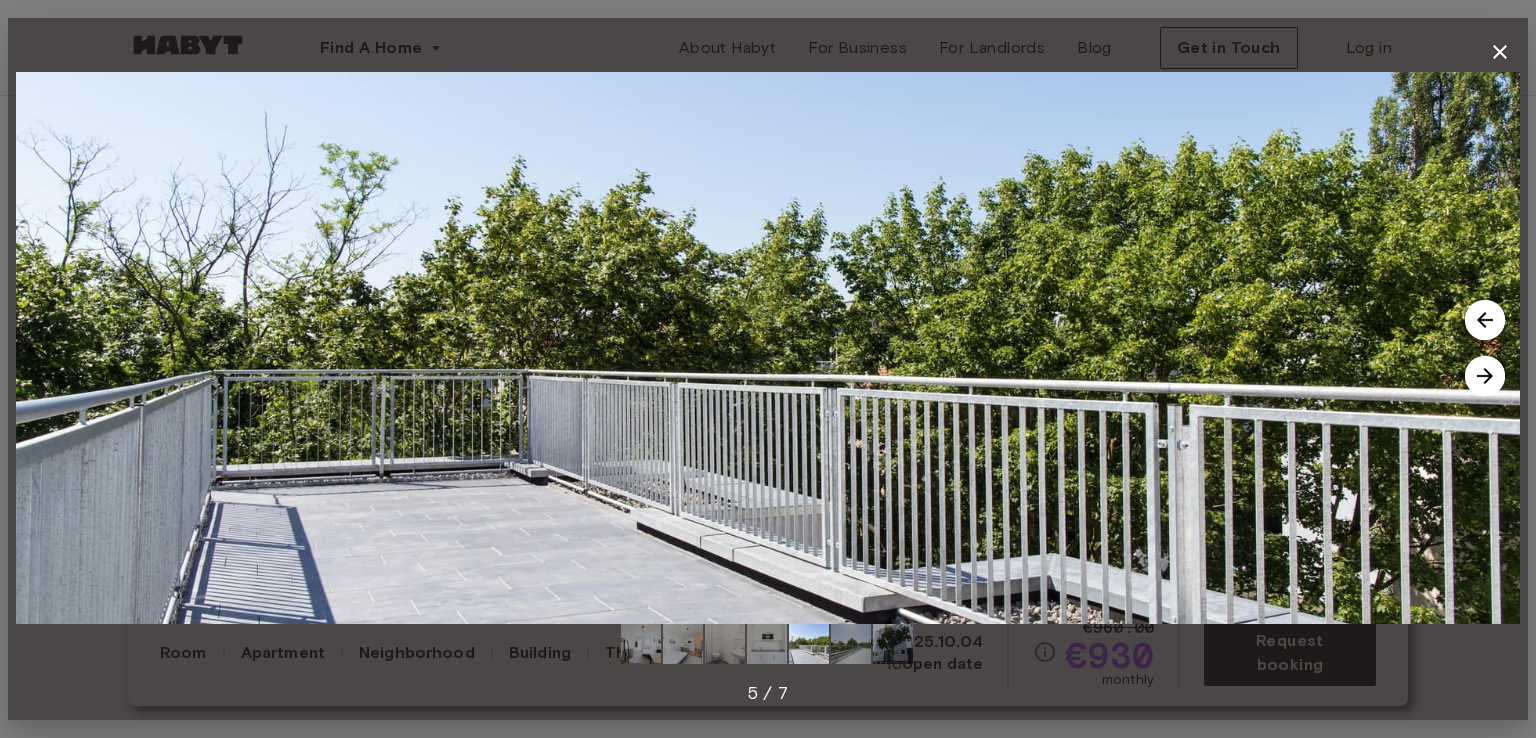 click at bounding box center [1485, 376] 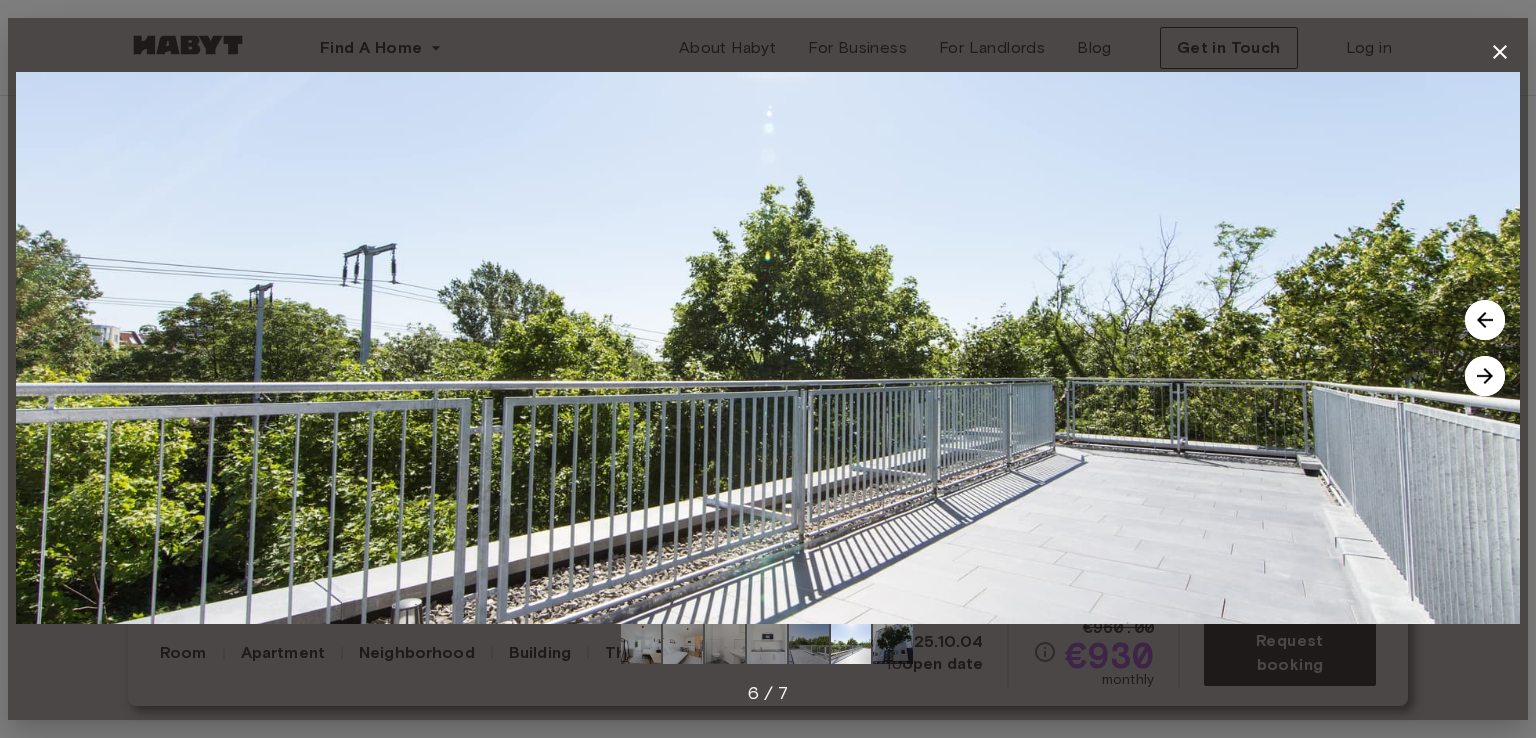 click at bounding box center (1485, 376) 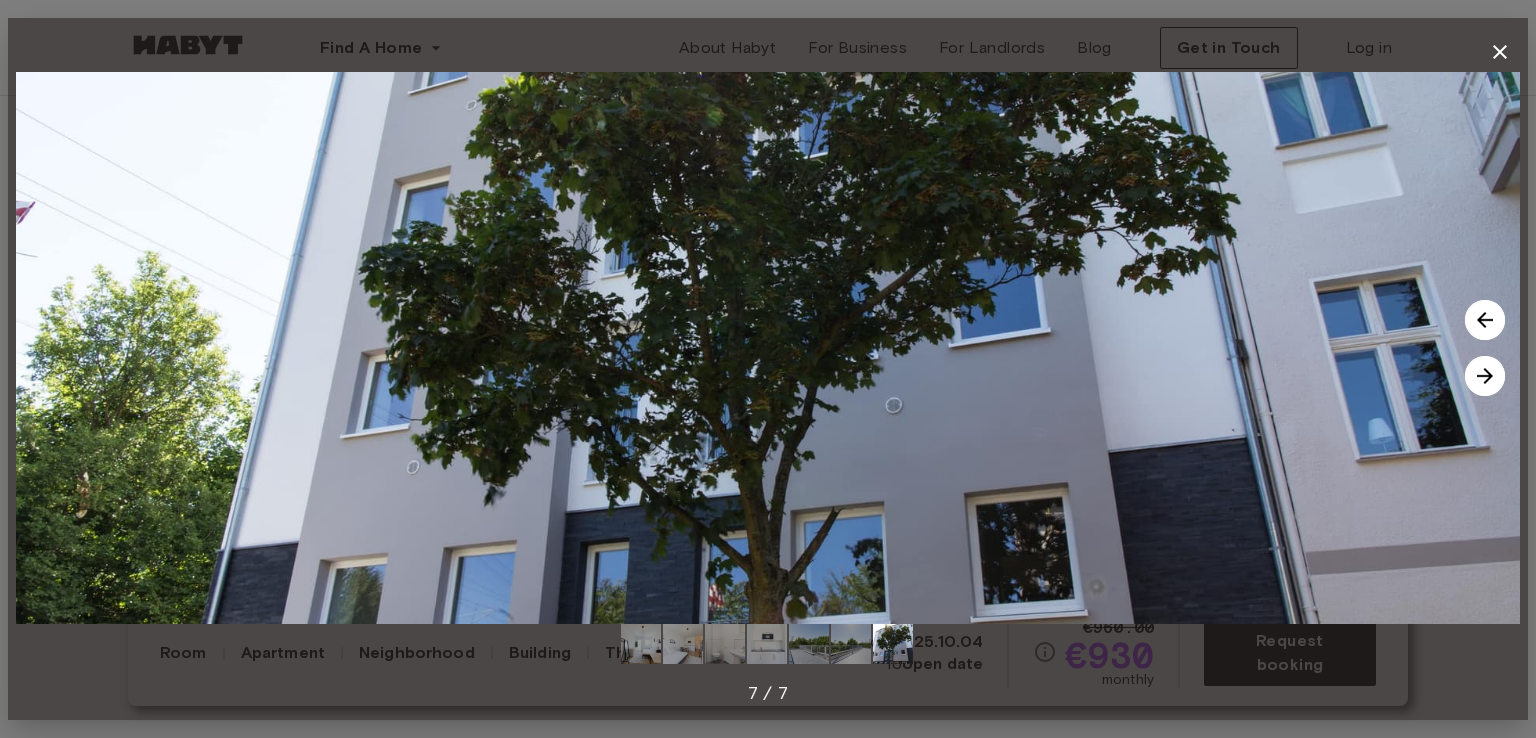 click at bounding box center [1485, 376] 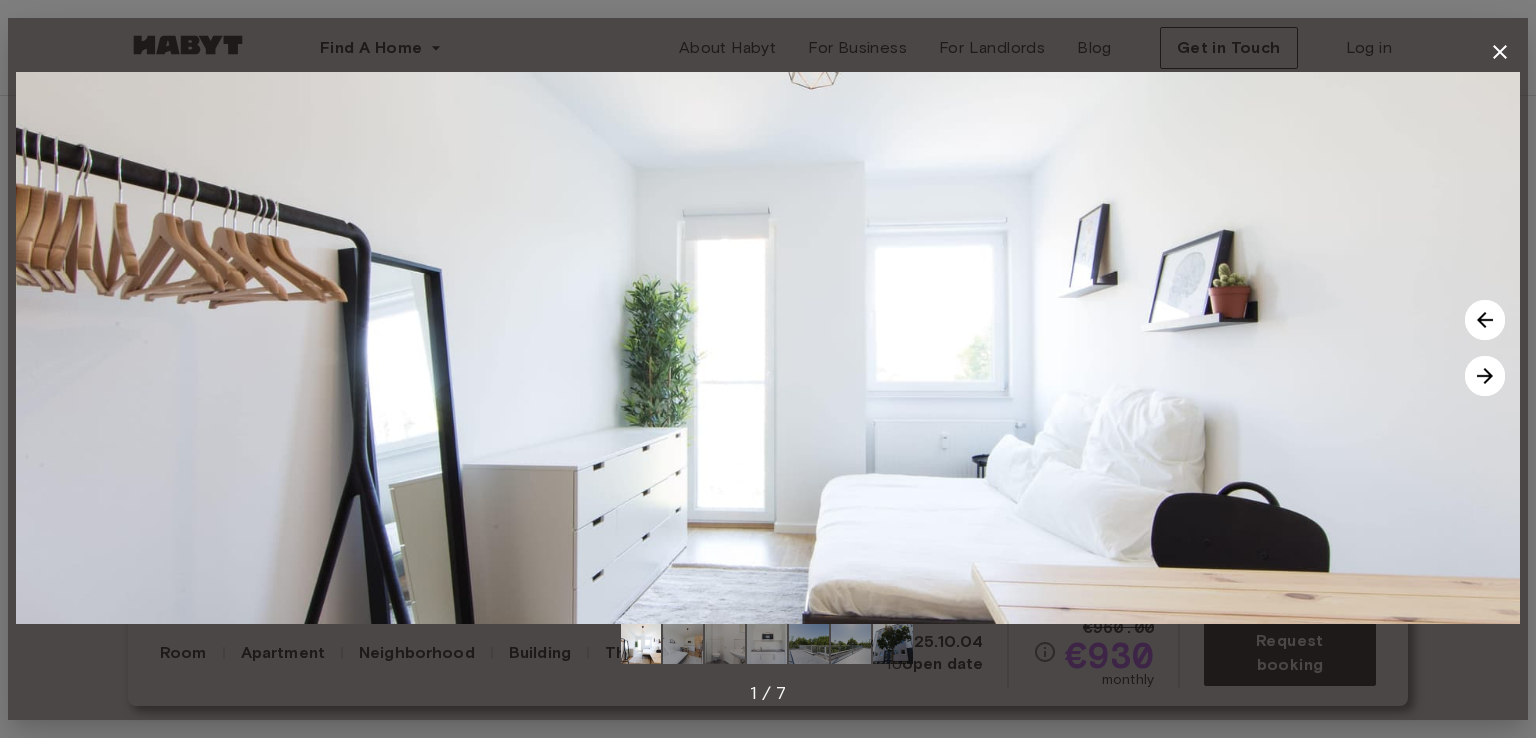 click at bounding box center [1485, 376] 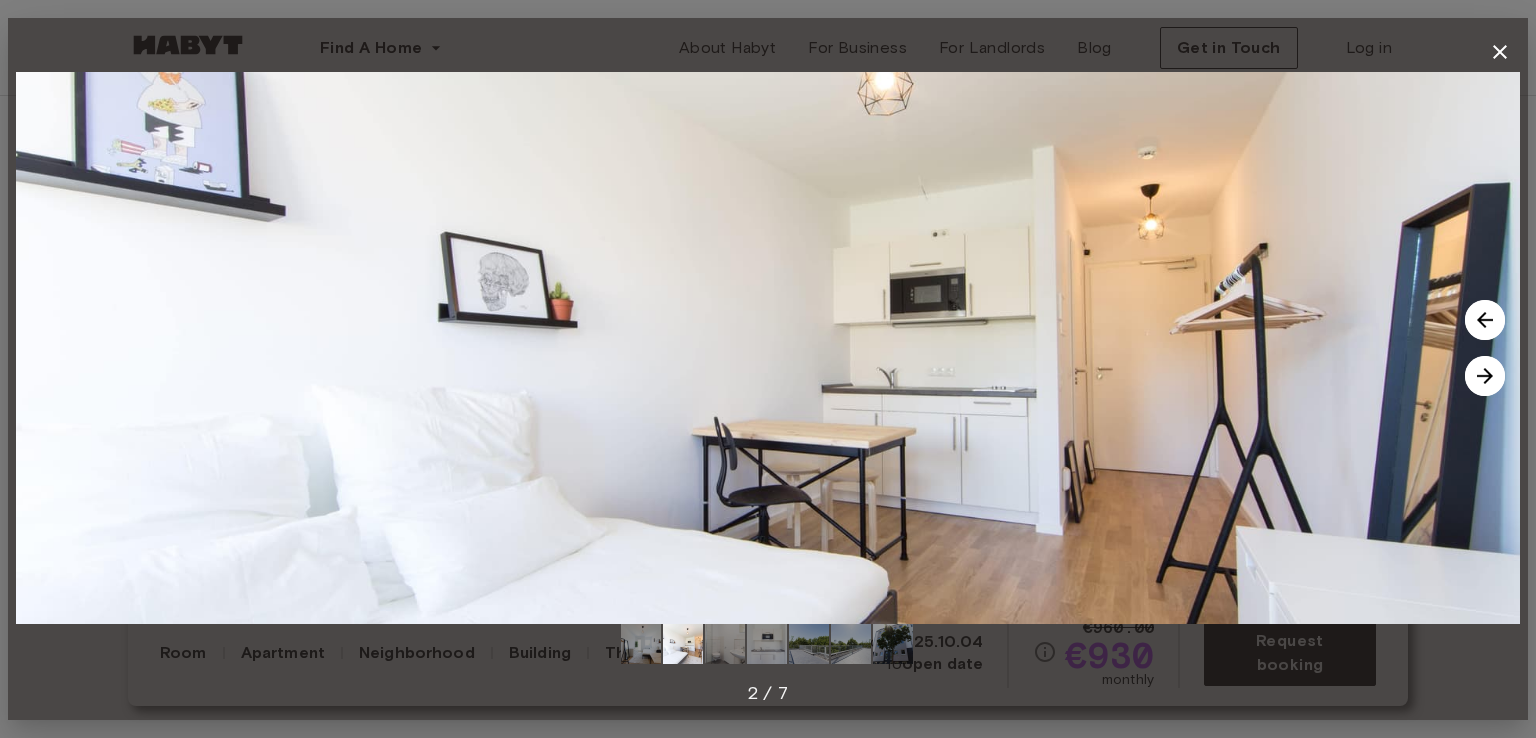 click at bounding box center (1485, 376) 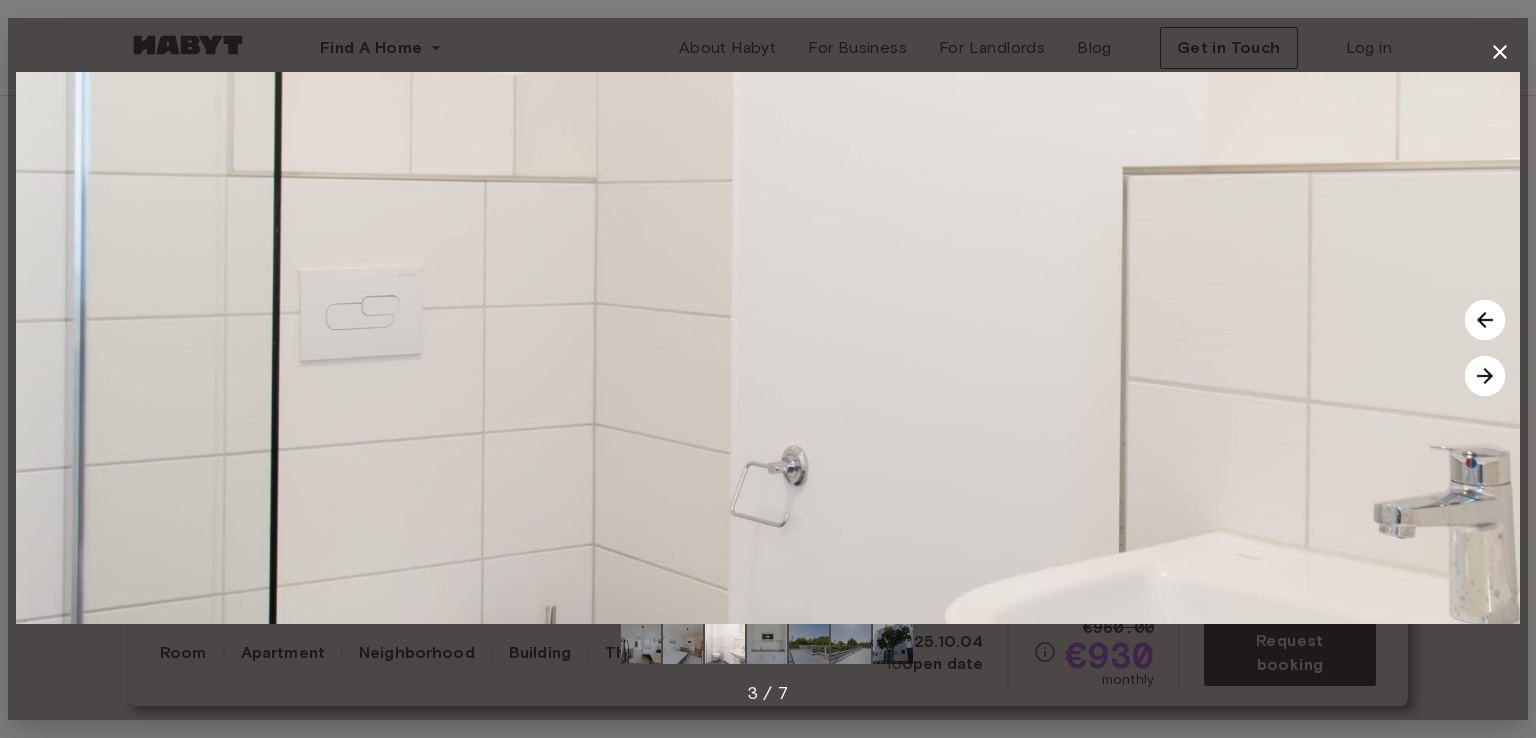 click at bounding box center [1485, 376] 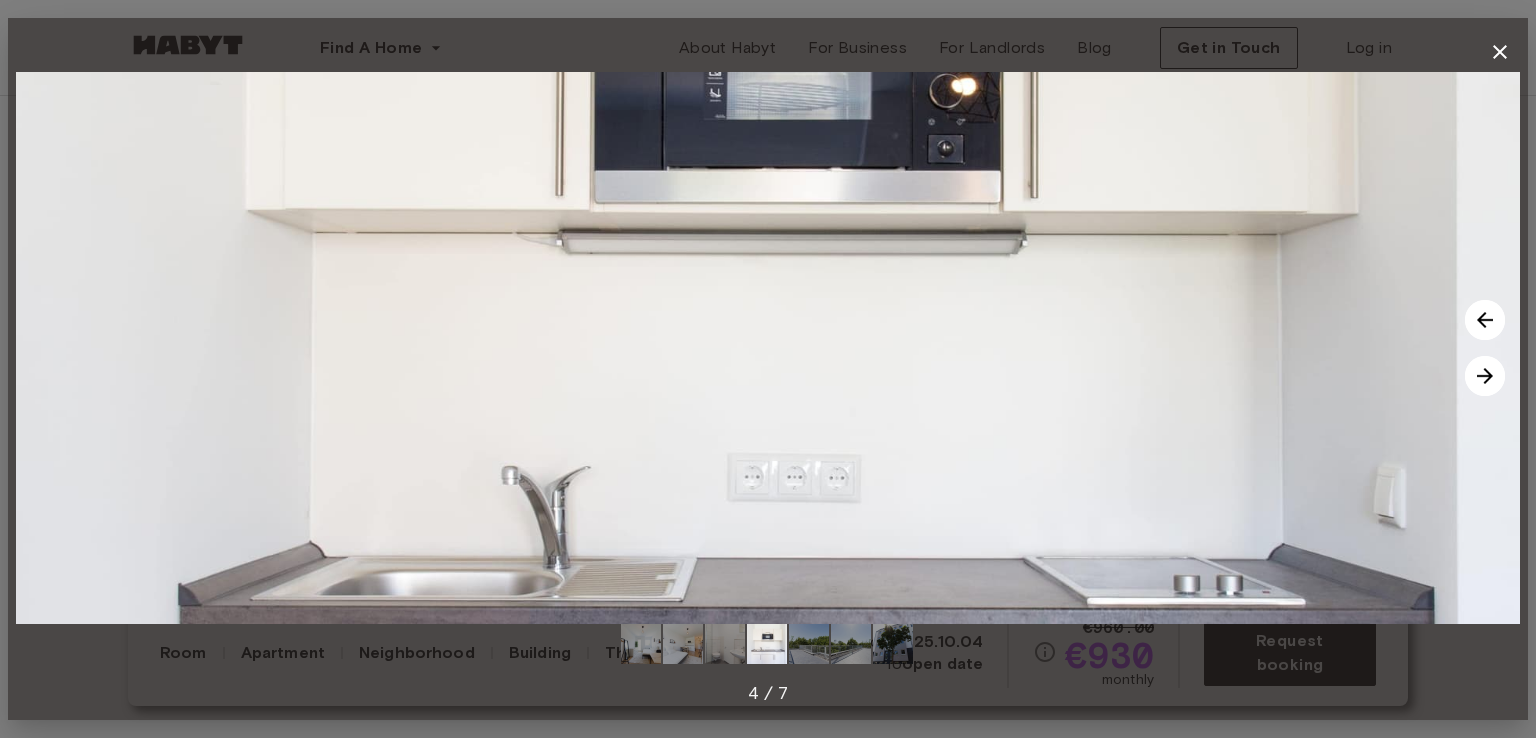 click at bounding box center (1485, 376) 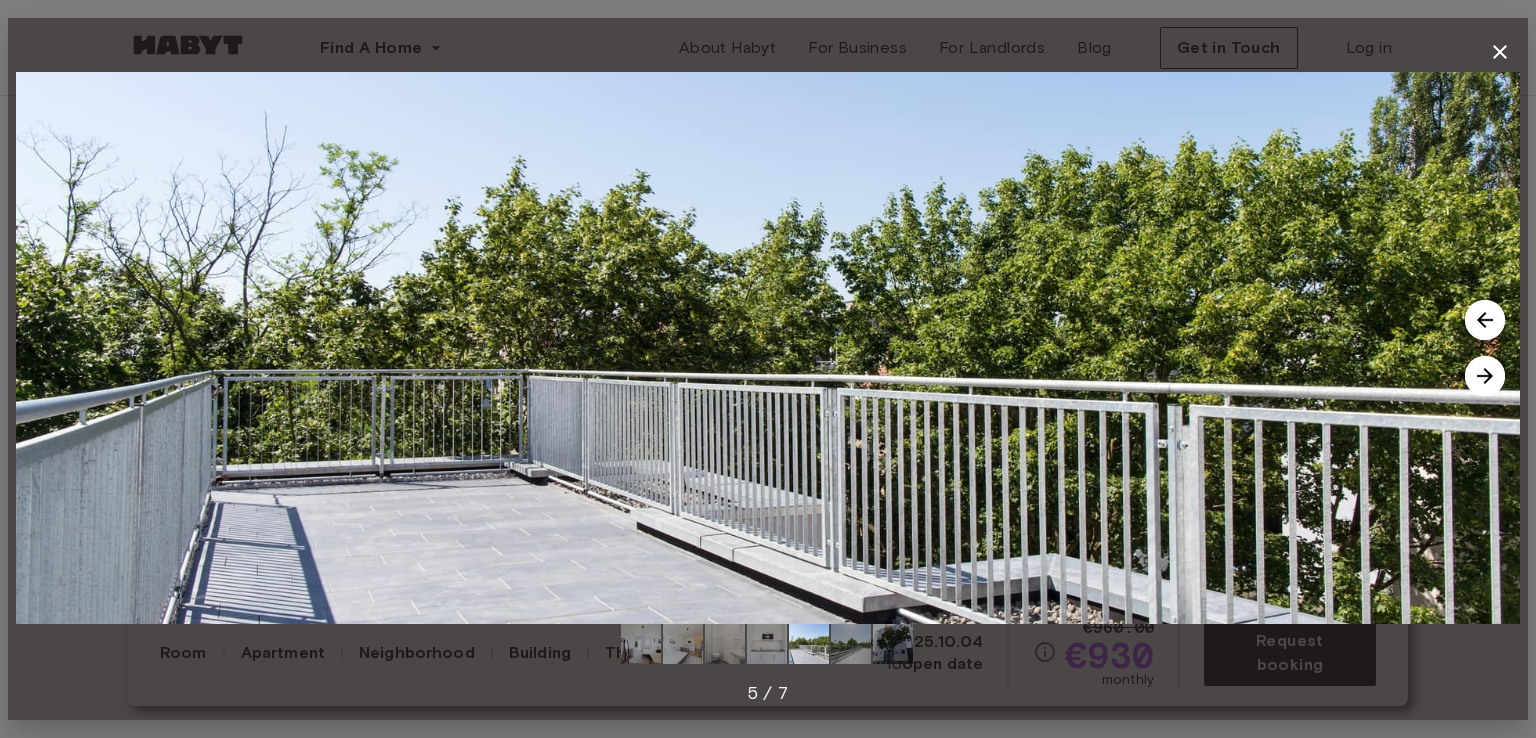 click at bounding box center (1485, 376) 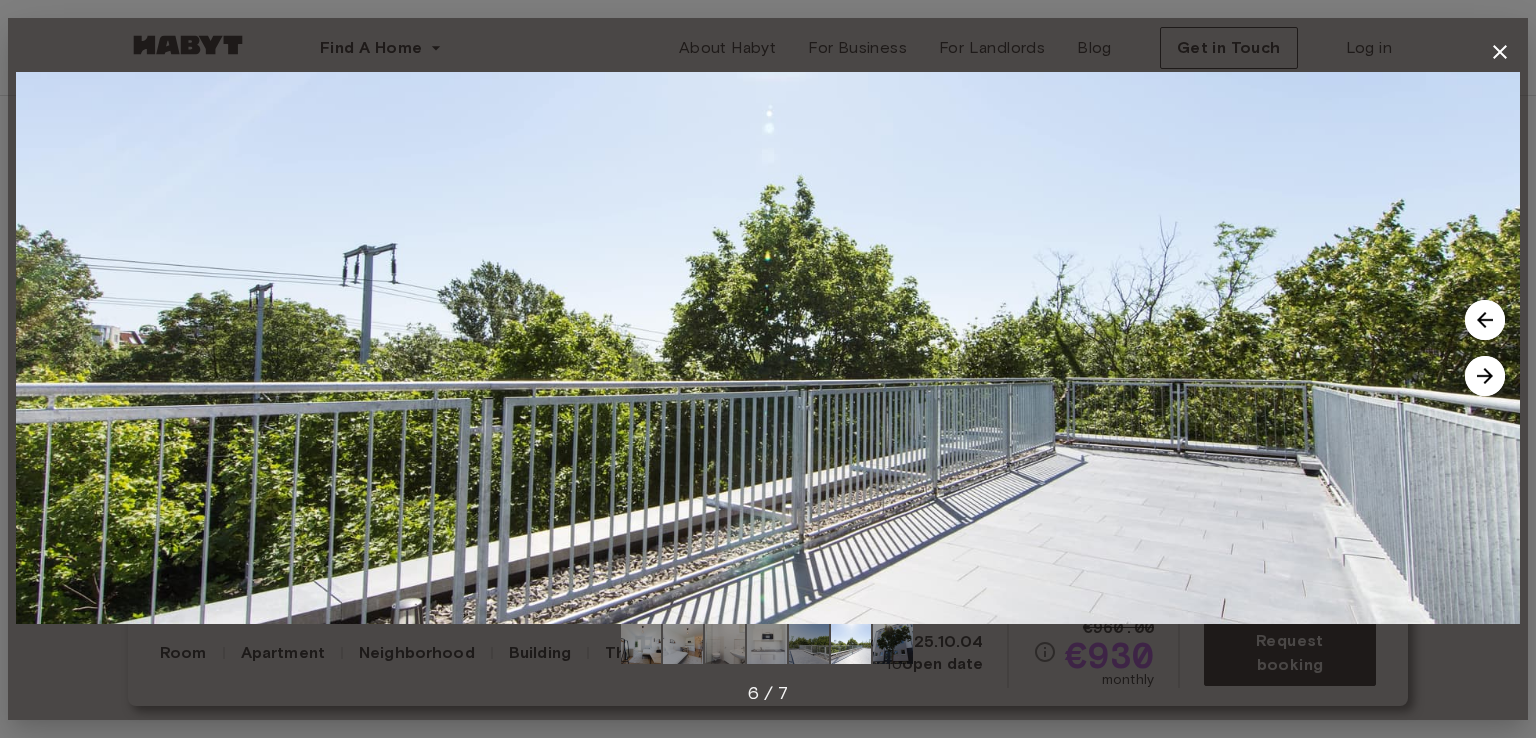 click at bounding box center [1485, 376] 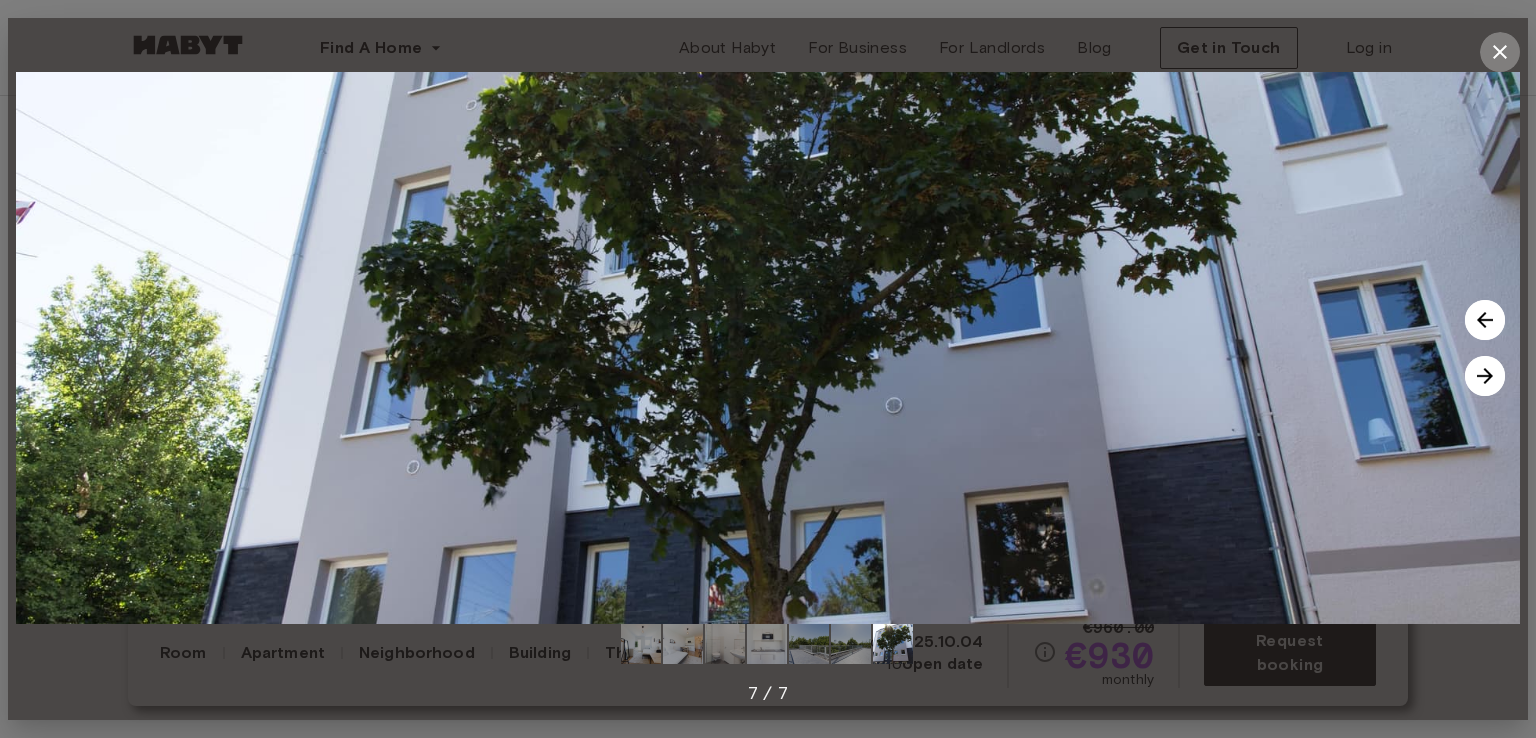 click 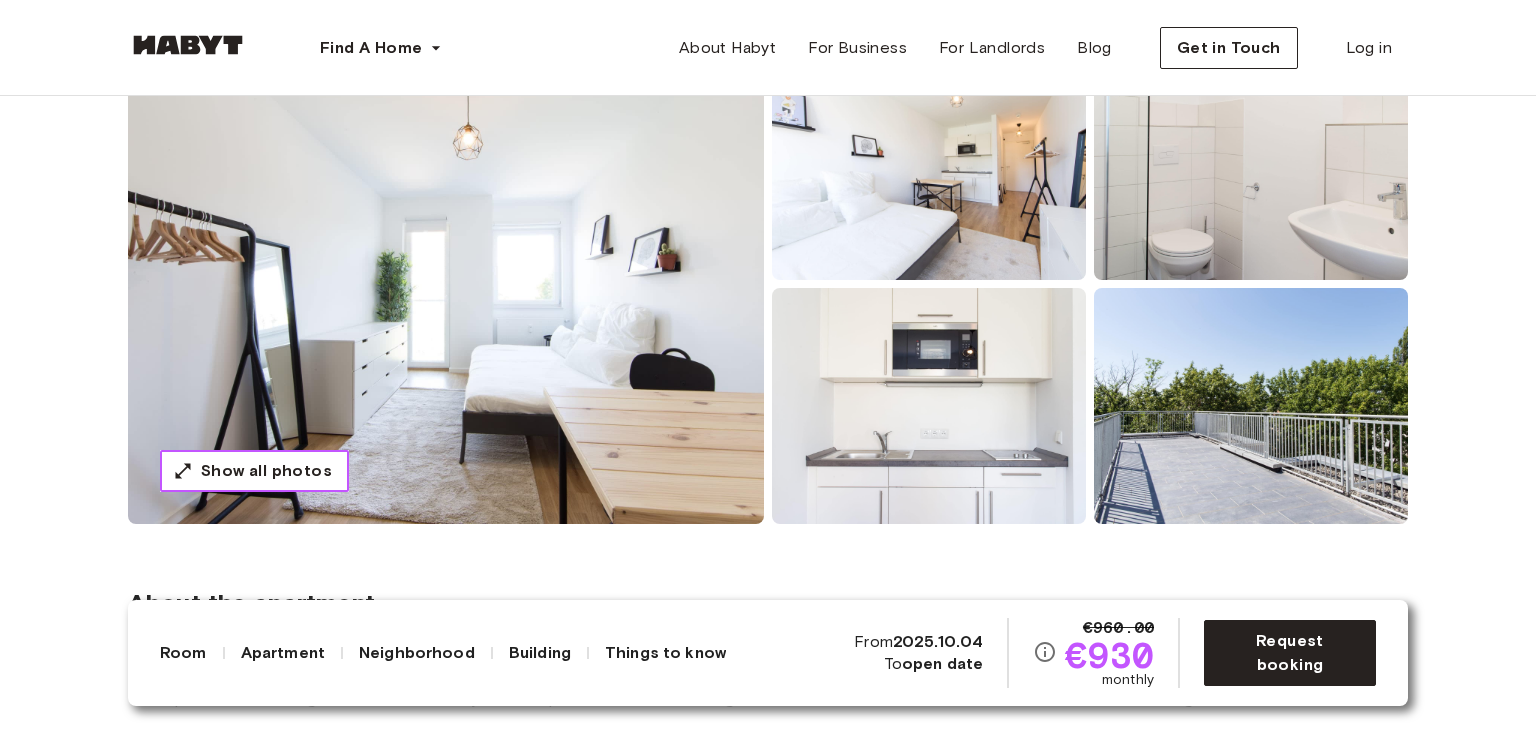 scroll, scrollTop: 0, scrollLeft: 0, axis: both 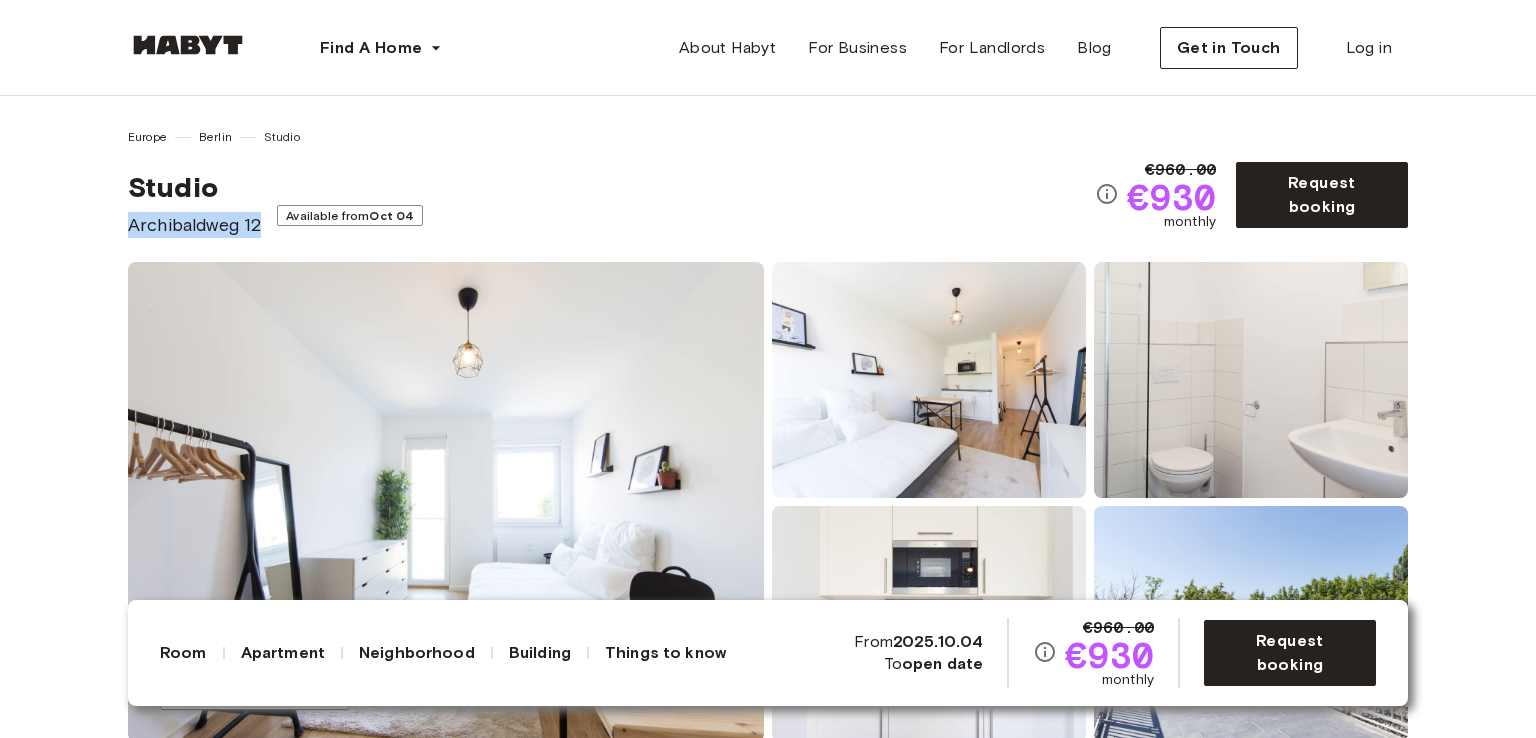 drag, startPoint x: 131, startPoint y: 226, endPoint x: 256, endPoint y: 223, distance: 125.035995 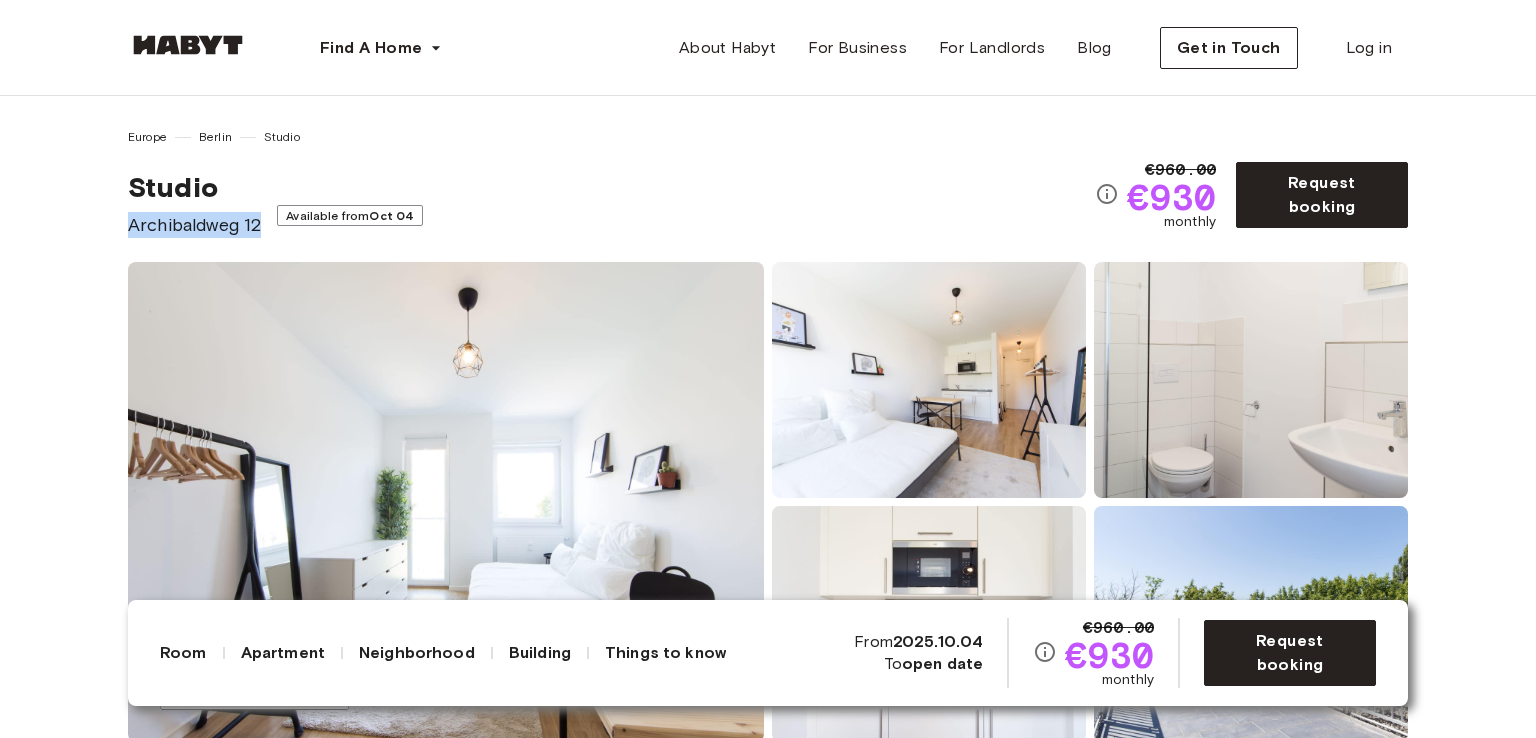 copy on "Archibaldweg 12" 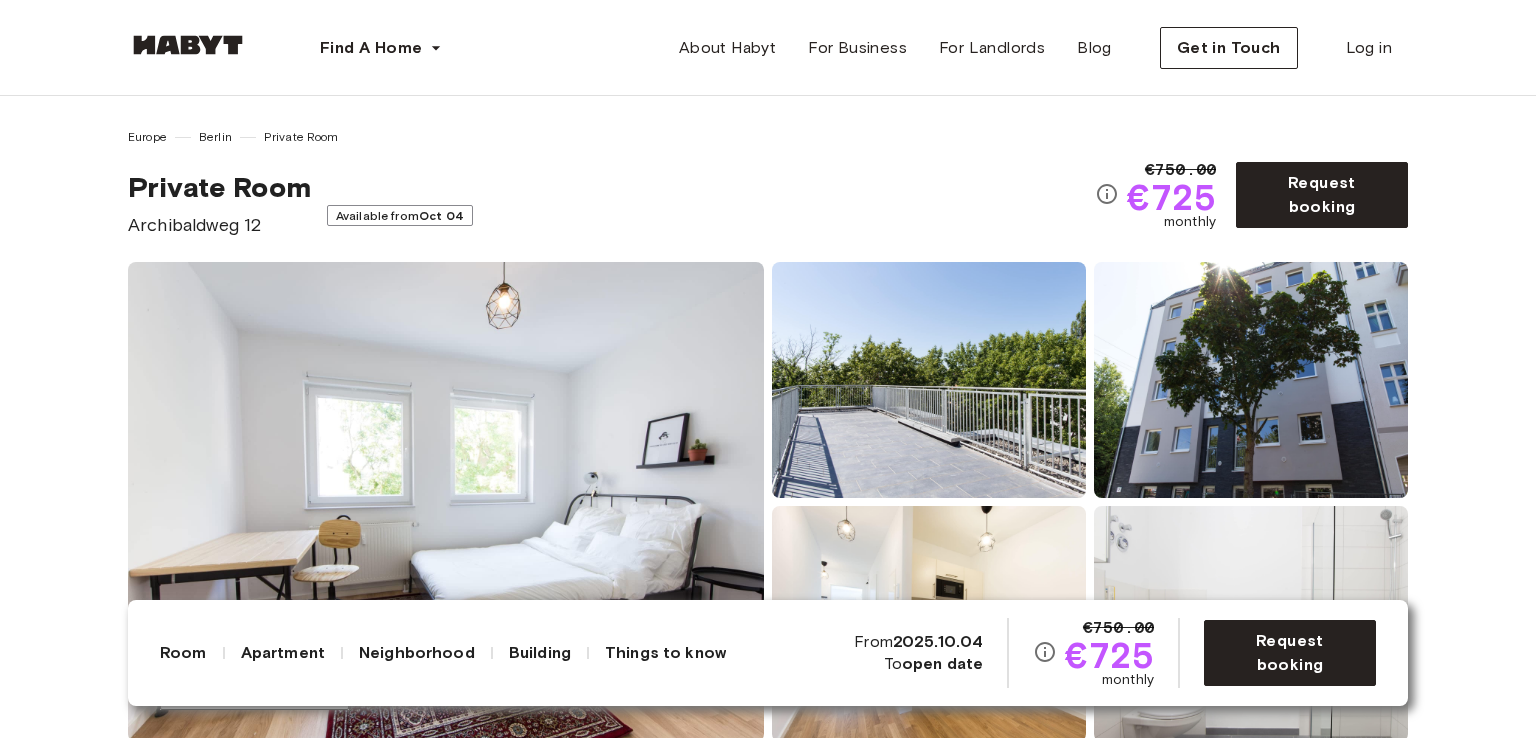 scroll, scrollTop: 200, scrollLeft: 0, axis: vertical 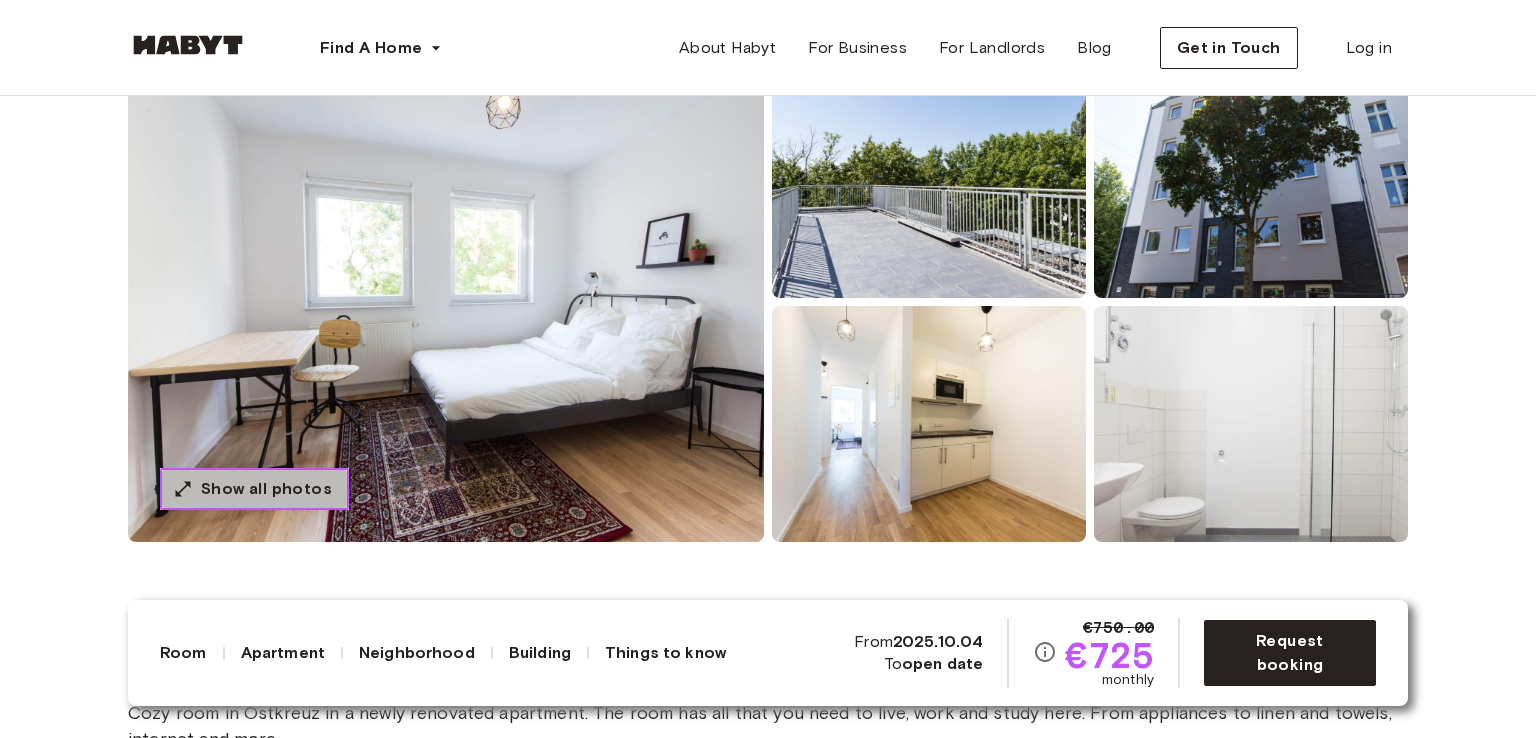click on "Show all photos" at bounding box center (266, 489) 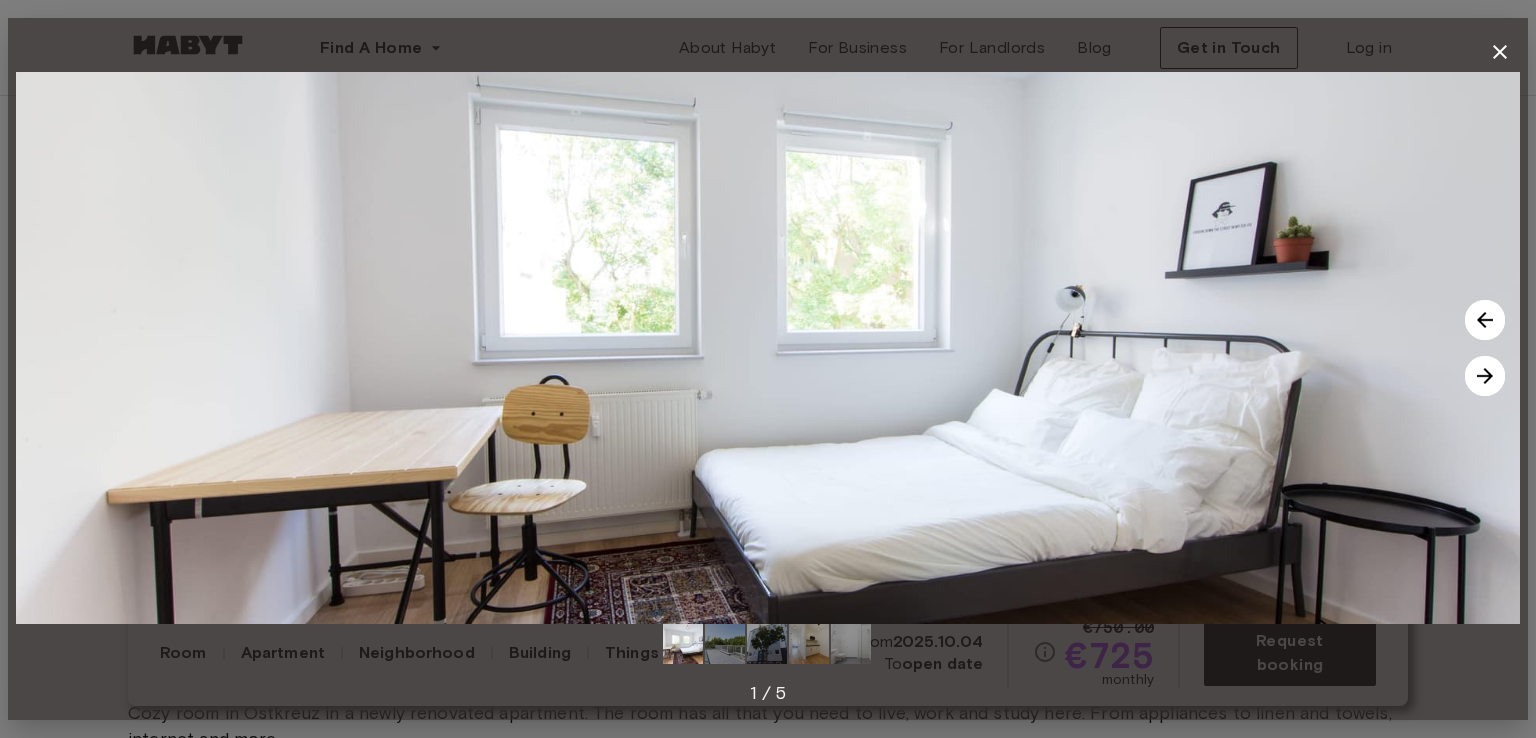 click at bounding box center (1485, 376) 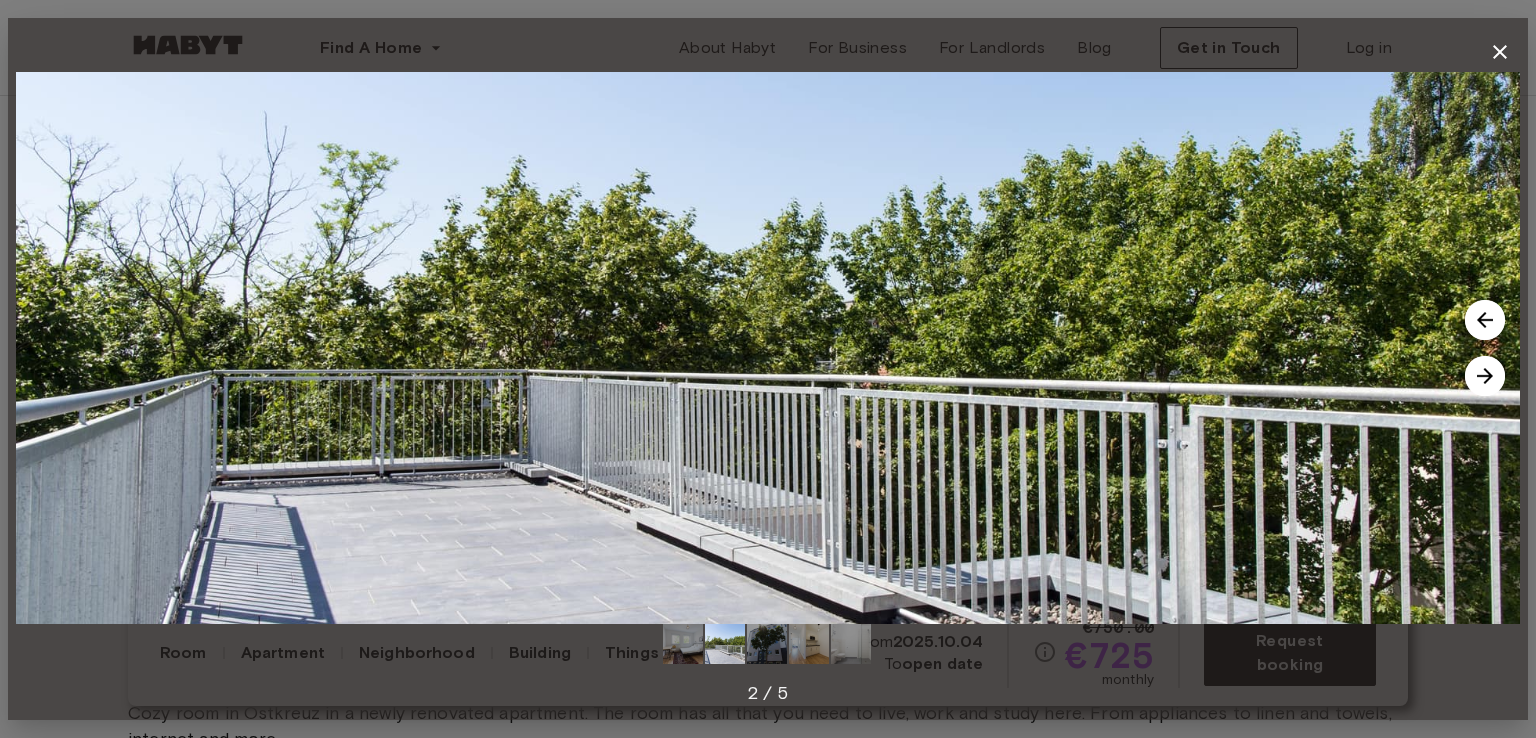 click at bounding box center [1485, 376] 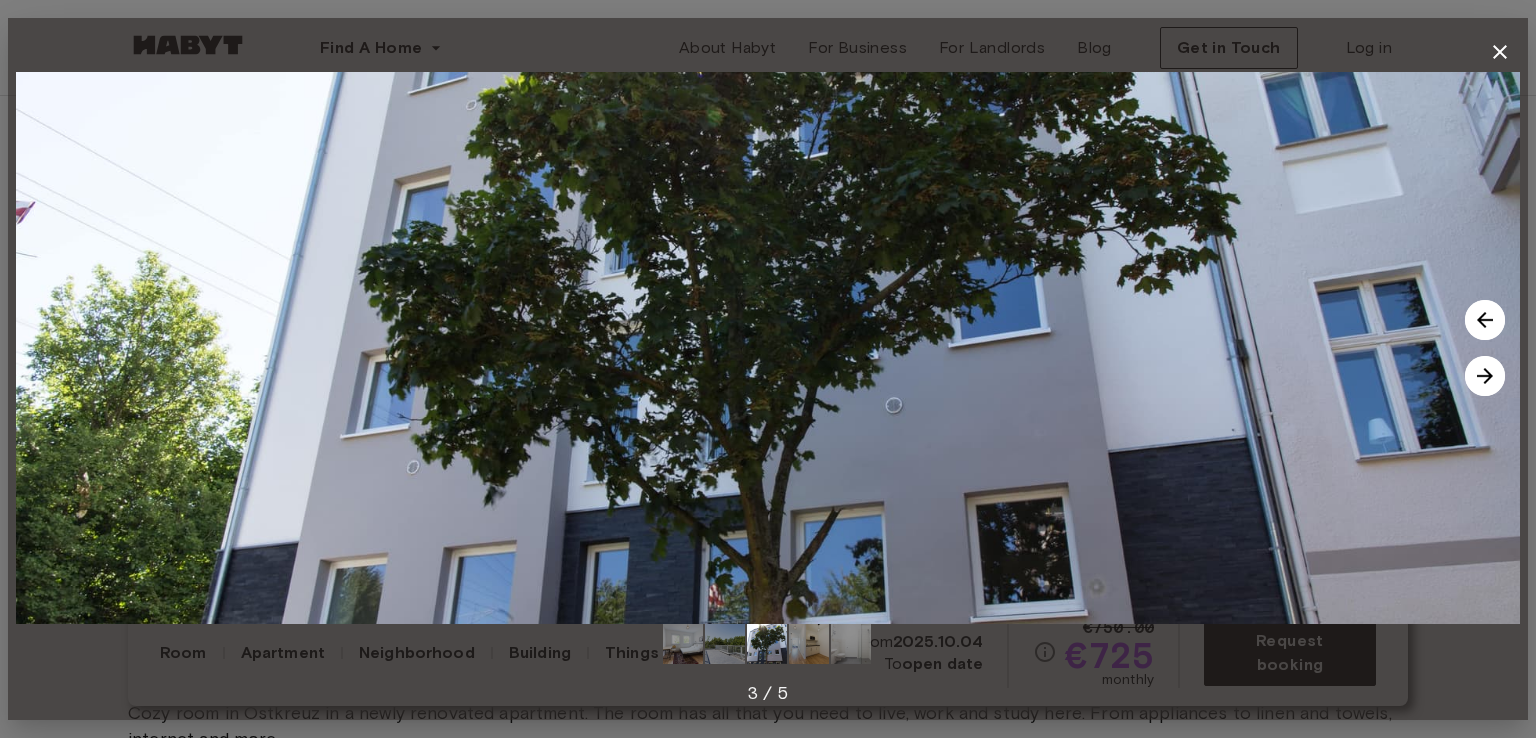 click at bounding box center [1485, 376] 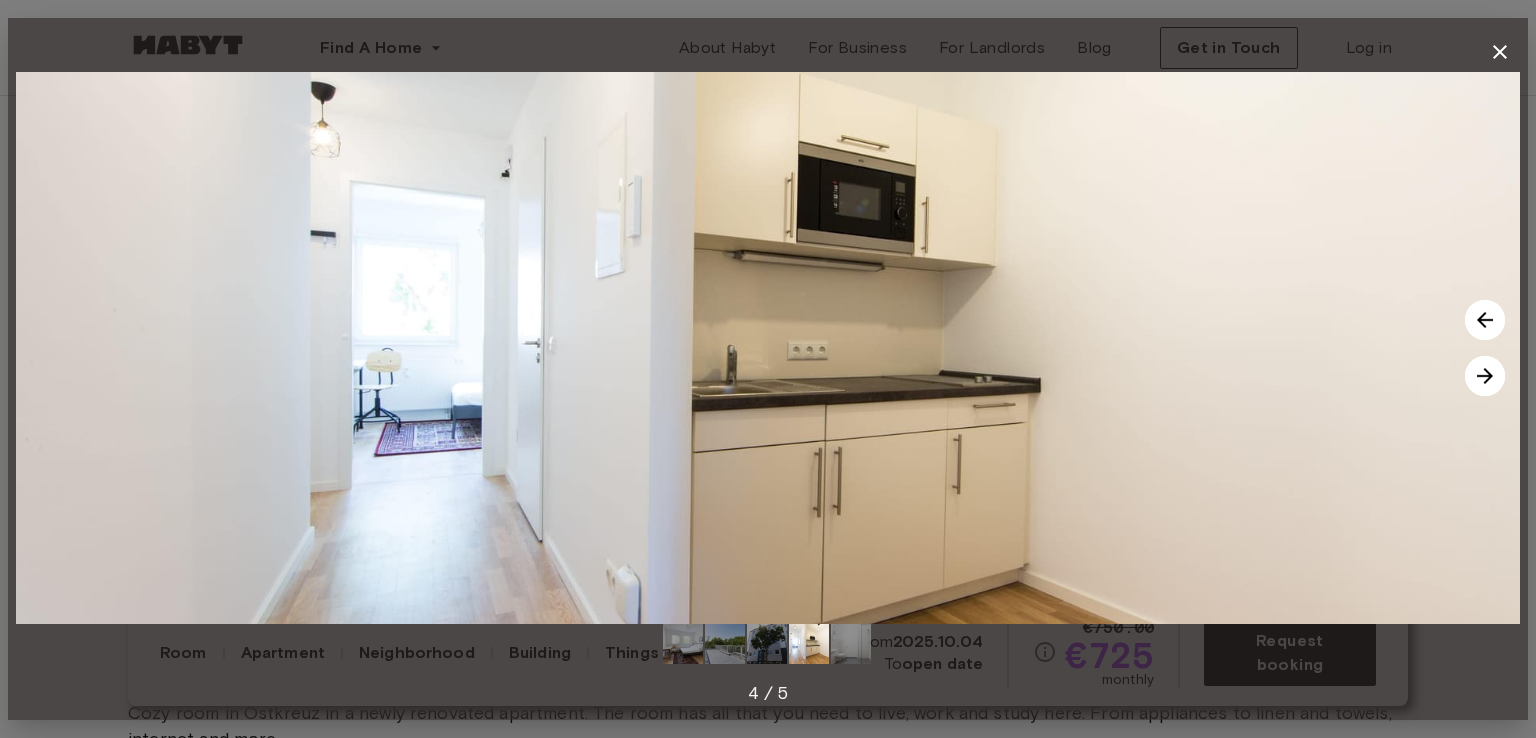 click at bounding box center [1485, 376] 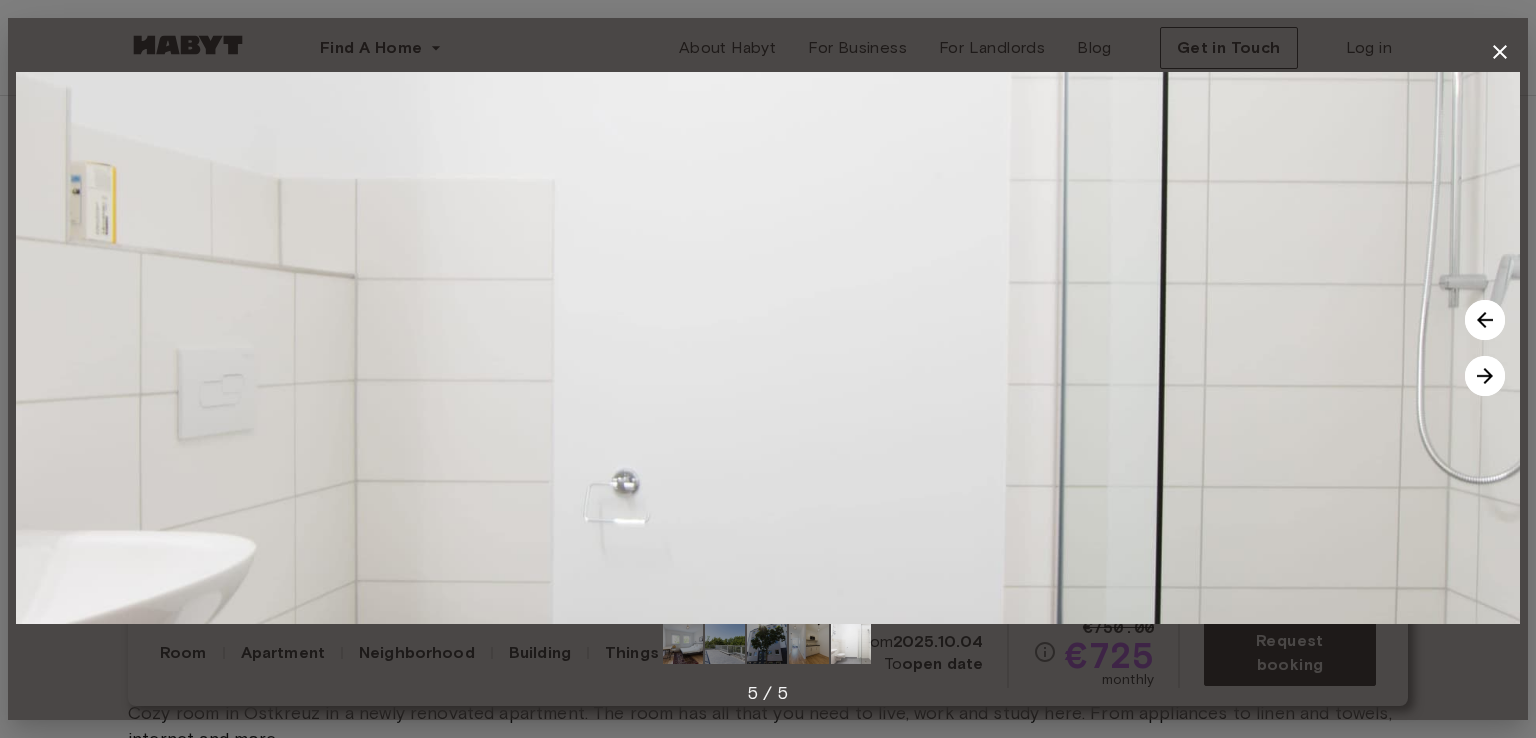 click at bounding box center [1485, 376] 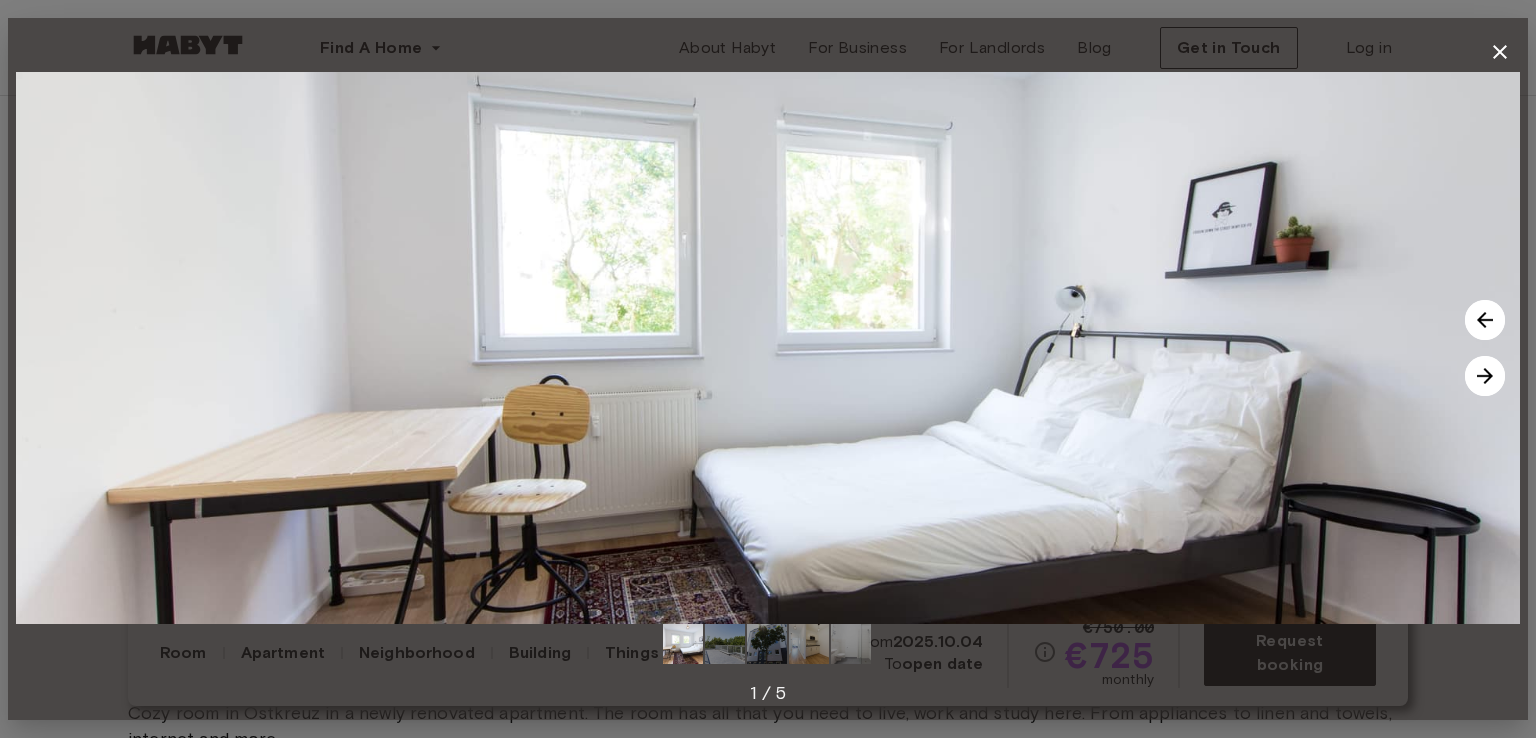 click at bounding box center (1485, 320) 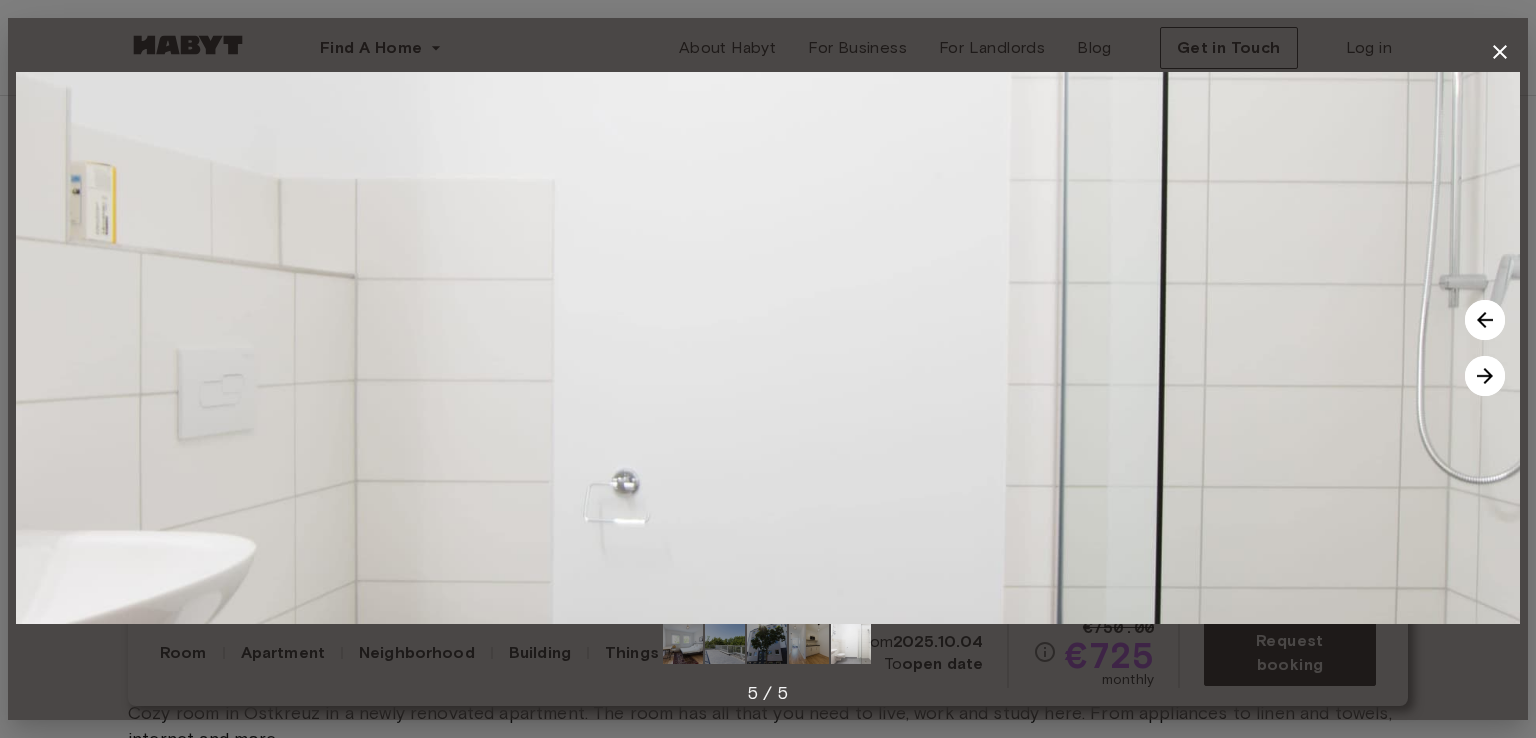 click at bounding box center [1485, 320] 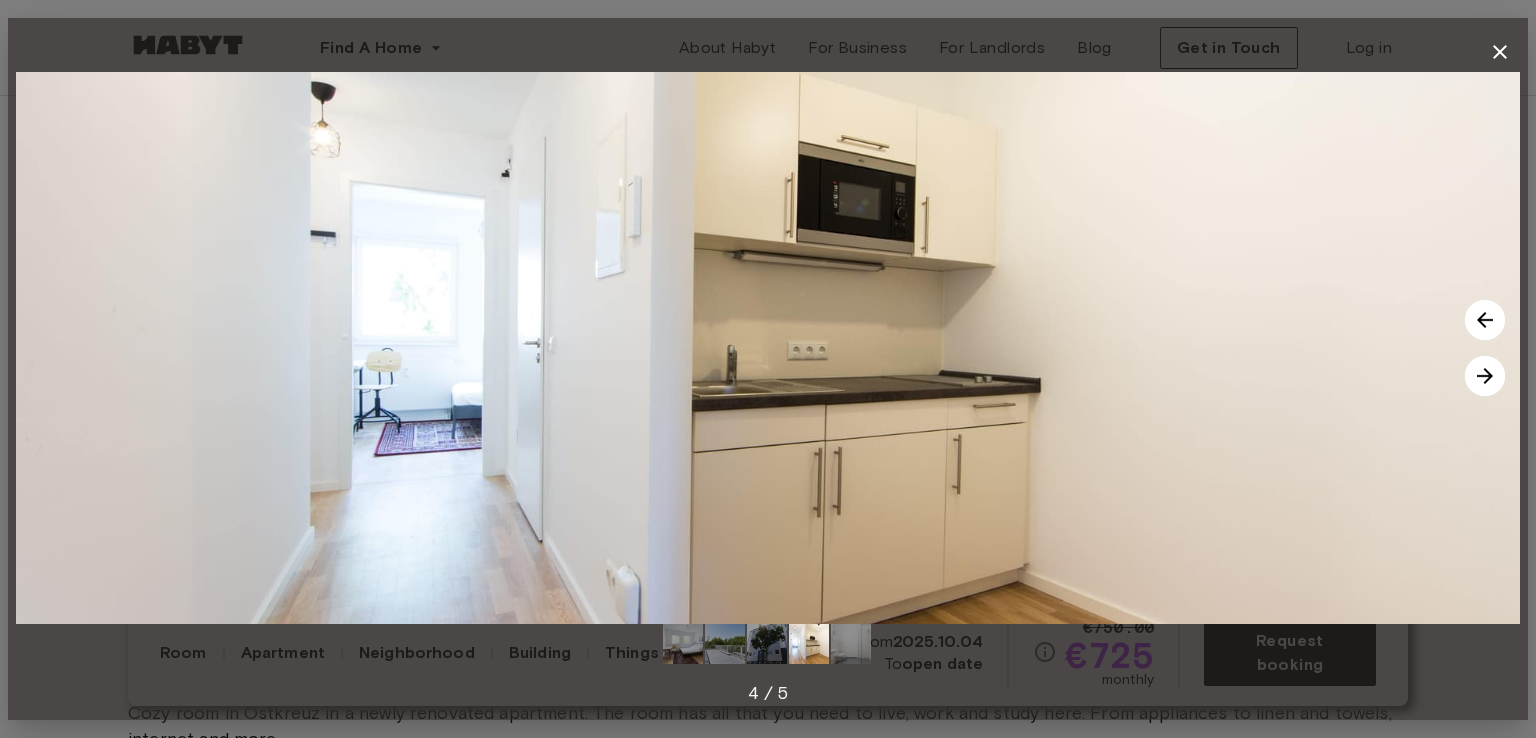 click at bounding box center (1485, 320) 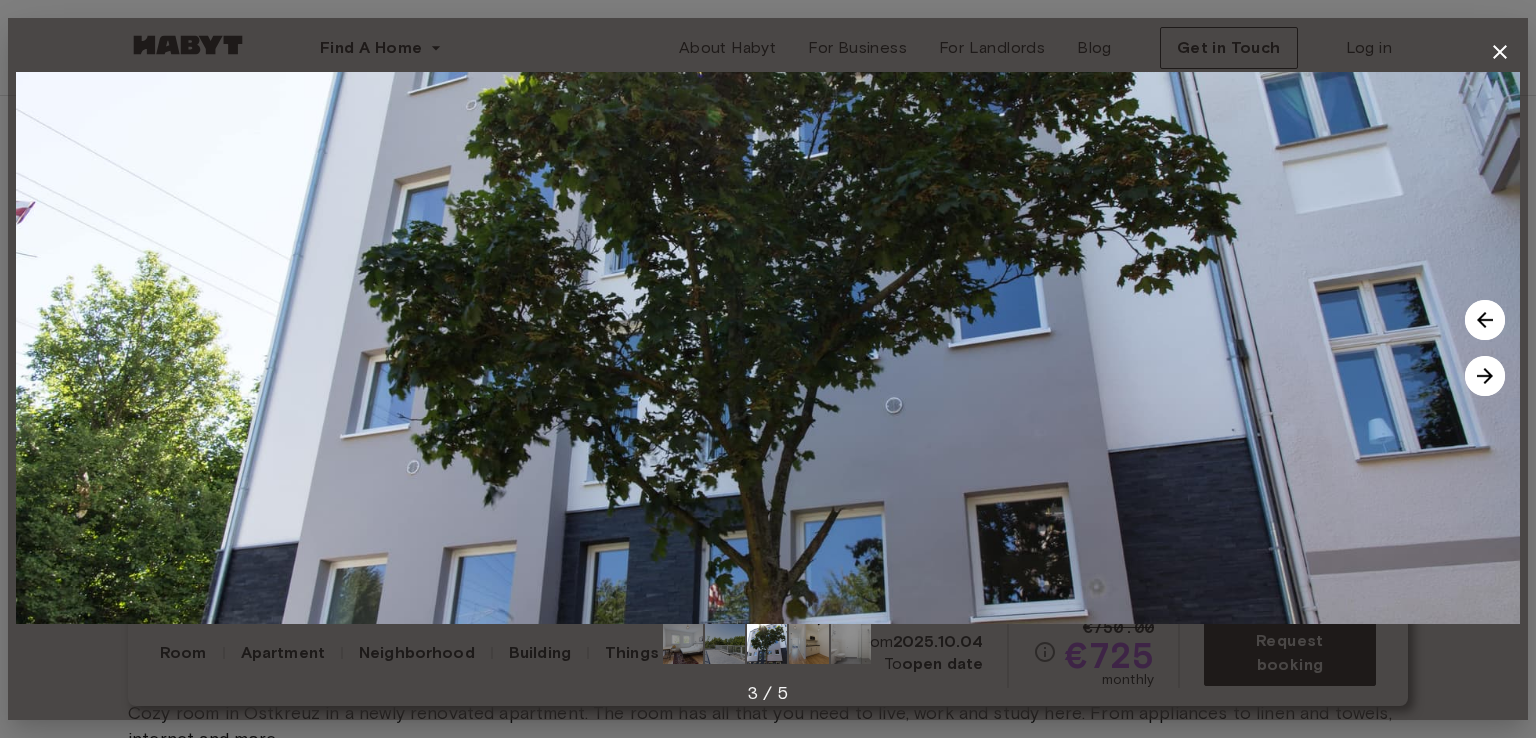 click at bounding box center (1485, 320) 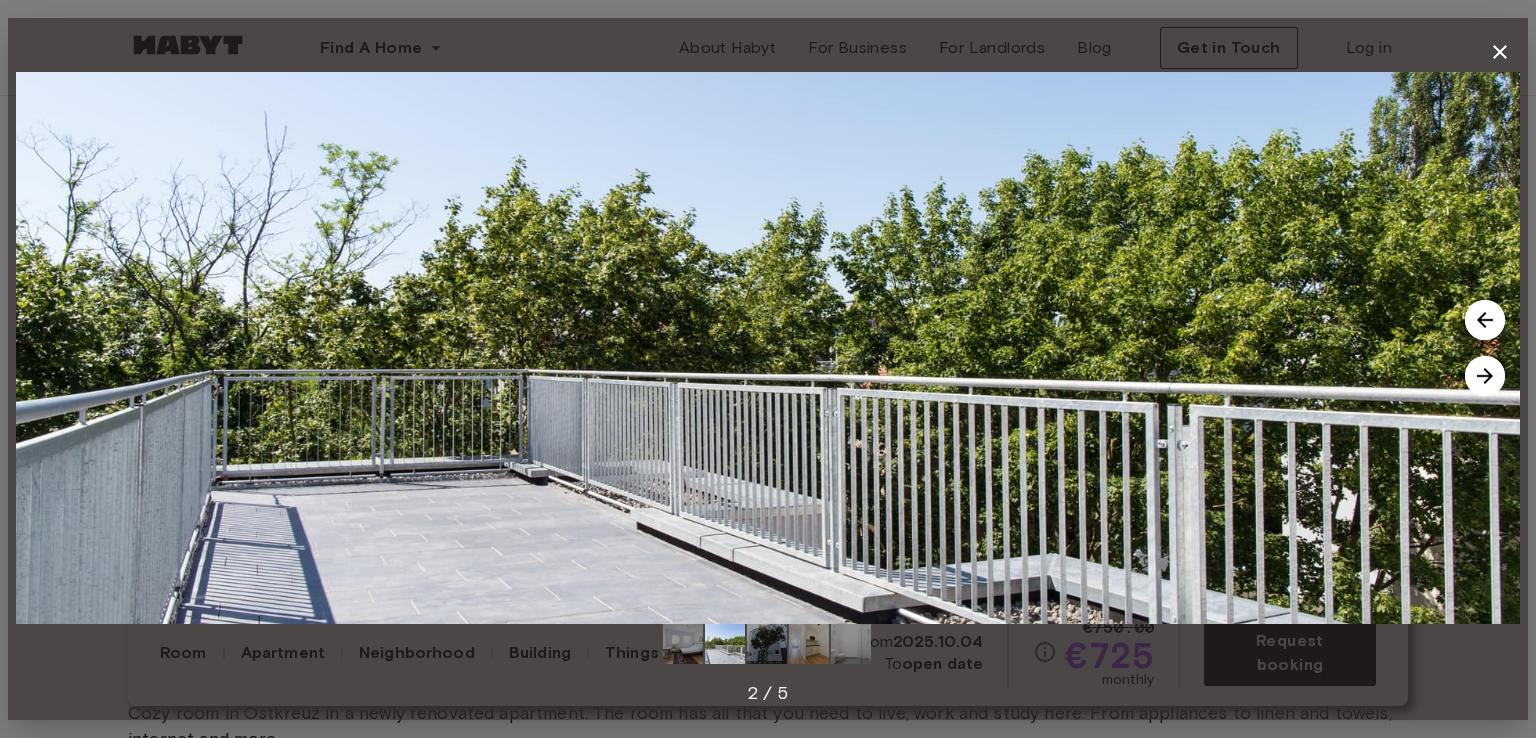 click at bounding box center [1485, 320] 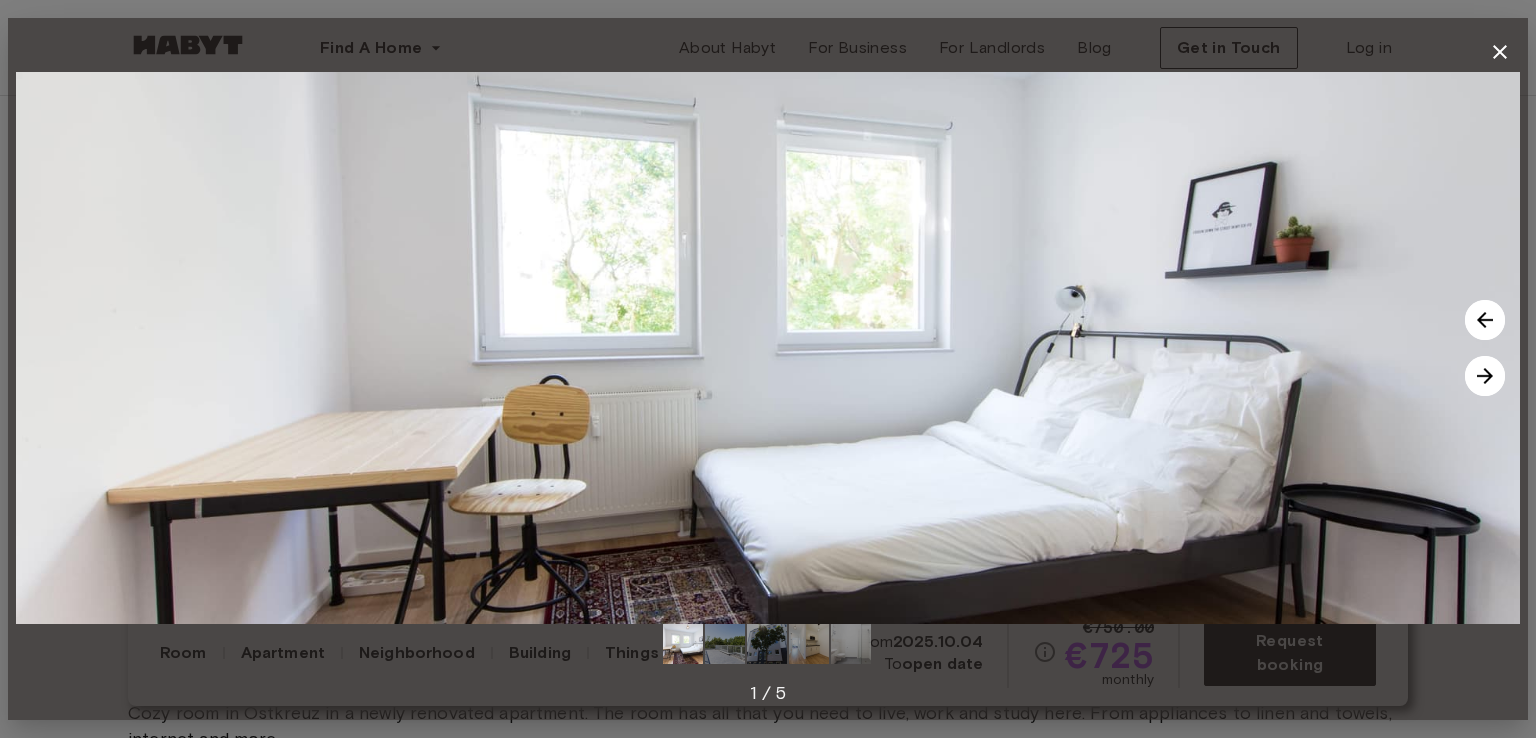 click at bounding box center (1485, 320) 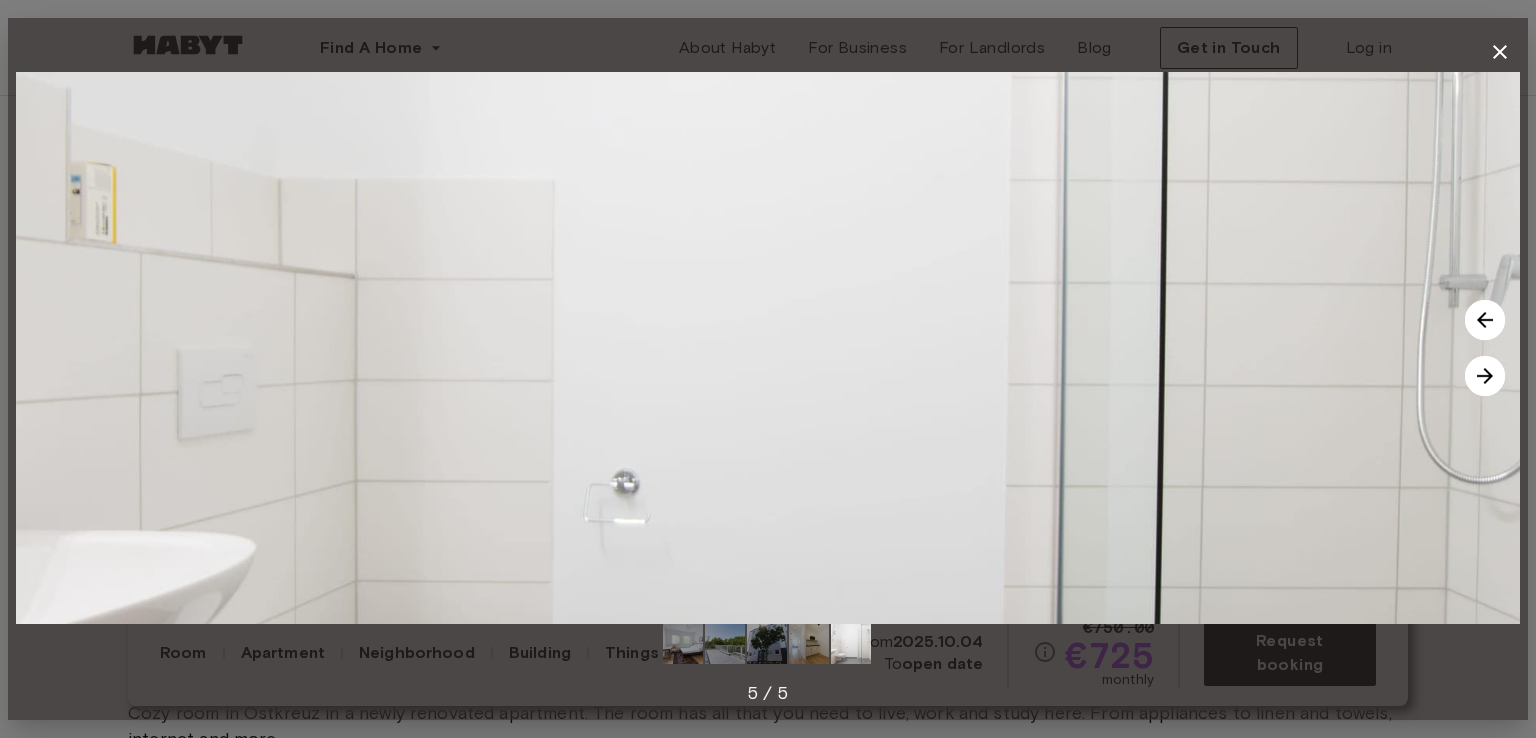 click at bounding box center (1485, 320) 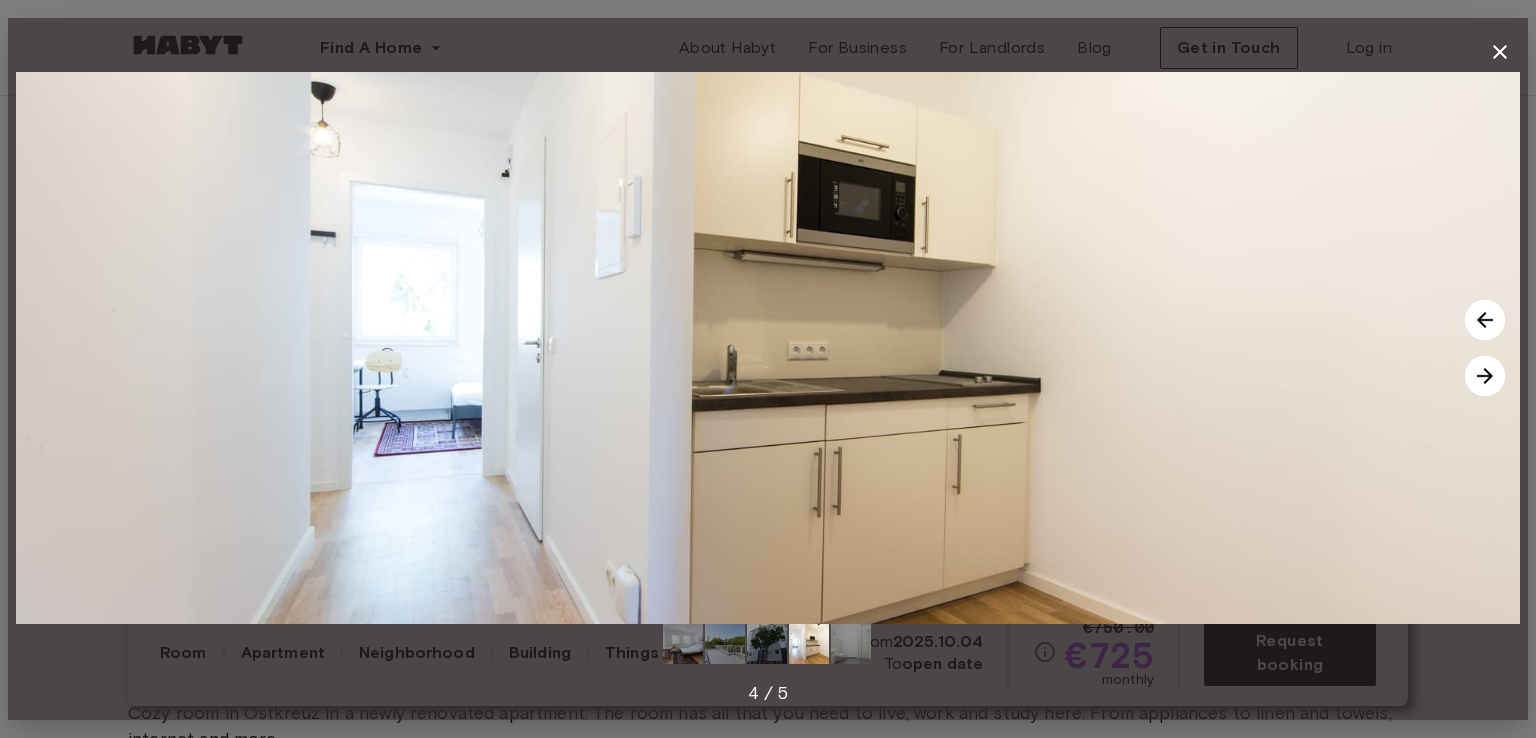 click at bounding box center [1485, 320] 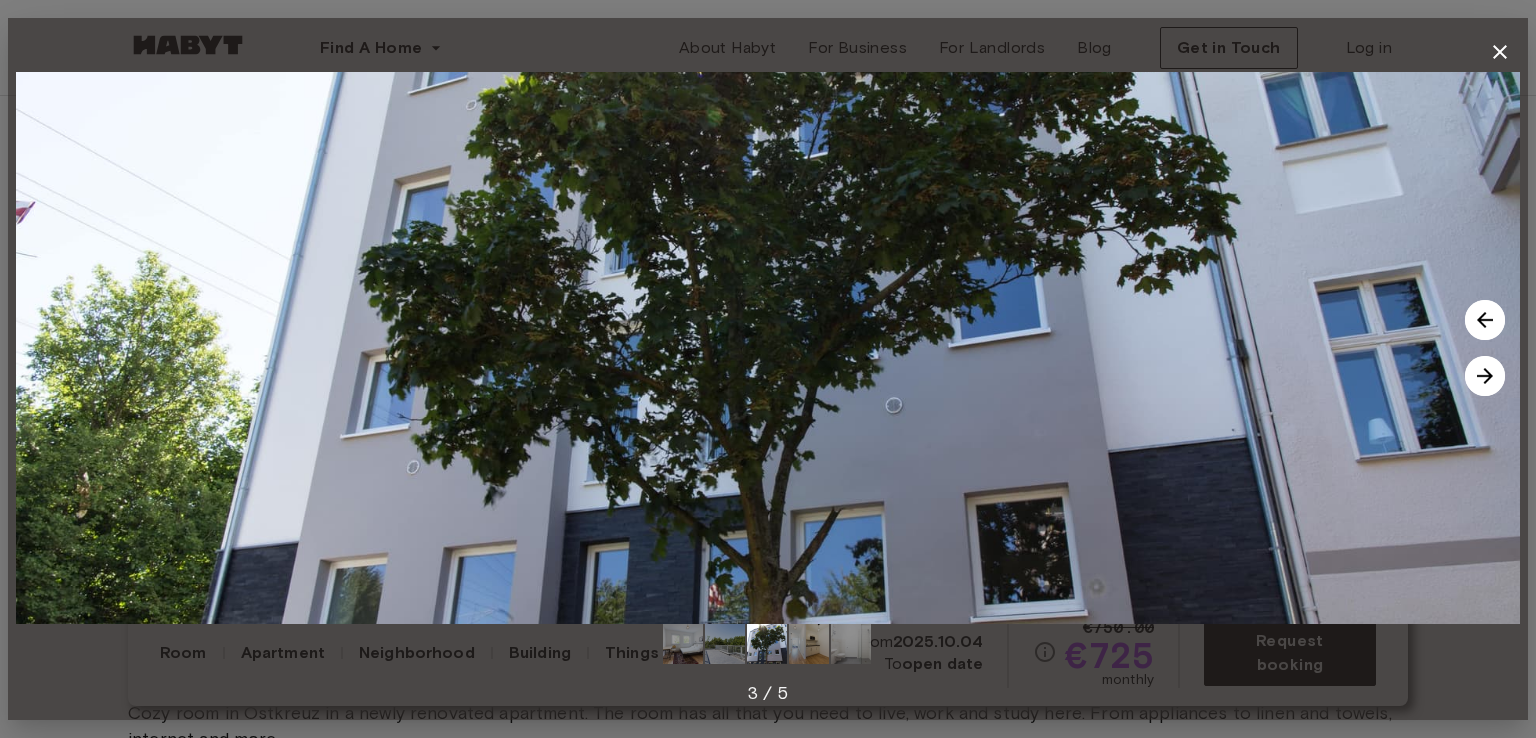 click at bounding box center (1485, 320) 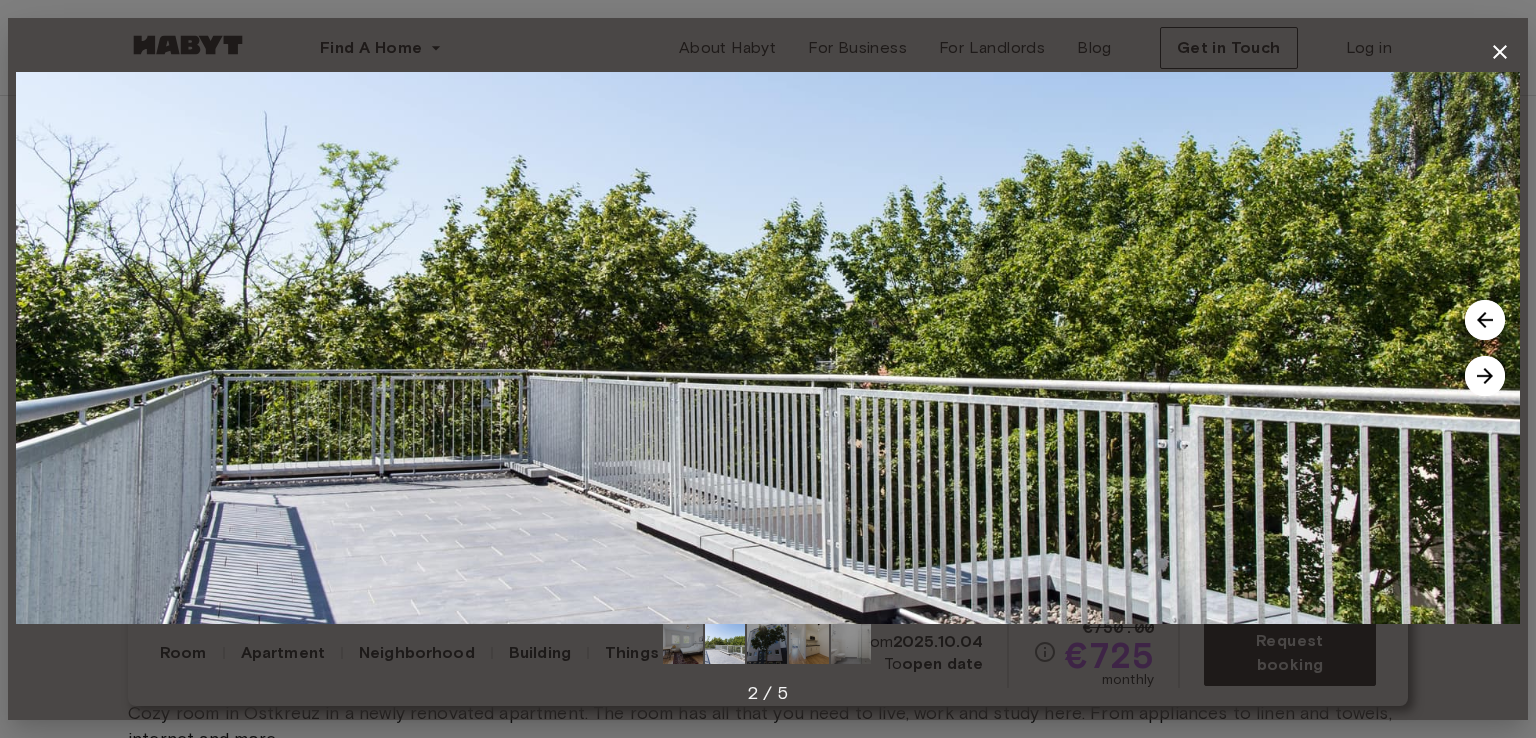 click at bounding box center [1485, 320] 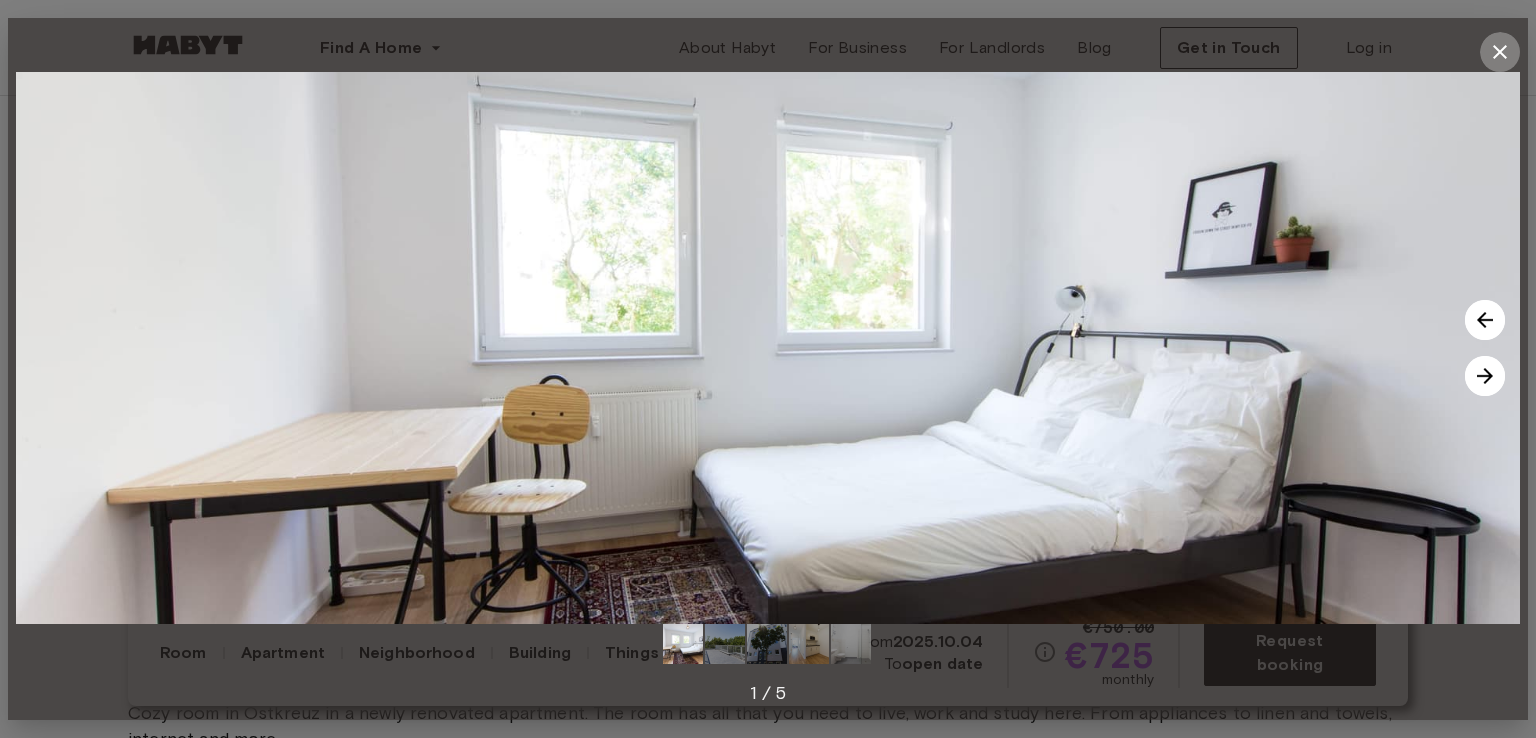 click 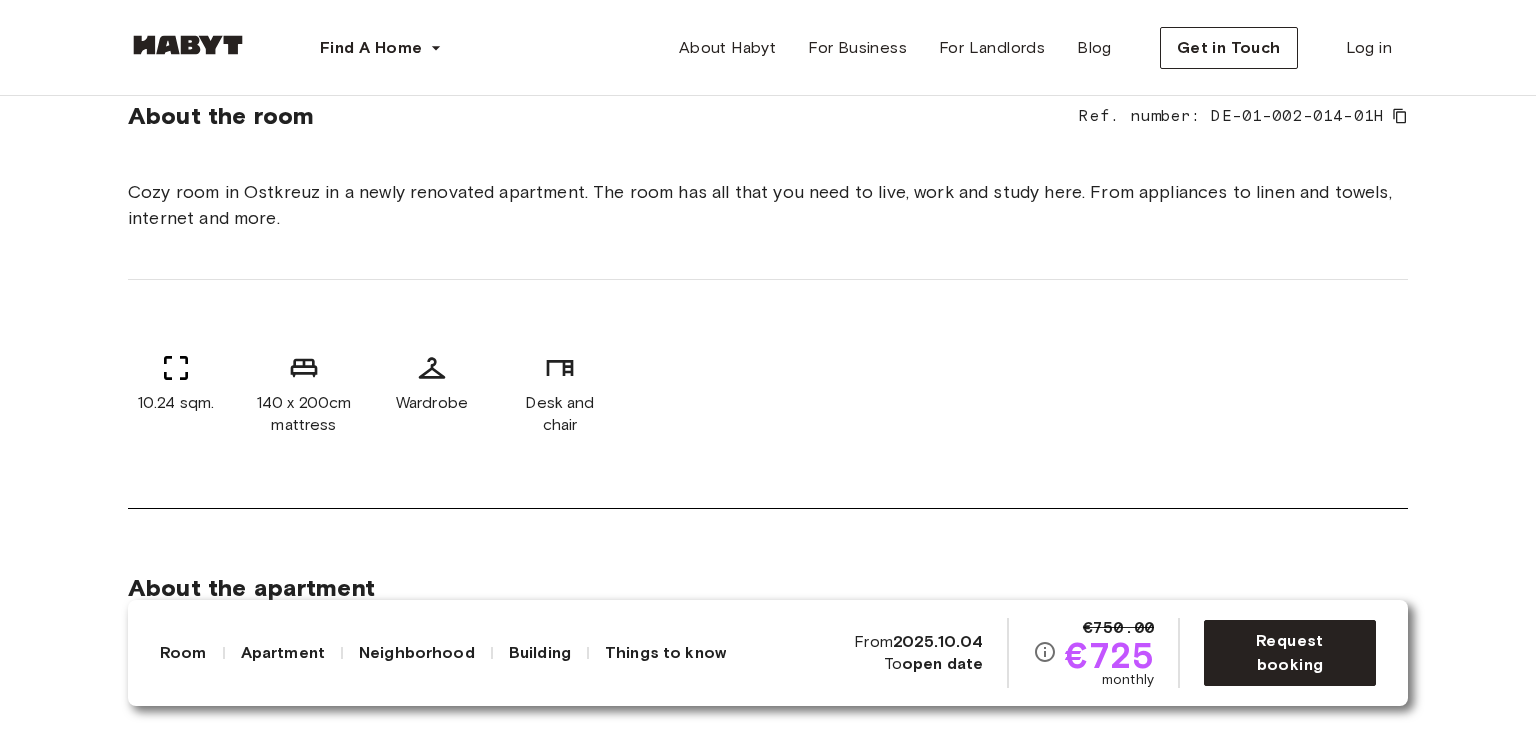 scroll, scrollTop: 800, scrollLeft: 0, axis: vertical 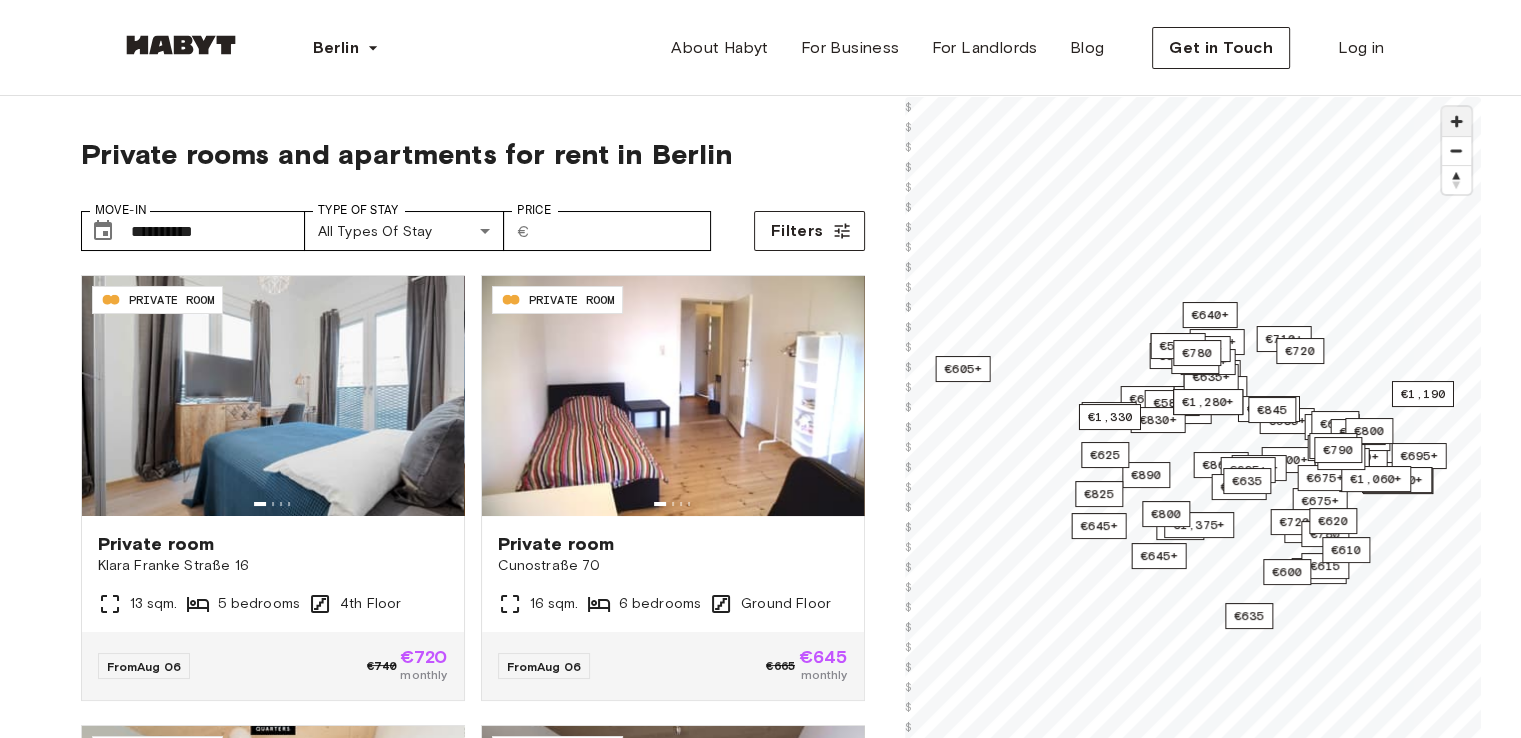 click at bounding box center [1456, 121] 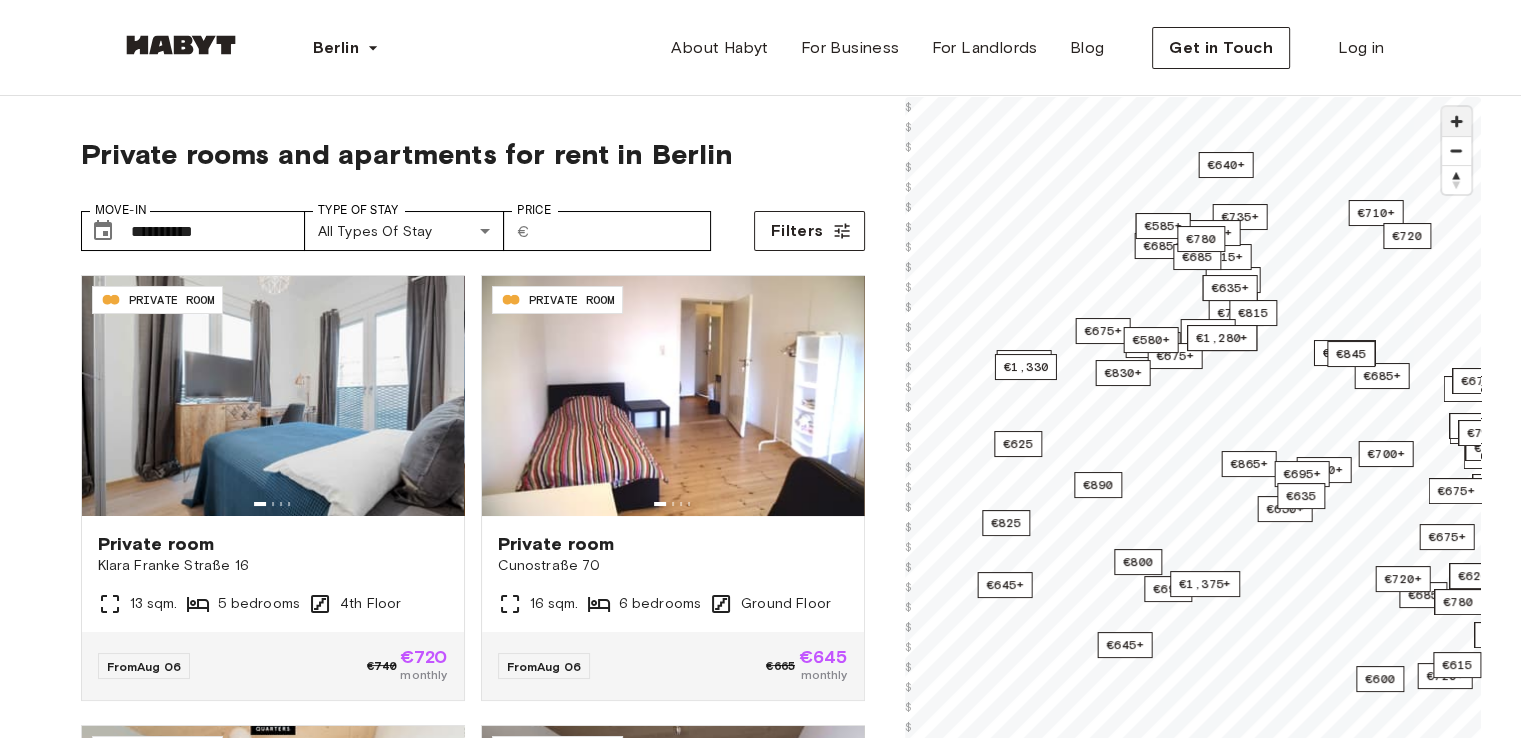 click at bounding box center (1456, 121) 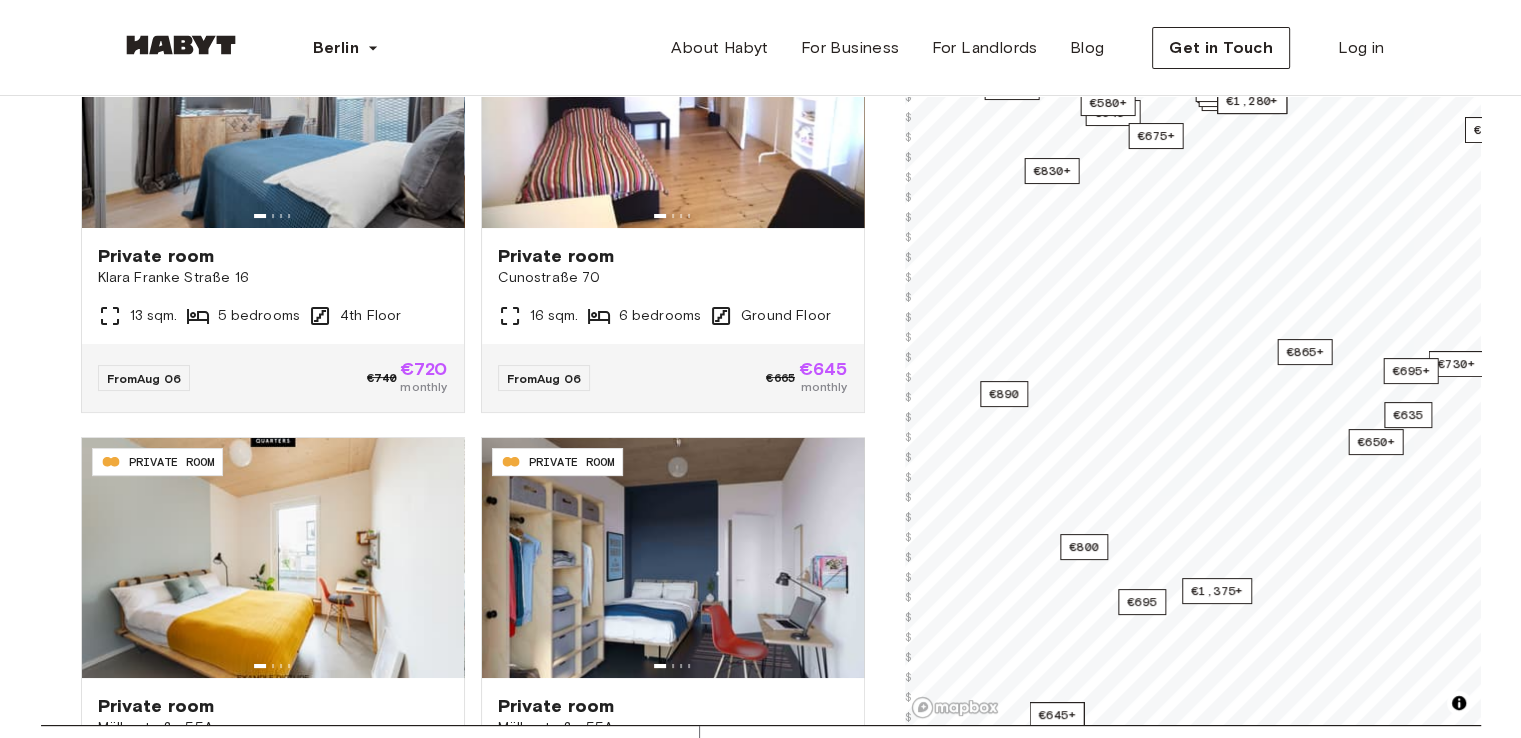 scroll, scrollTop: 300, scrollLeft: 0, axis: vertical 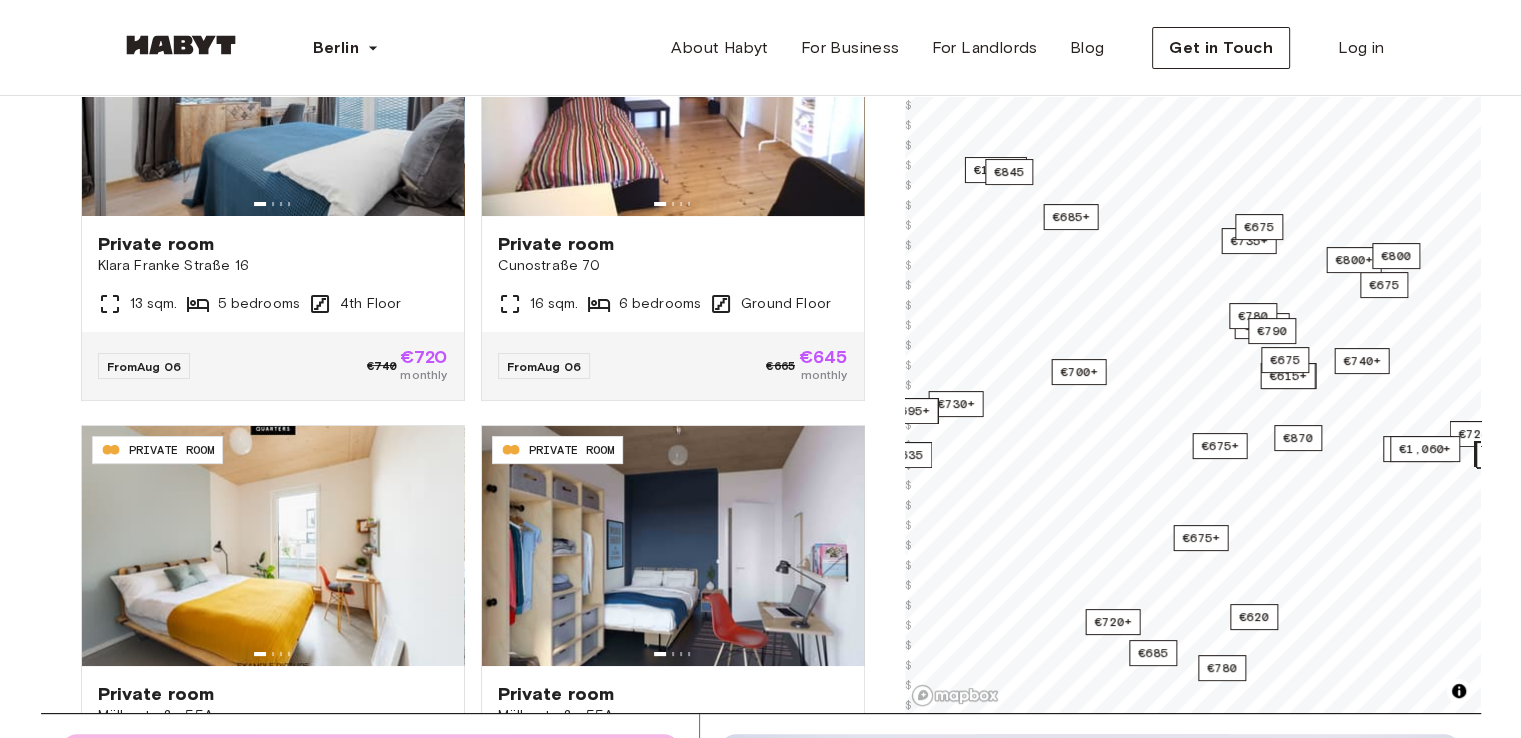 click on "**********" at bounding box center [761, 255] 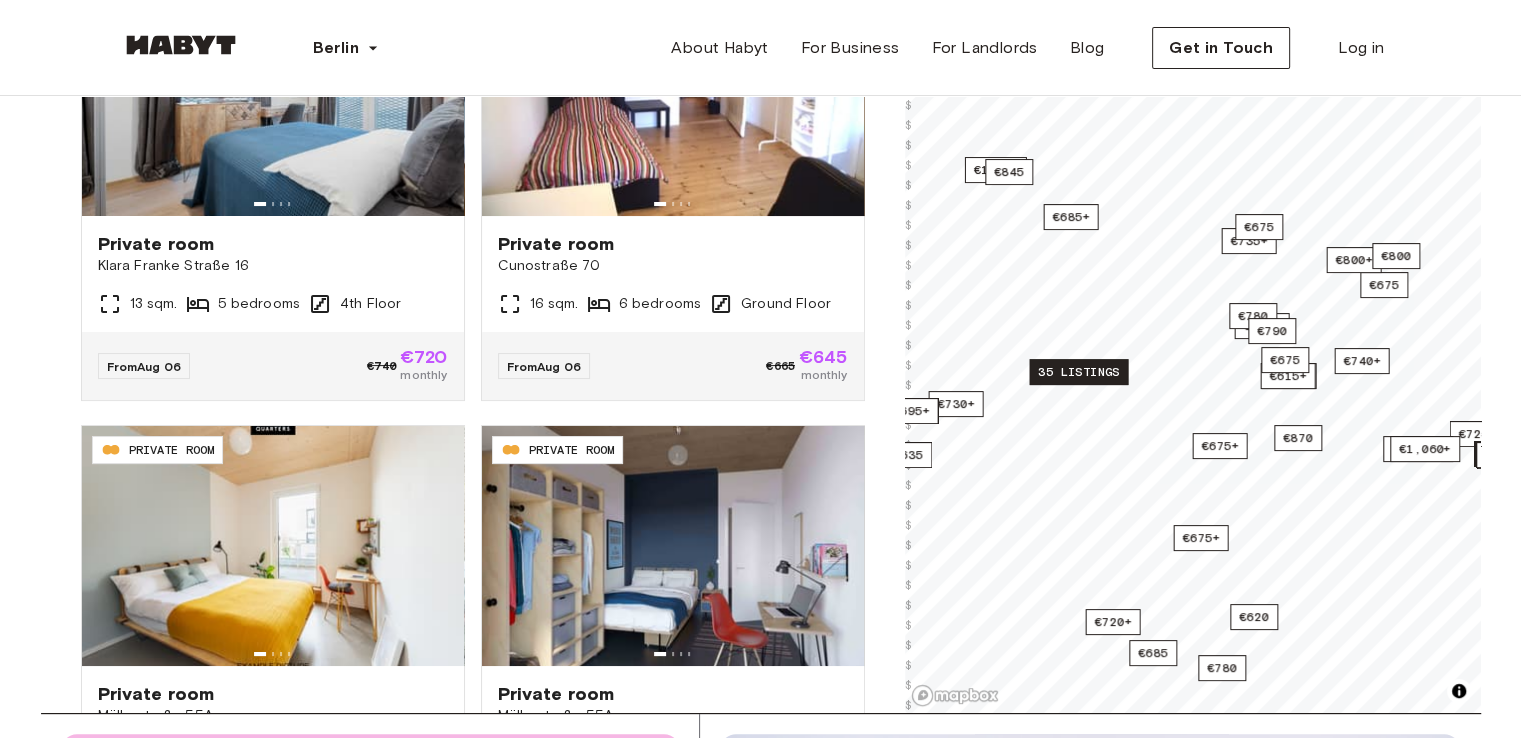 click on "35 listings" at bounding box center (1078, 372) 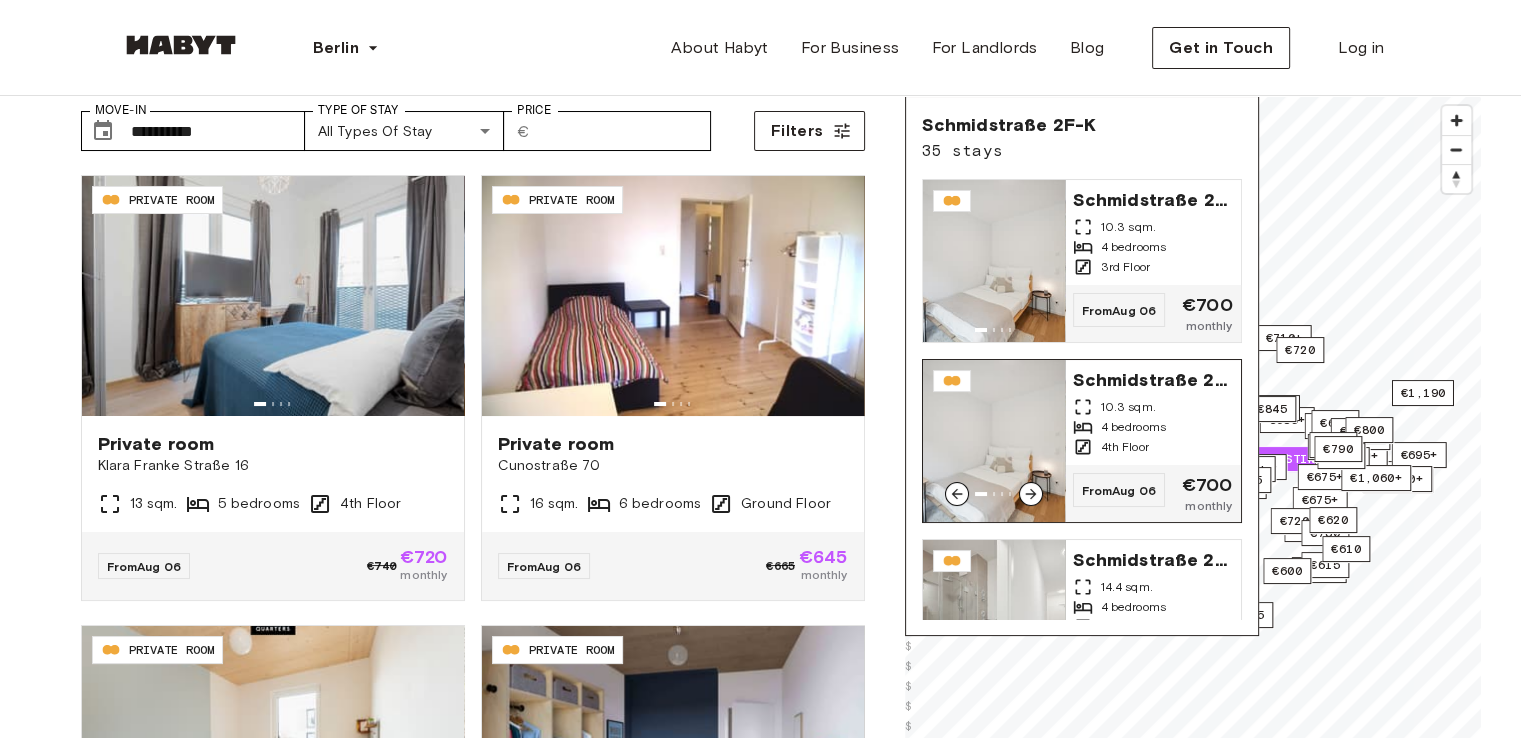 scroll, scrollTop: 0, scrollLeft: 0, axis: both 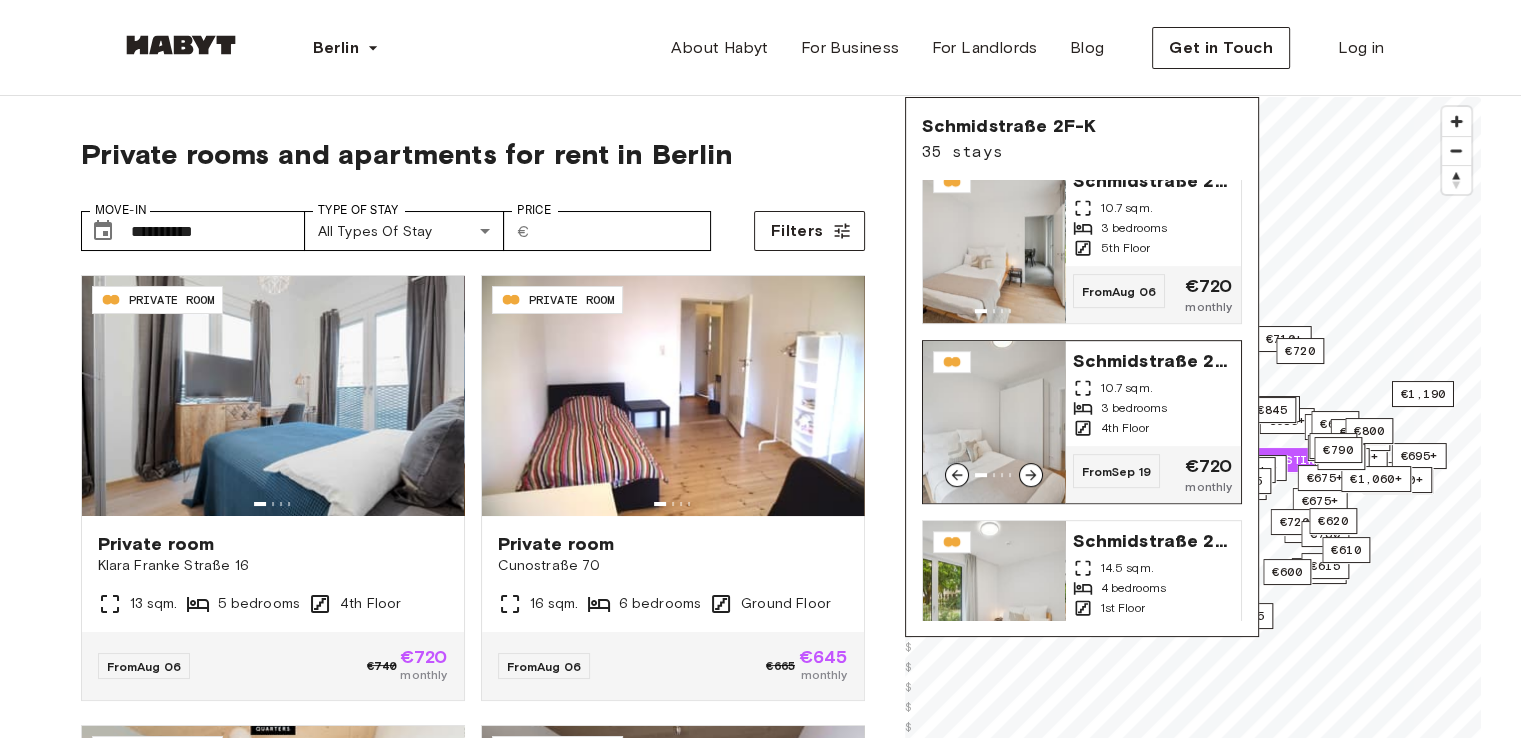 click at bounding box center [994, 422] 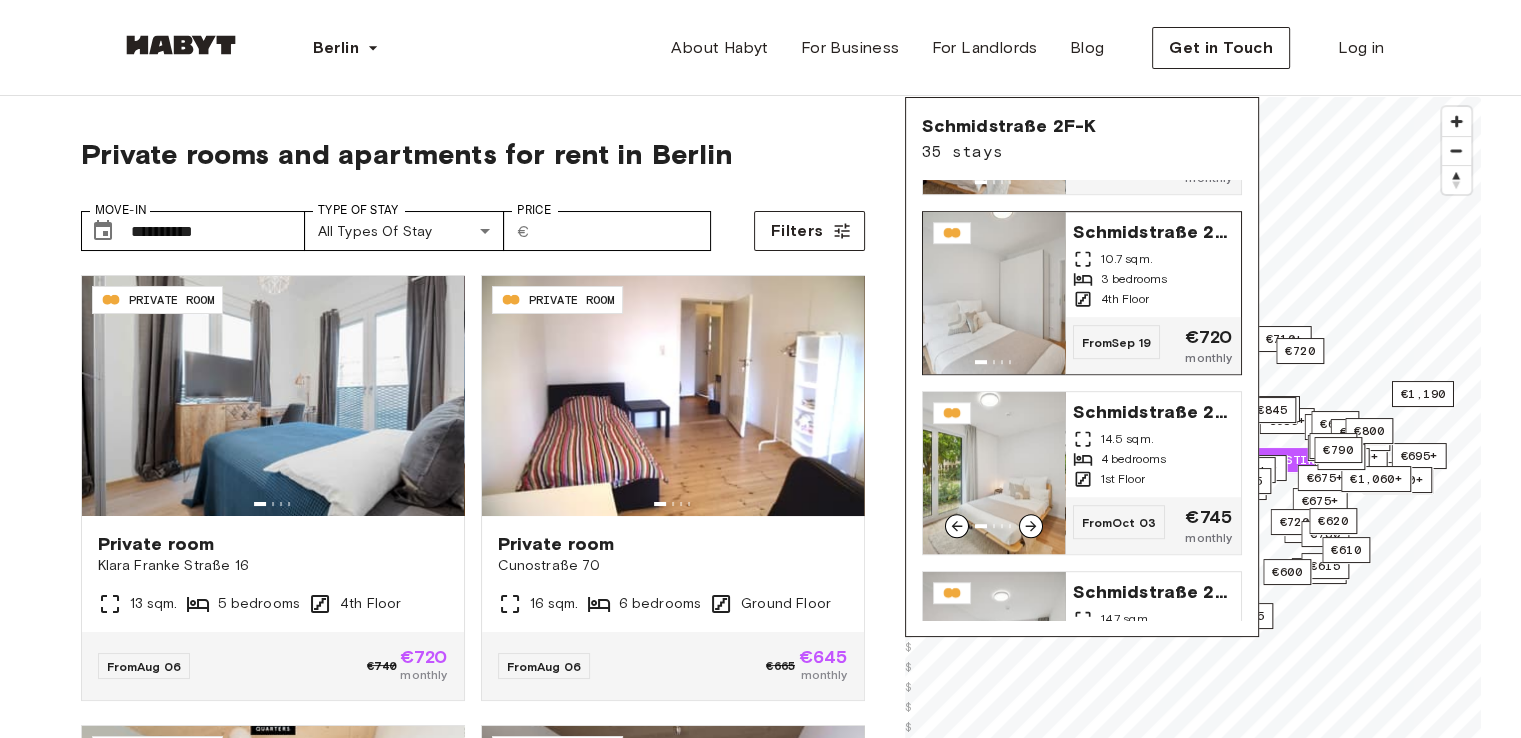 scroll, scrollTop: 1200, scrollLeft: 0, axis: vertical 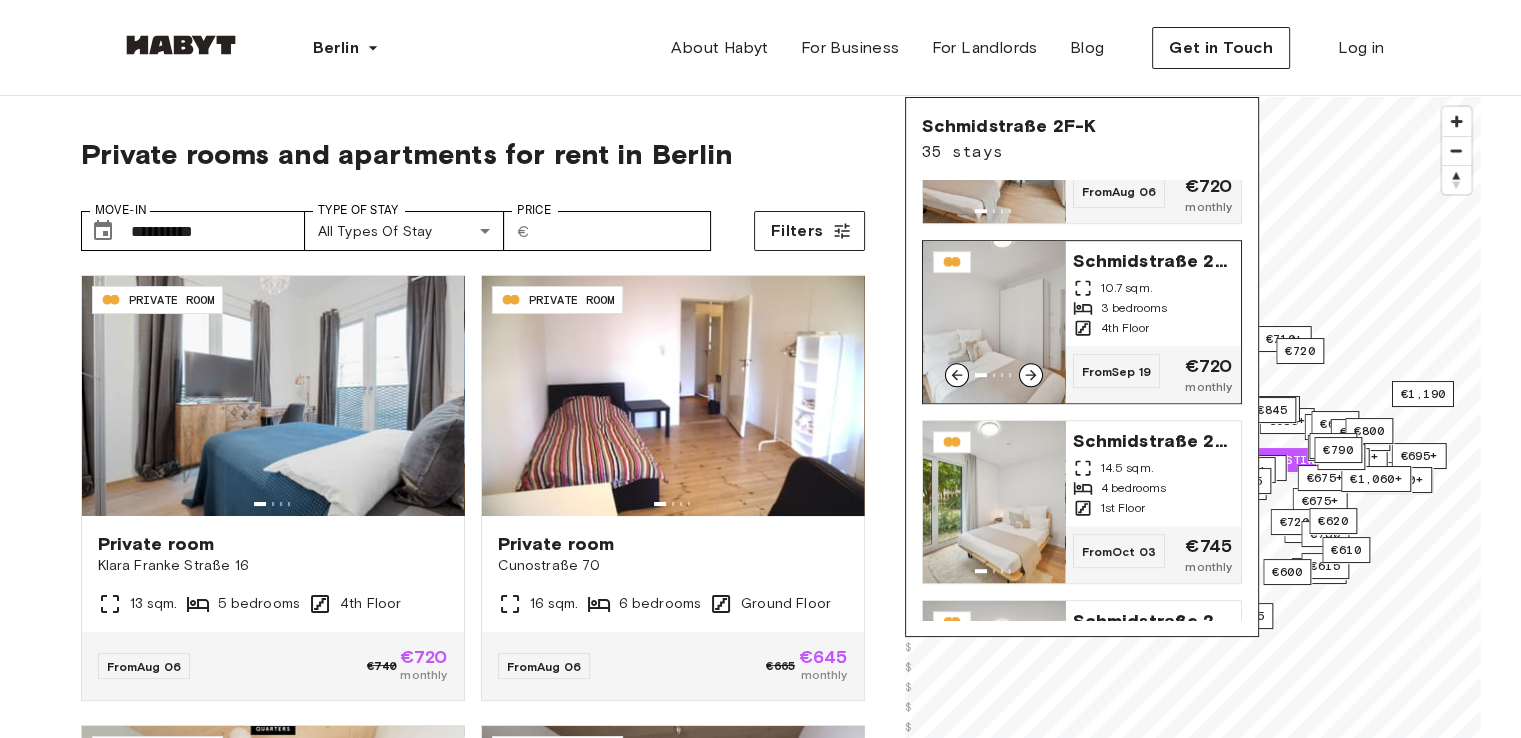 click on "3 bedrooms" at bounding box center (1134, 308) 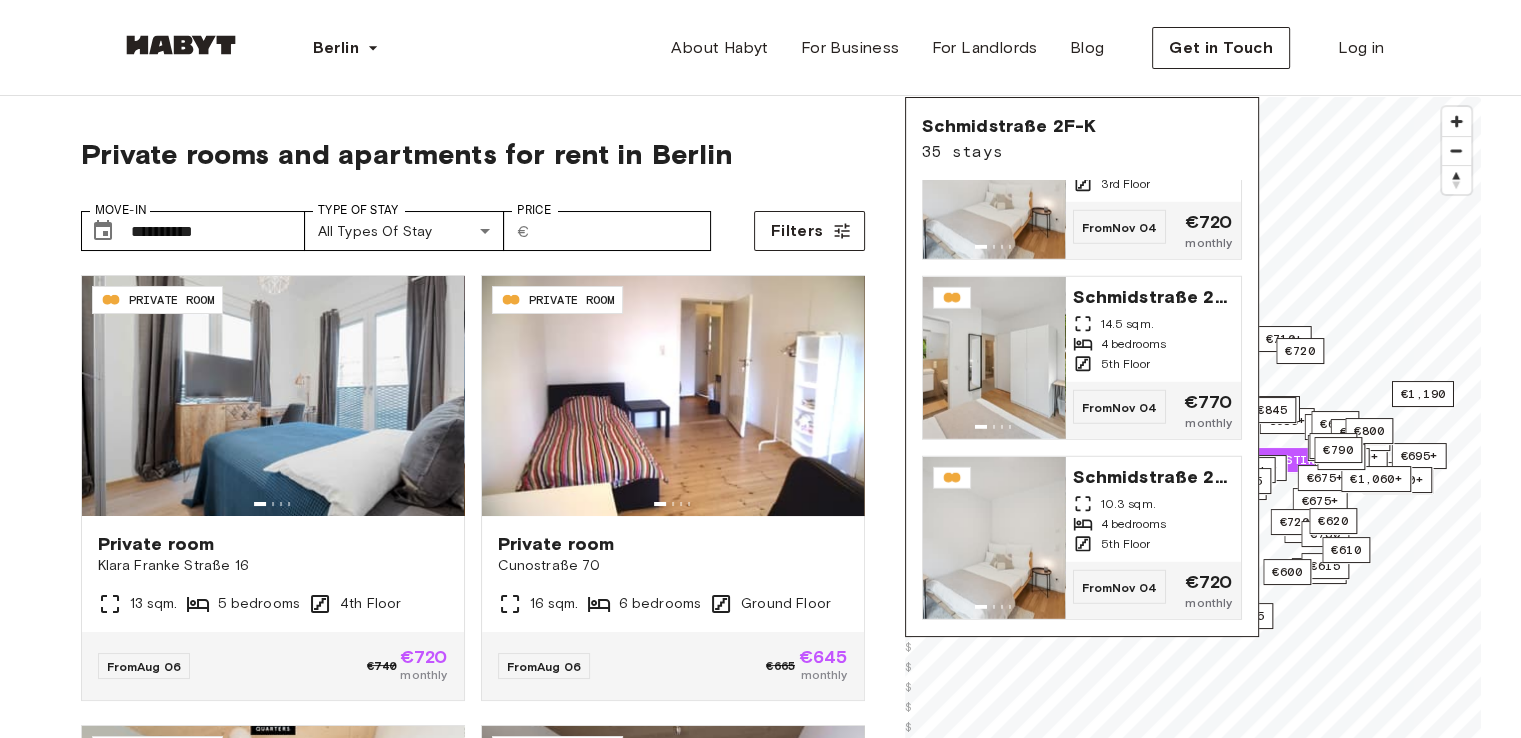scroll, scrollTop: 5829, scrollLeft: 0, axis: vertical 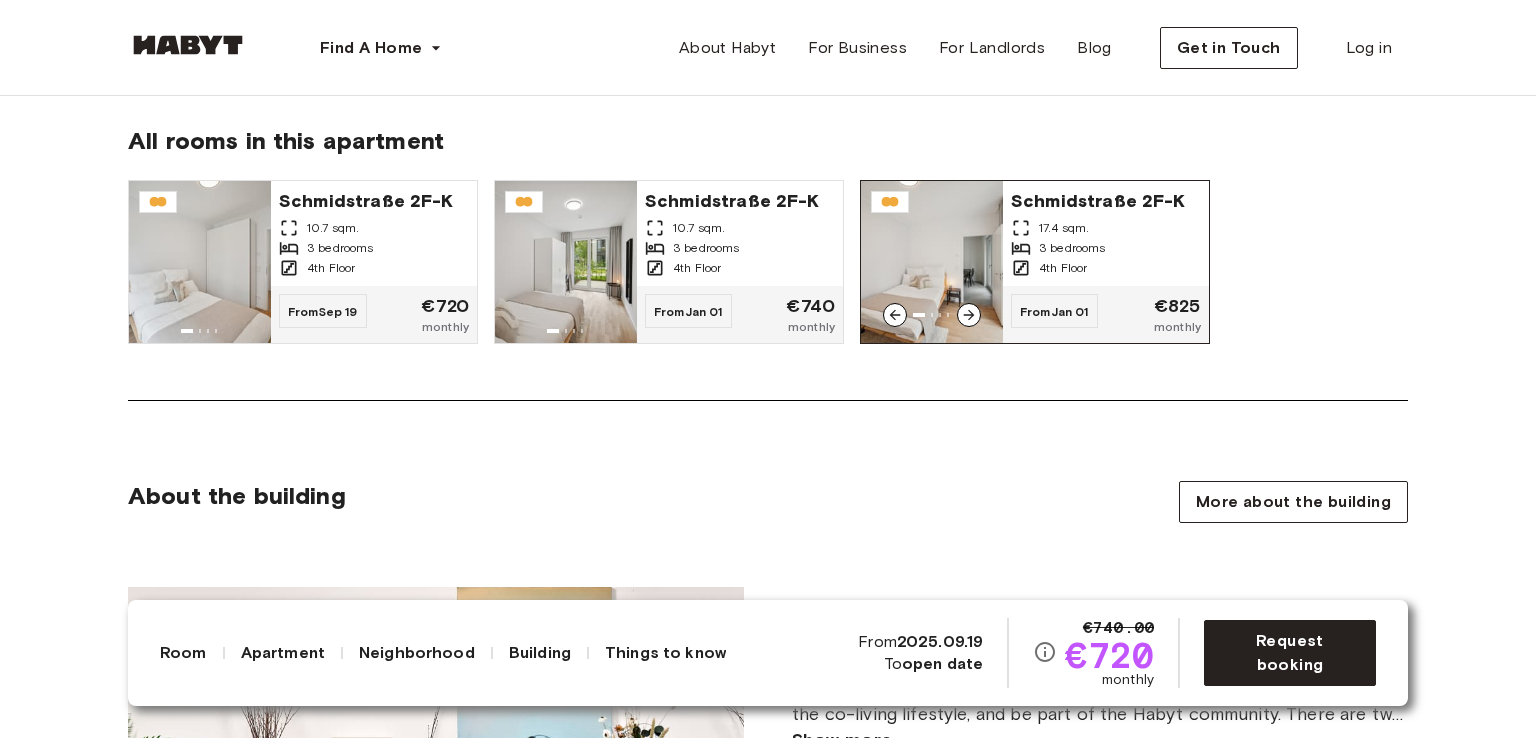 click at bounding box center (932, 262) 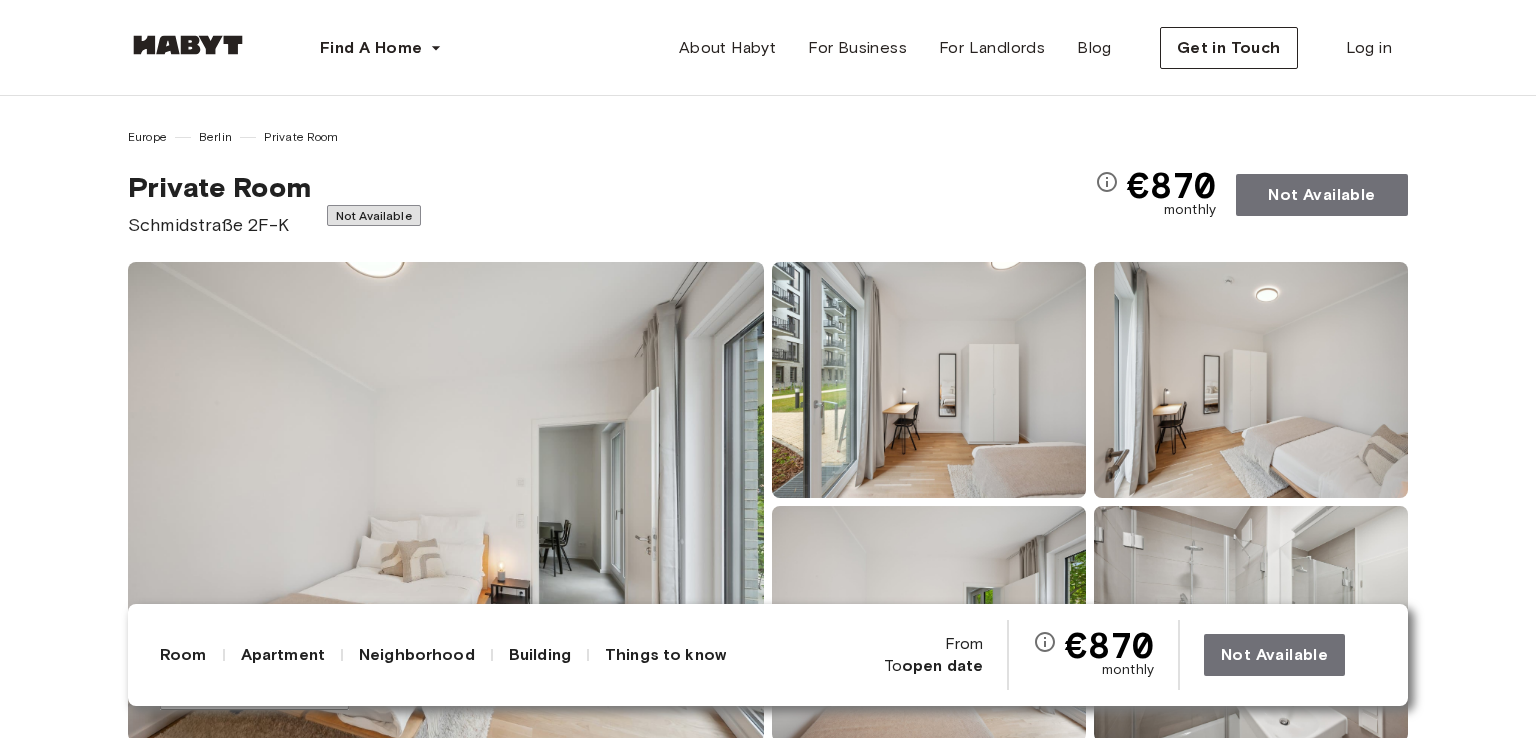 scroll, scrollTop: 300, scrollLeft: 0, axis: vertical 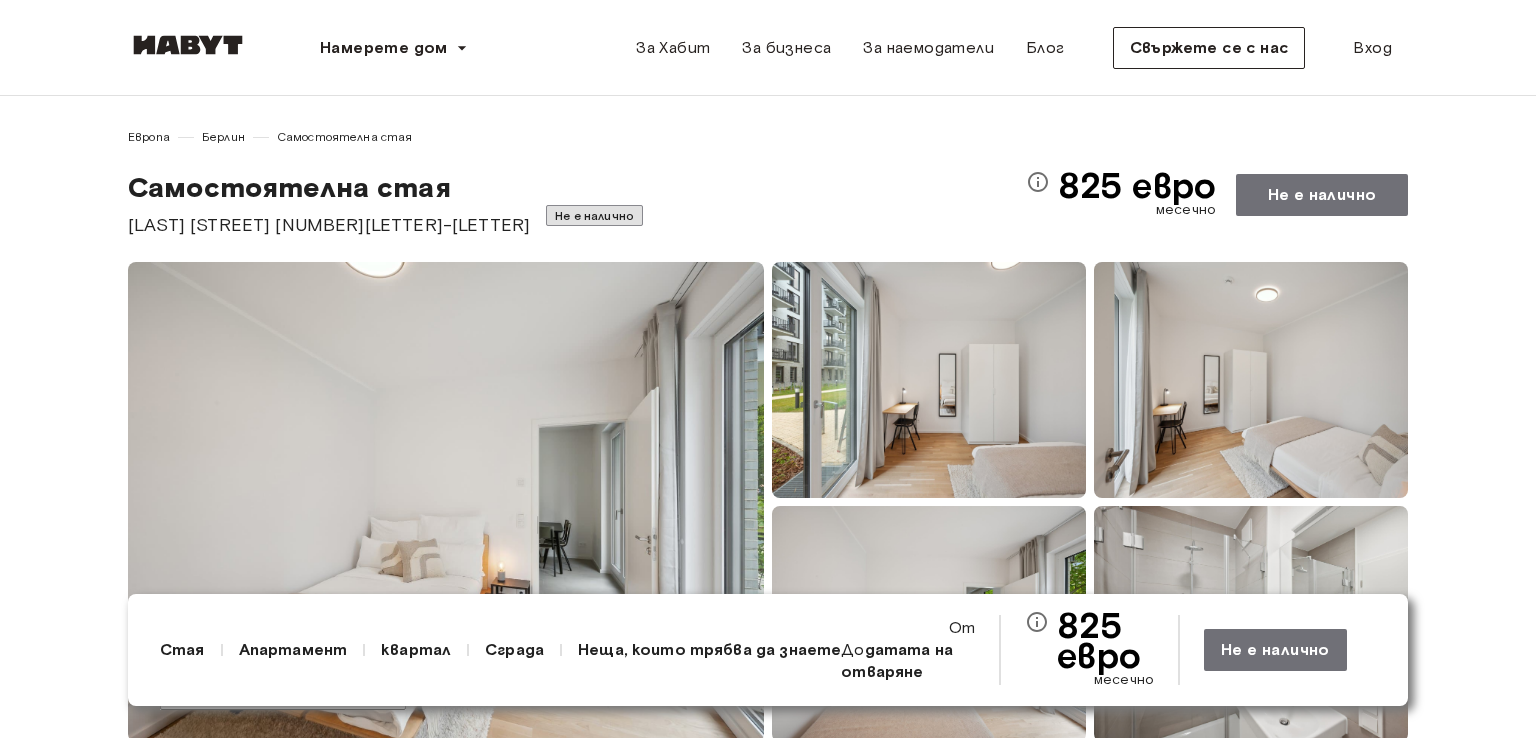 click on "Самостоятелна стая [LAST] [STREET] [NUMBER][LETTER]-[LETTER] Не е налично" at bounding box center [577, 204] 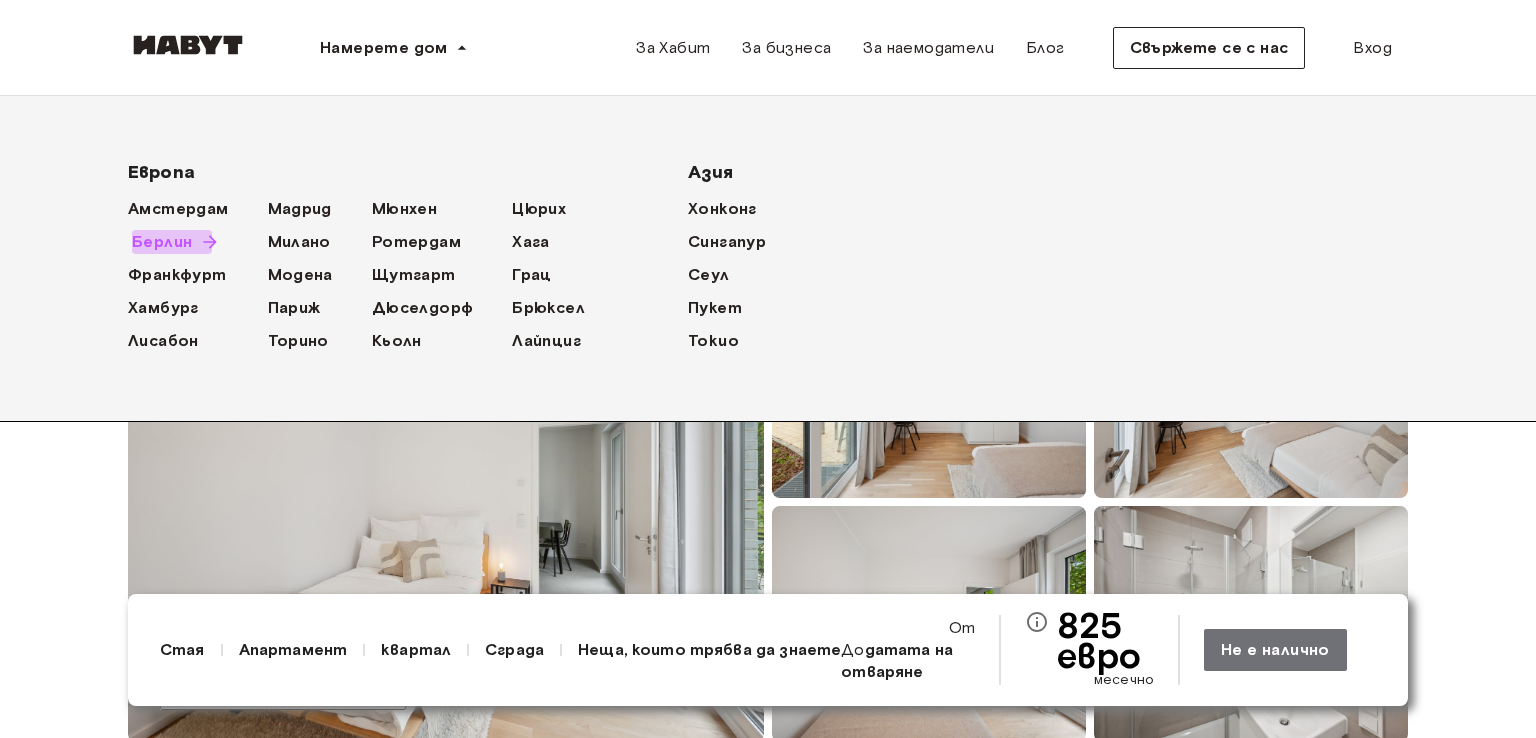 click on "Берлин" at bounding box center [162, 241] 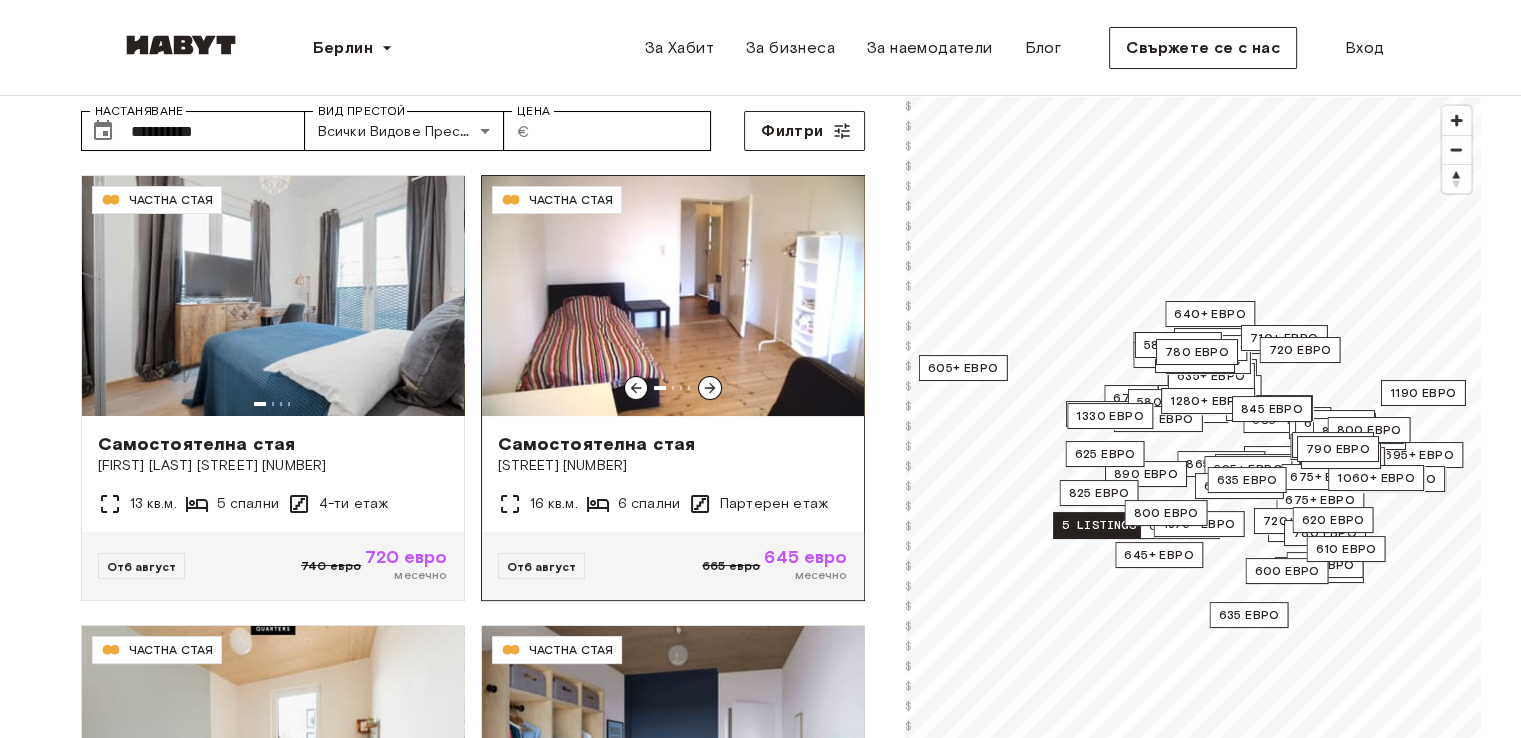scroll, scrollTop: 0, scrollLeft: 0, axis: both 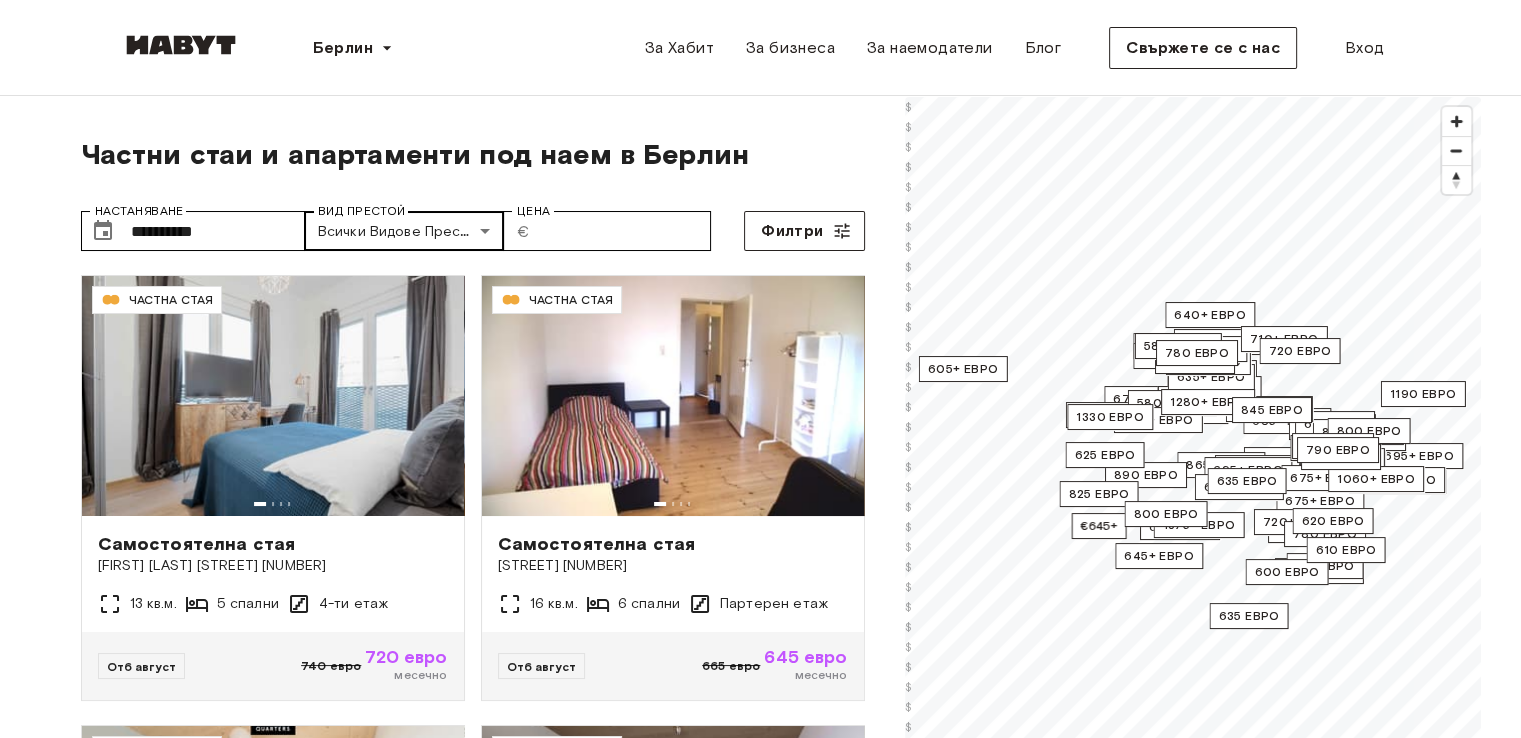 click on "[STREET] [NUMBER] [NUMBER] кв.м. [NUMBER] спални [NUMBER]-ти етаж От [NUMBER] [MONTH] [NUMBER] евро [NUMBER] евро месечно [DE]-[NUMBER]-[NUMBER]-[NUMBER] ЧАСТНА СТАЯ [NUMBER] кв.м." at bounding box center [760, 2480] 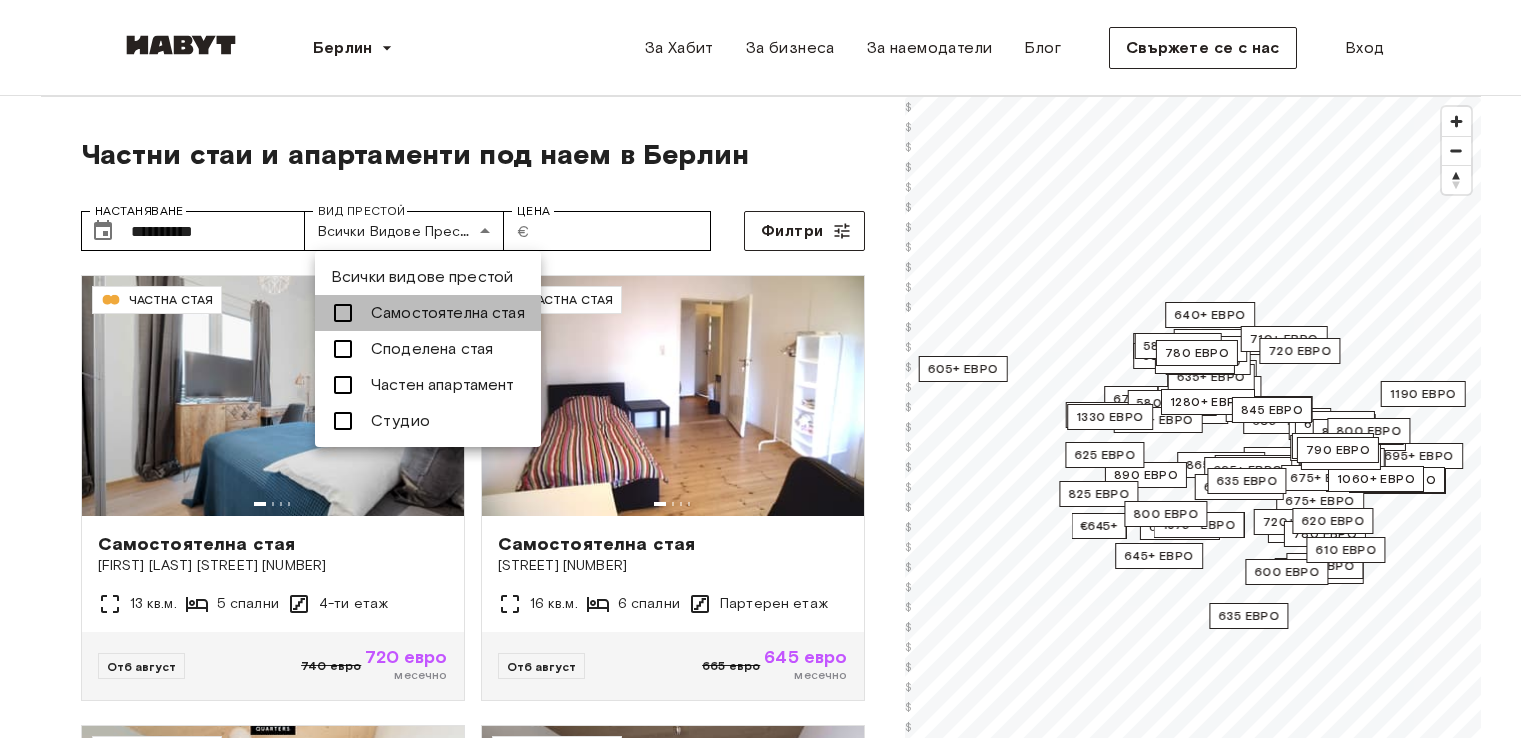 click at bounding box center (343, 313) 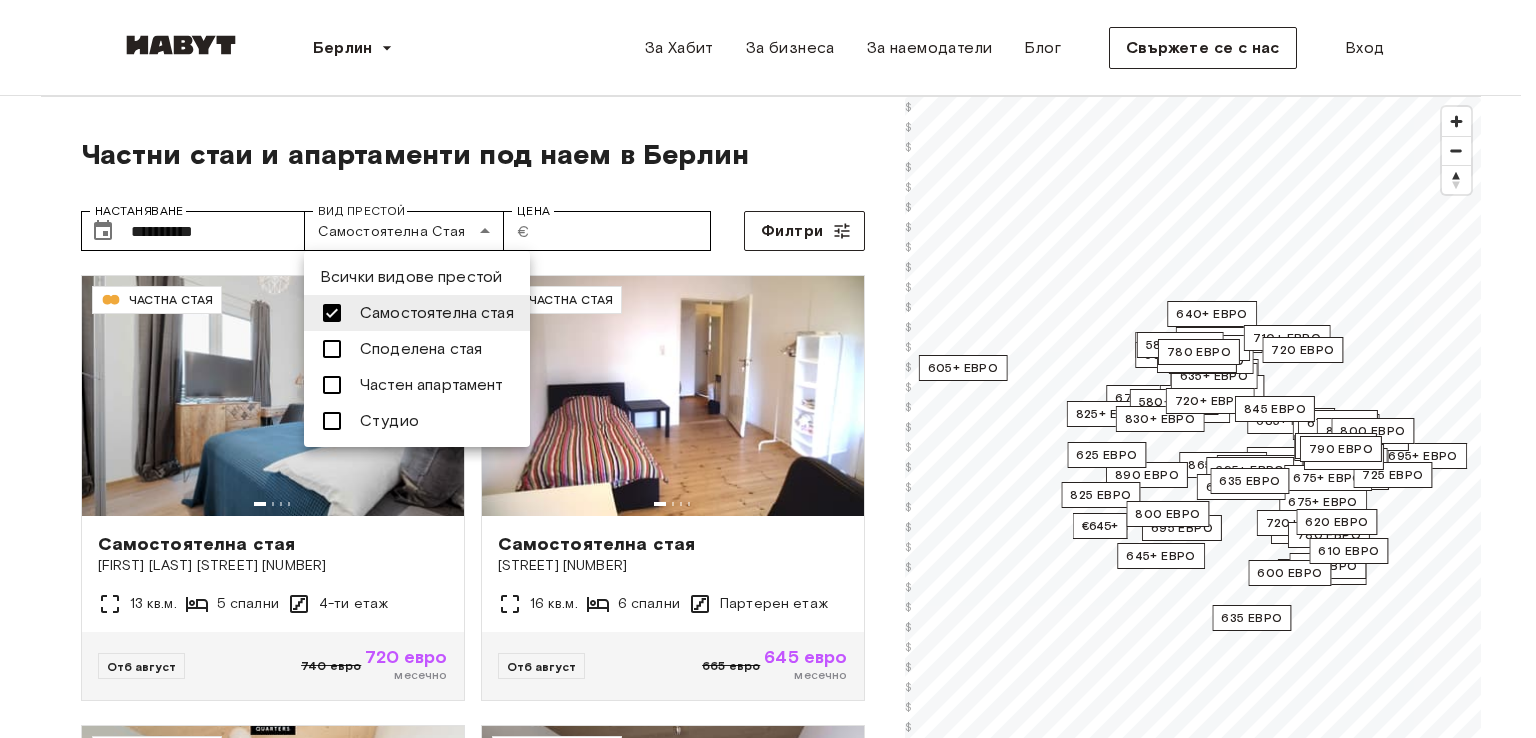 click at bounding box center (768, 369) 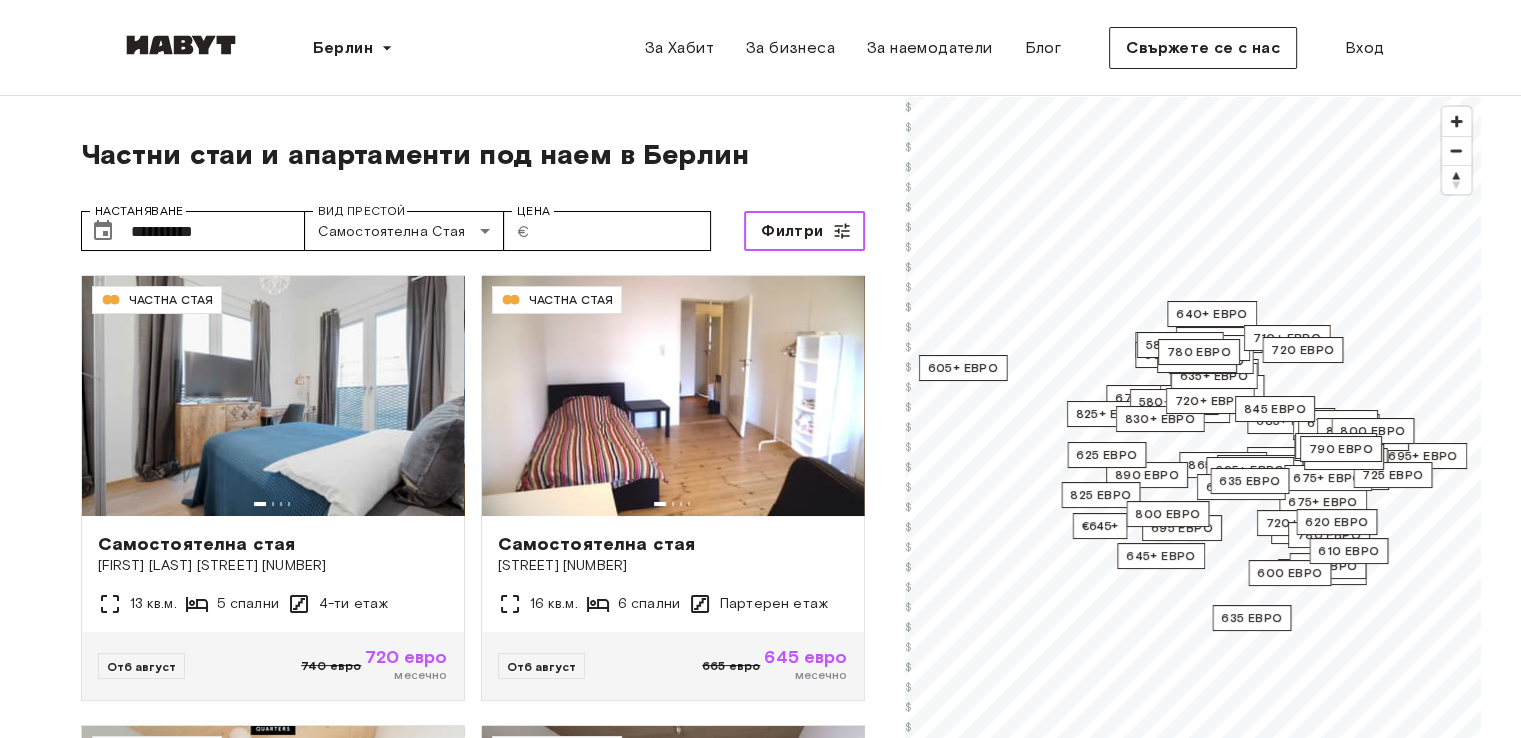click on "Филтри" at bounding box center (792, 231) 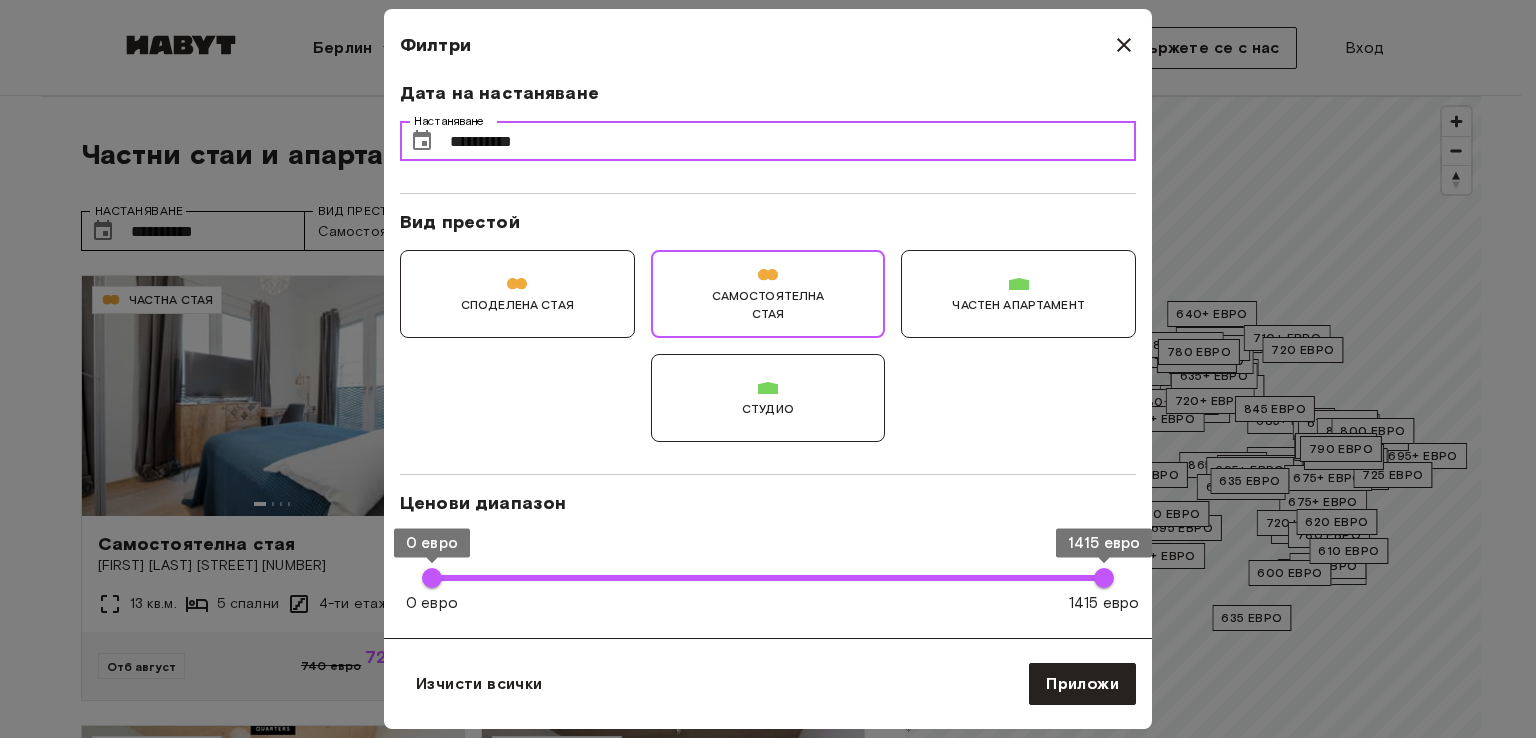 click on "**********" at bounding box center [793, 141] 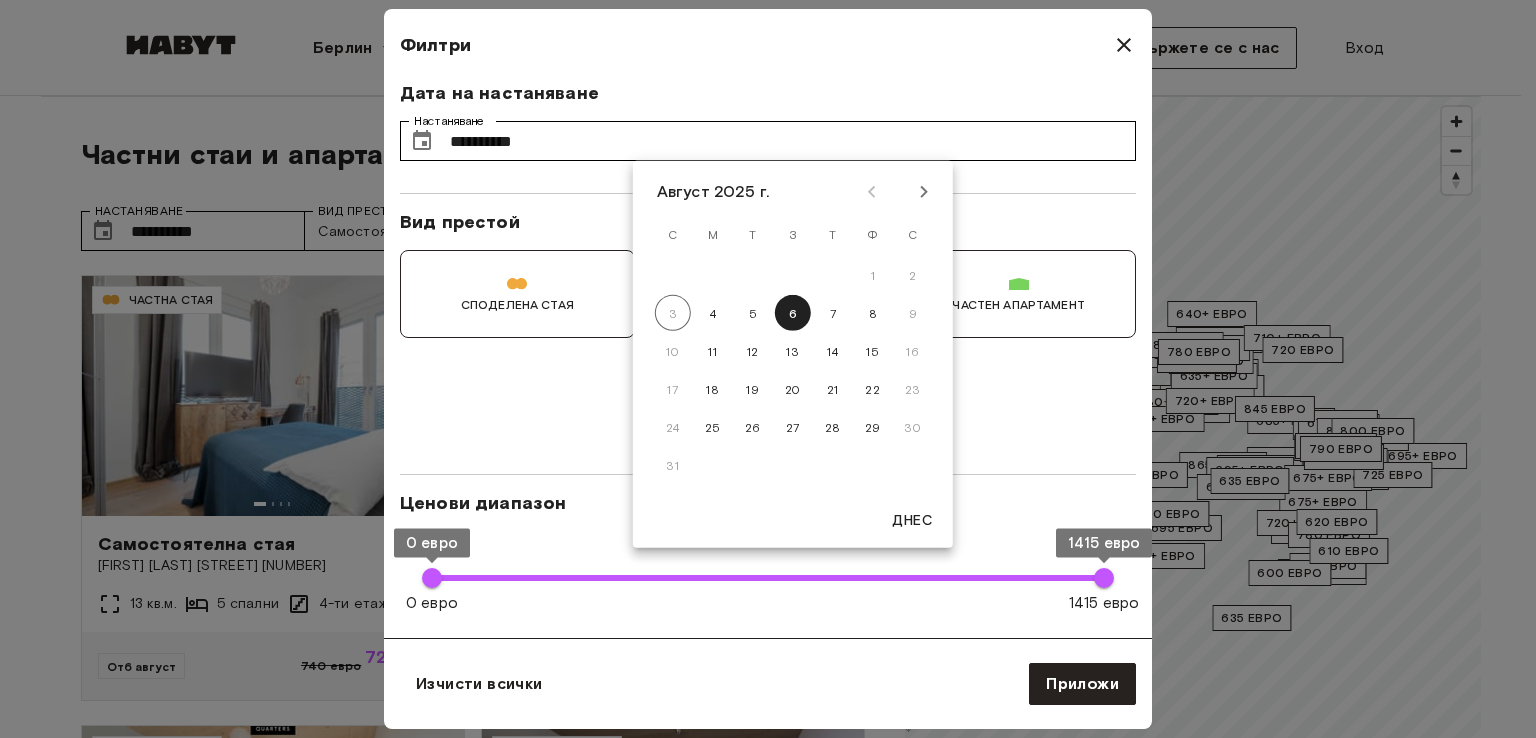click 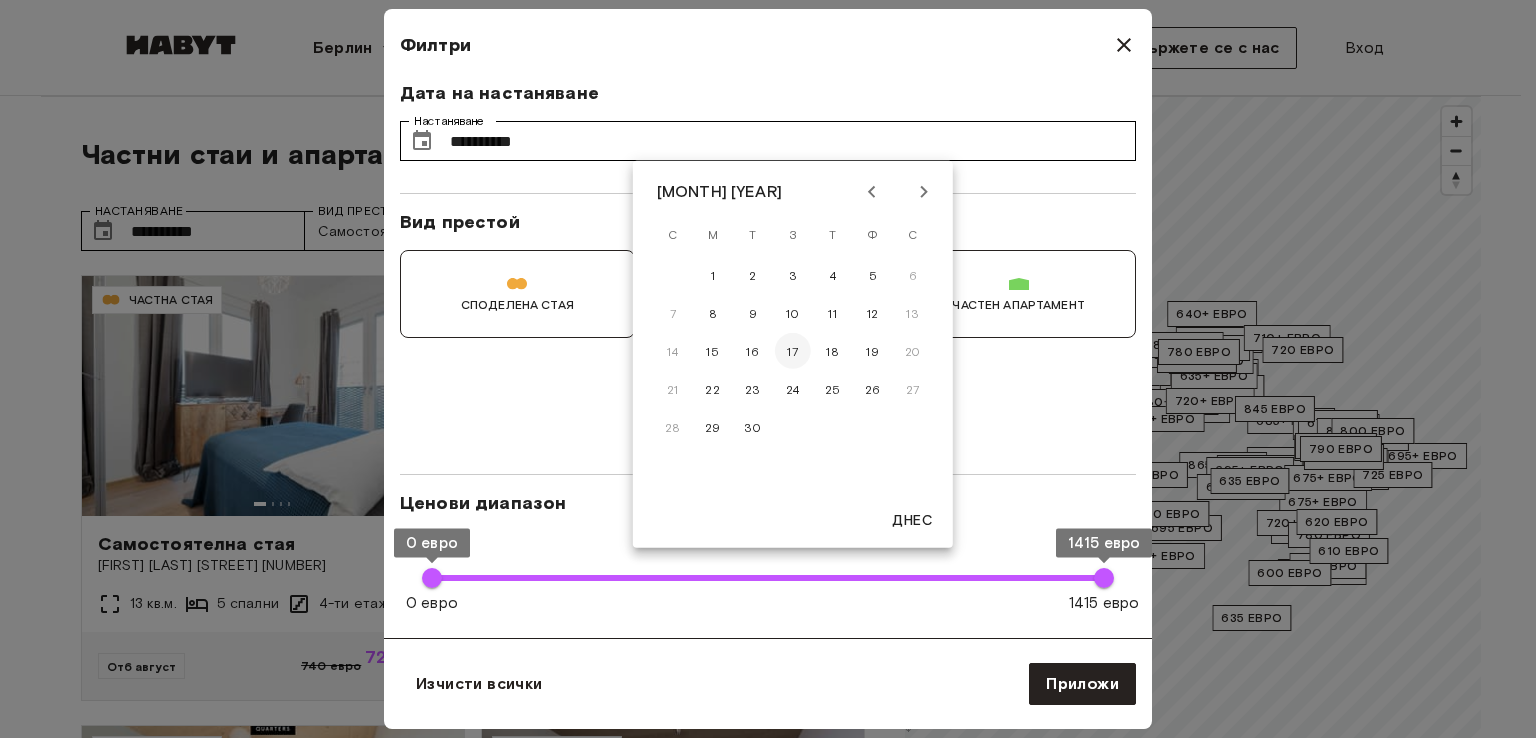 click on "17" at bounding box center [792, 350] 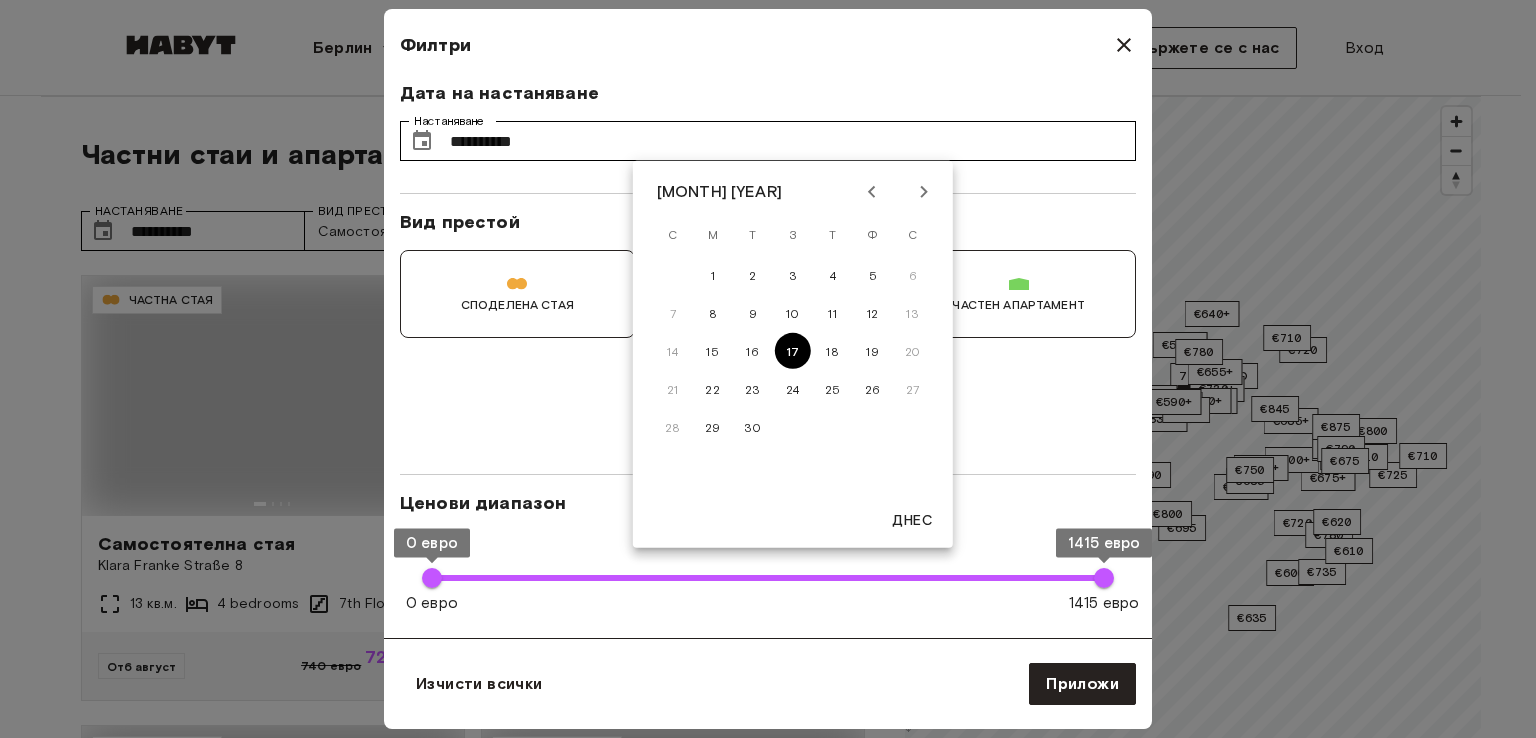 type on "**********" 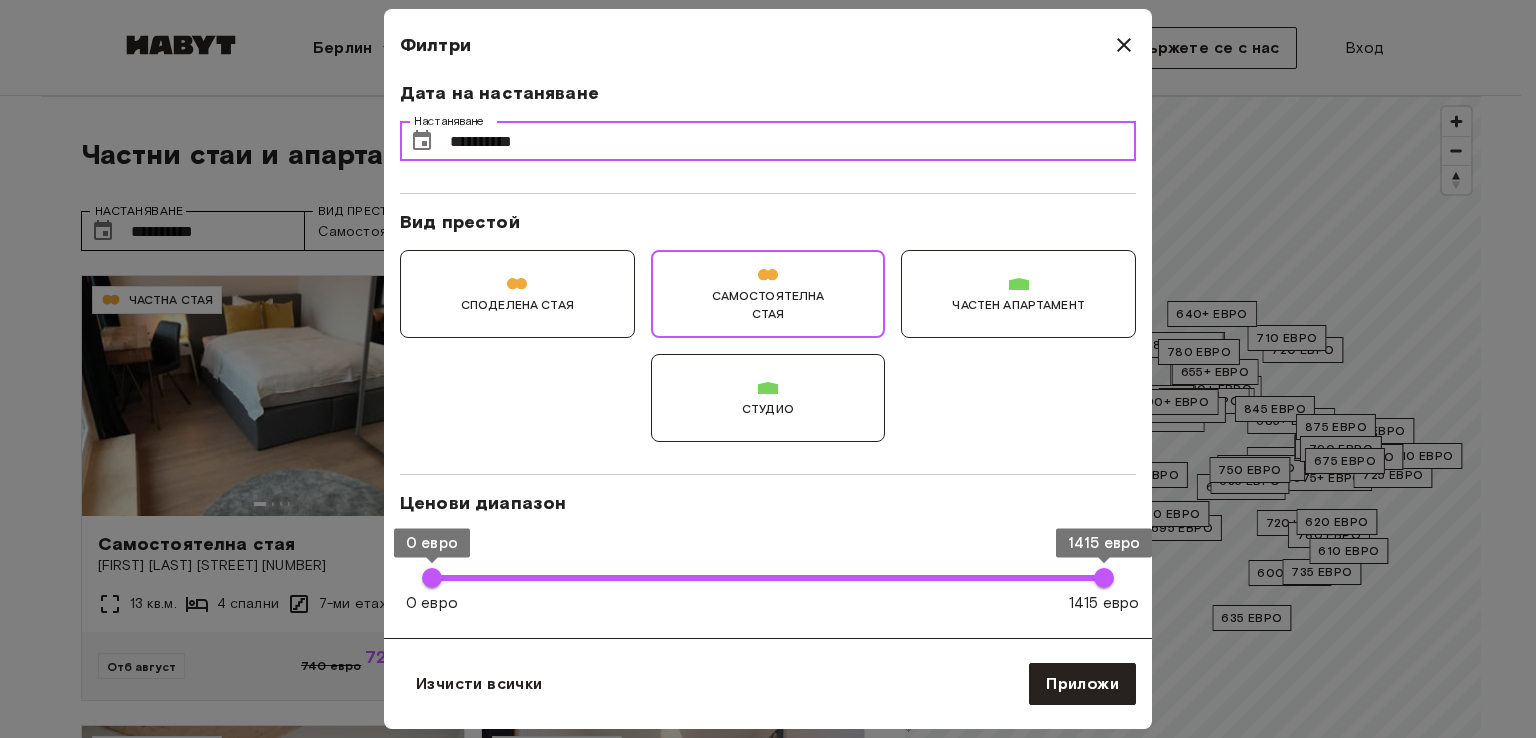 type on "**" 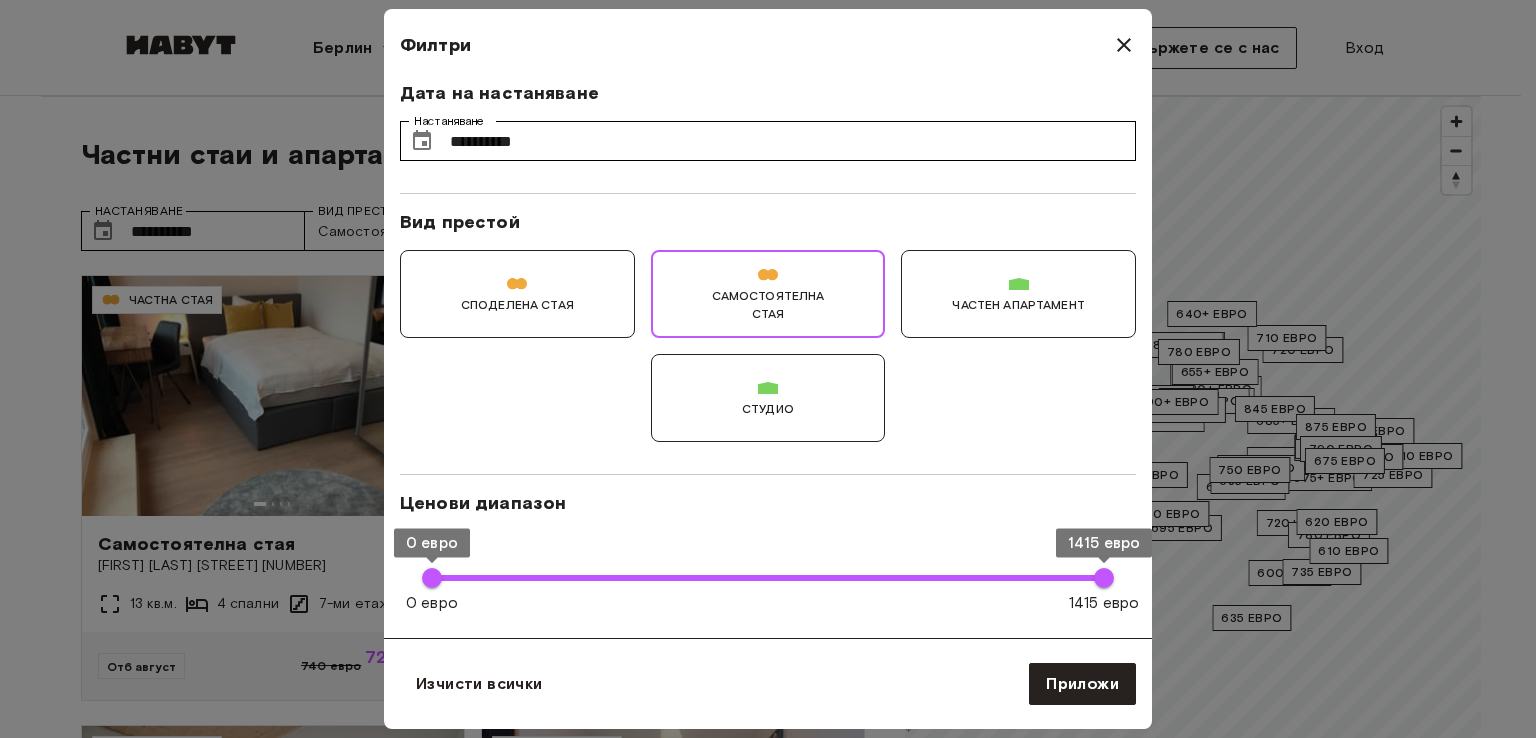 click on "Самостоятелна стая" at bounding box center (768, 304) 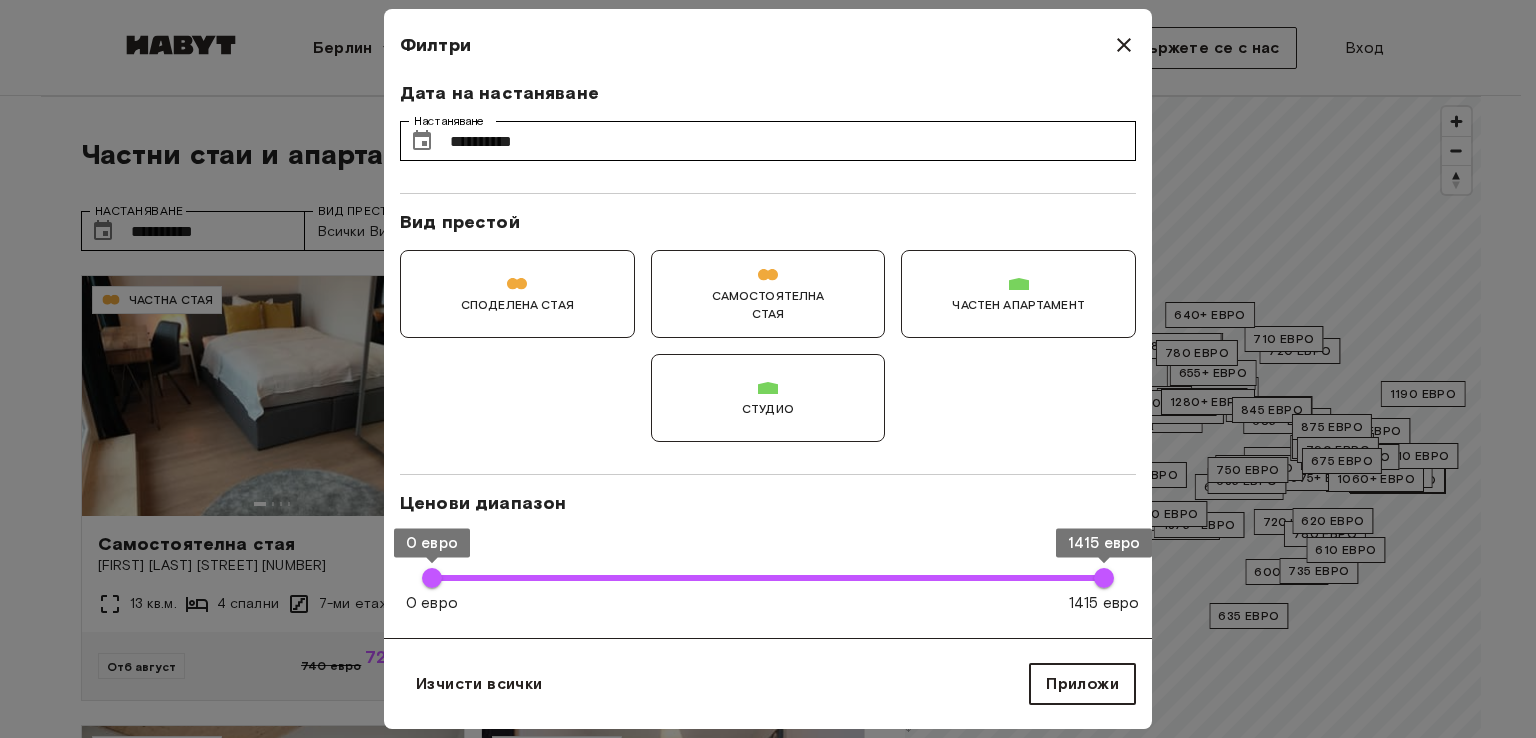 type on "**" 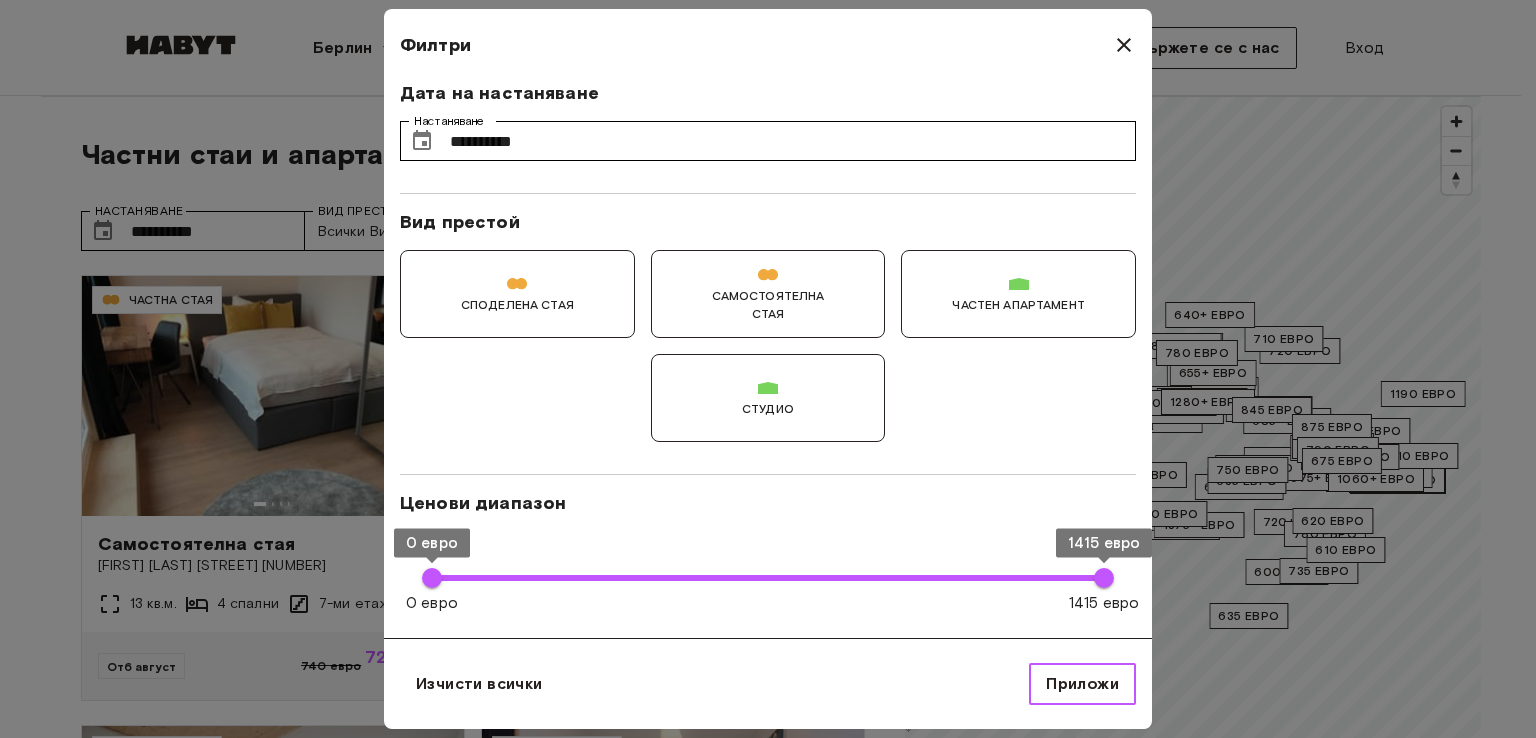 click on "Приложи" at bounding box center (1082, 683) 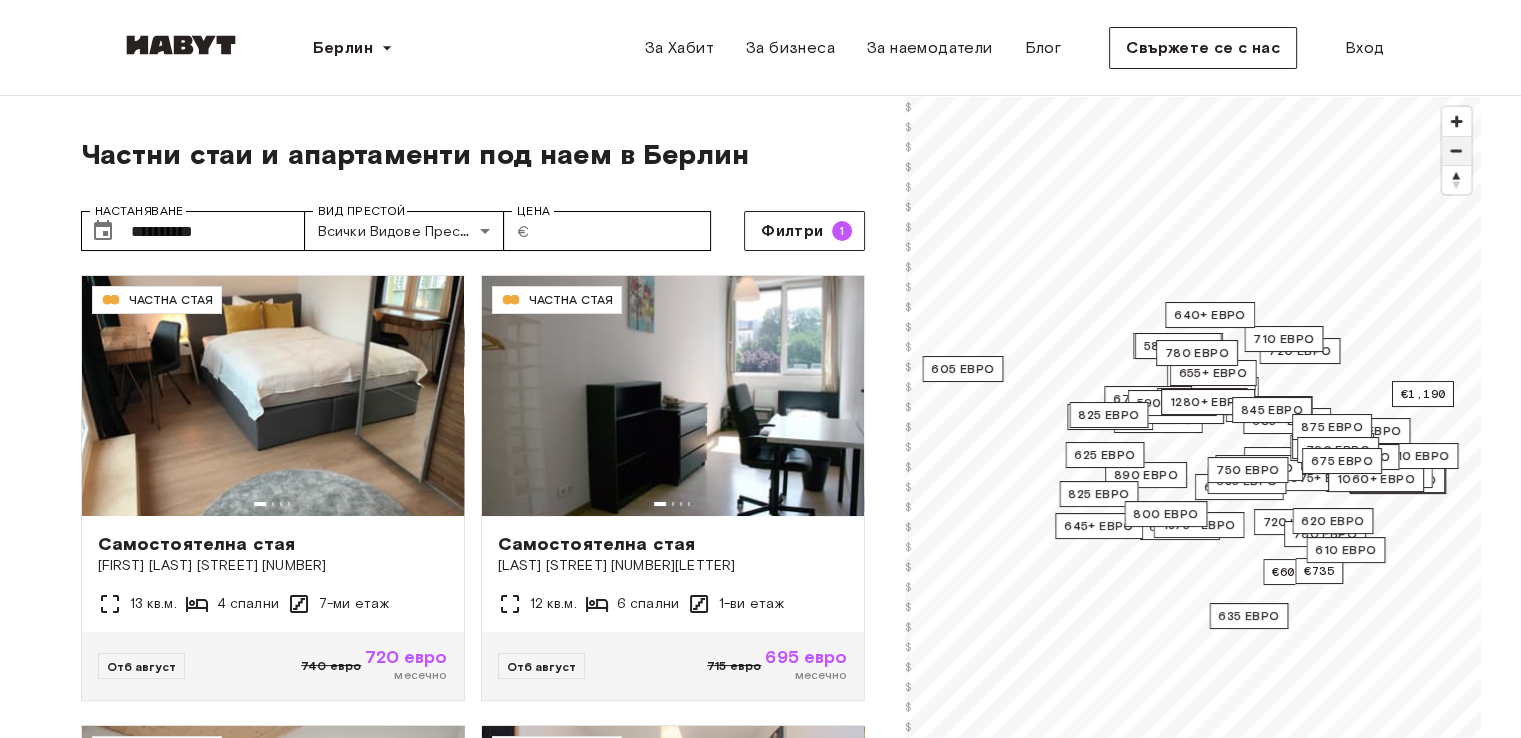 click at bounding box center (1456, 151) 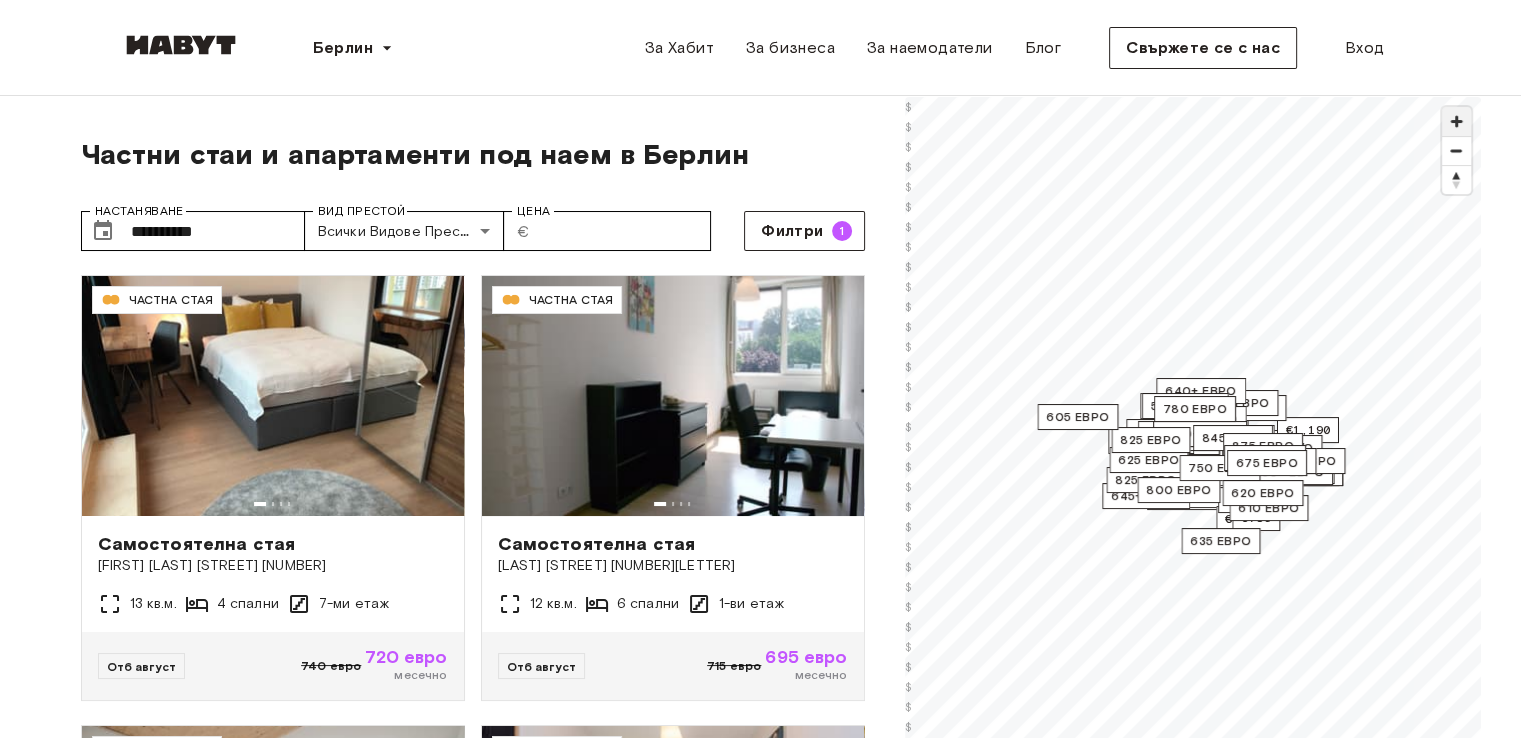 click at bounding box center (1456, 121) 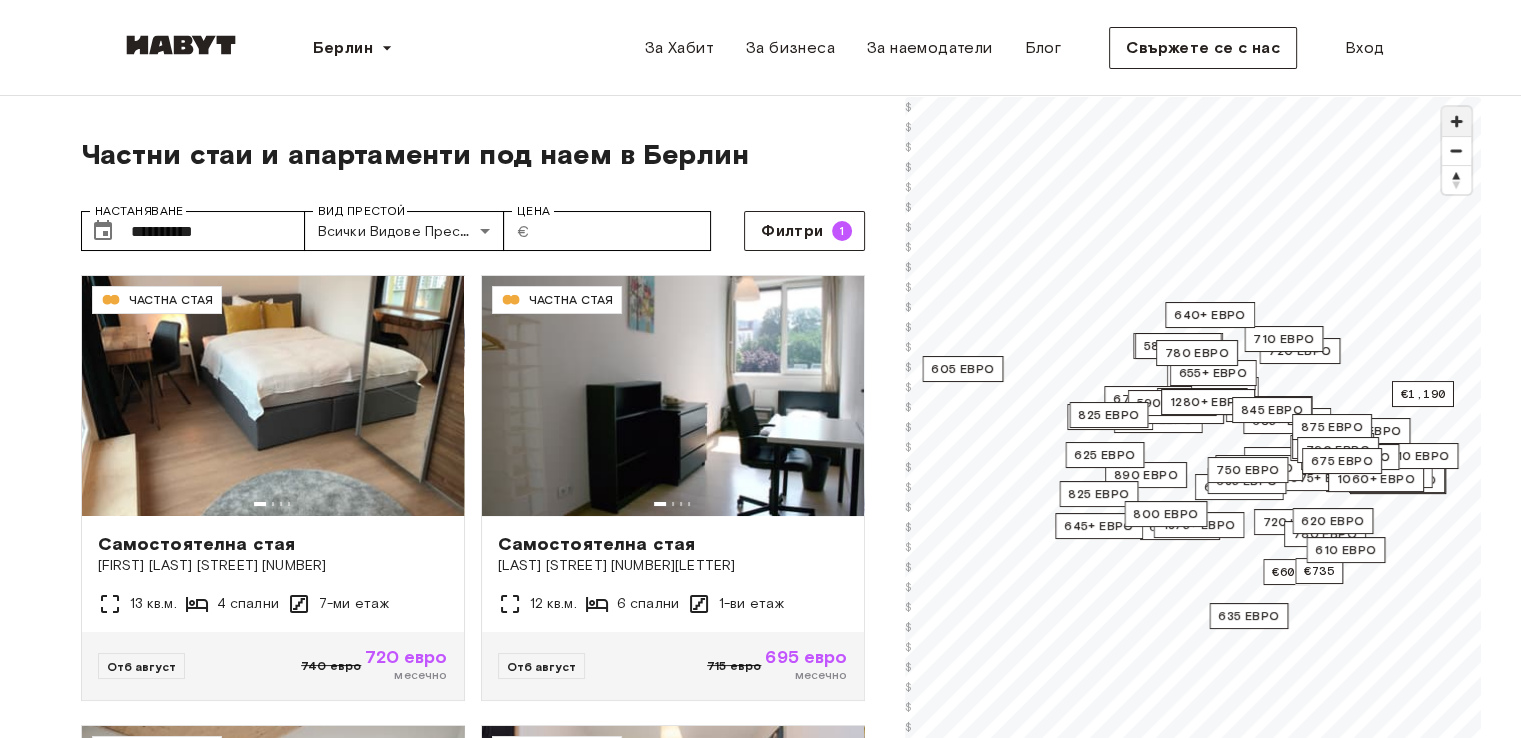 click at bounding box center [1456, 121] 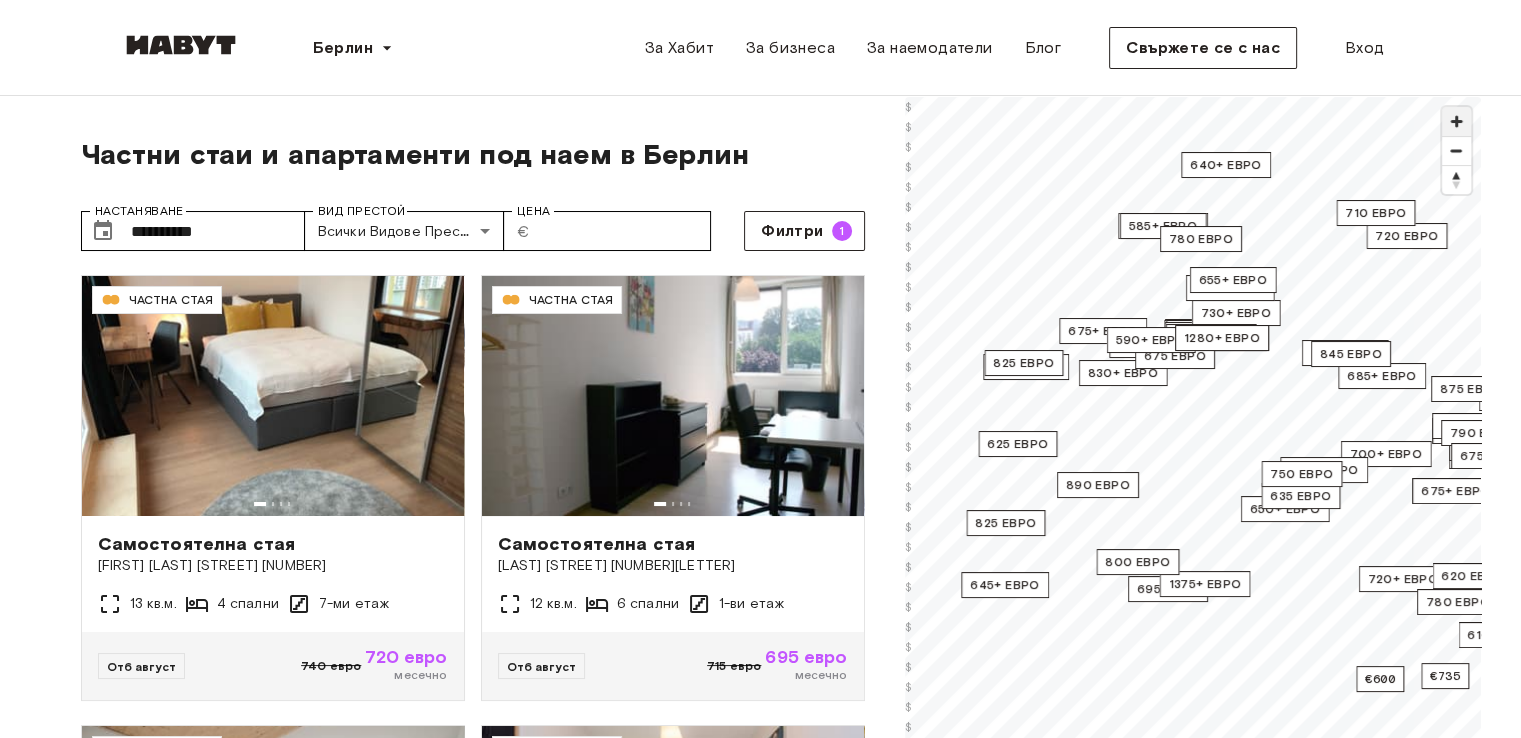 click at bounding box center [1456, 121] 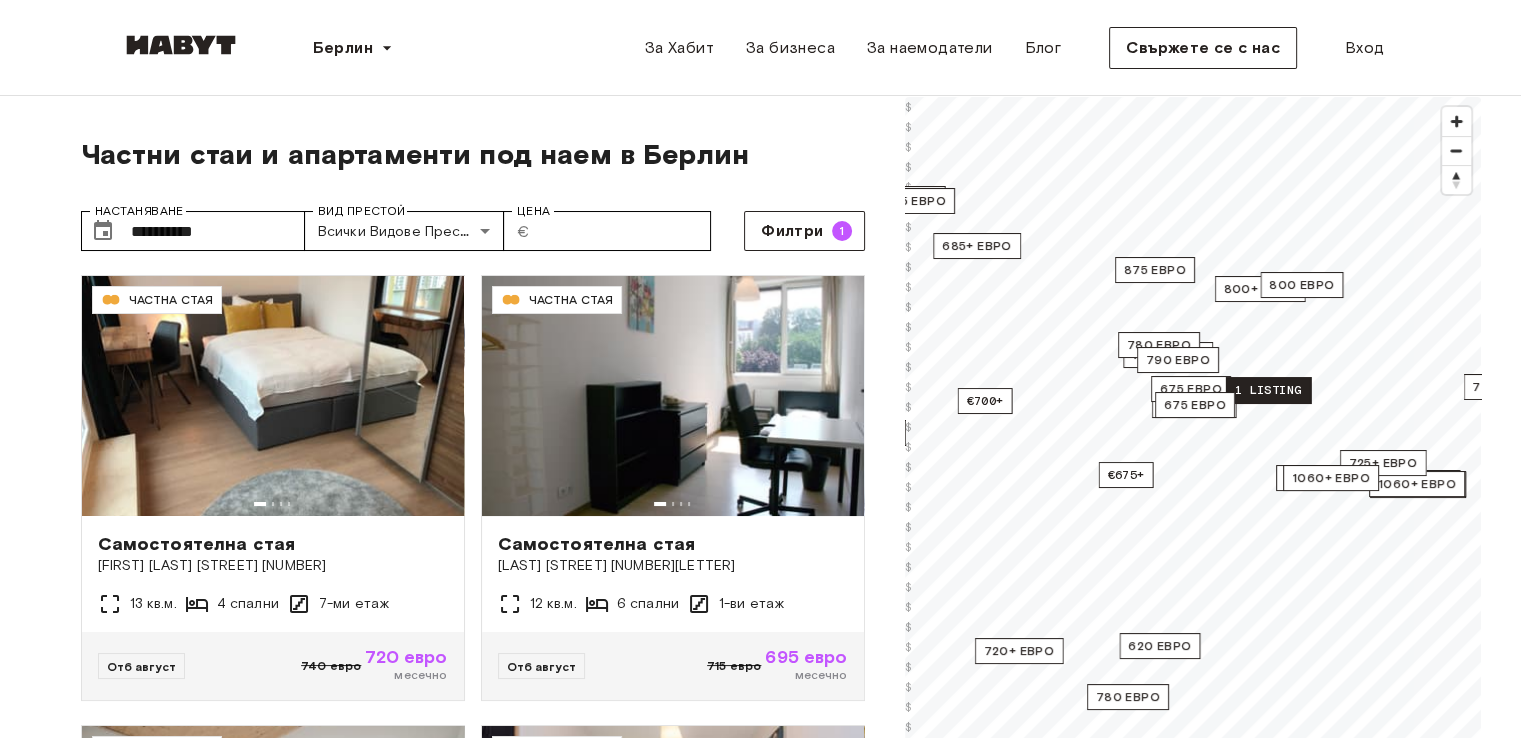 click on "1 listing" at bounding box center (1267, 390) 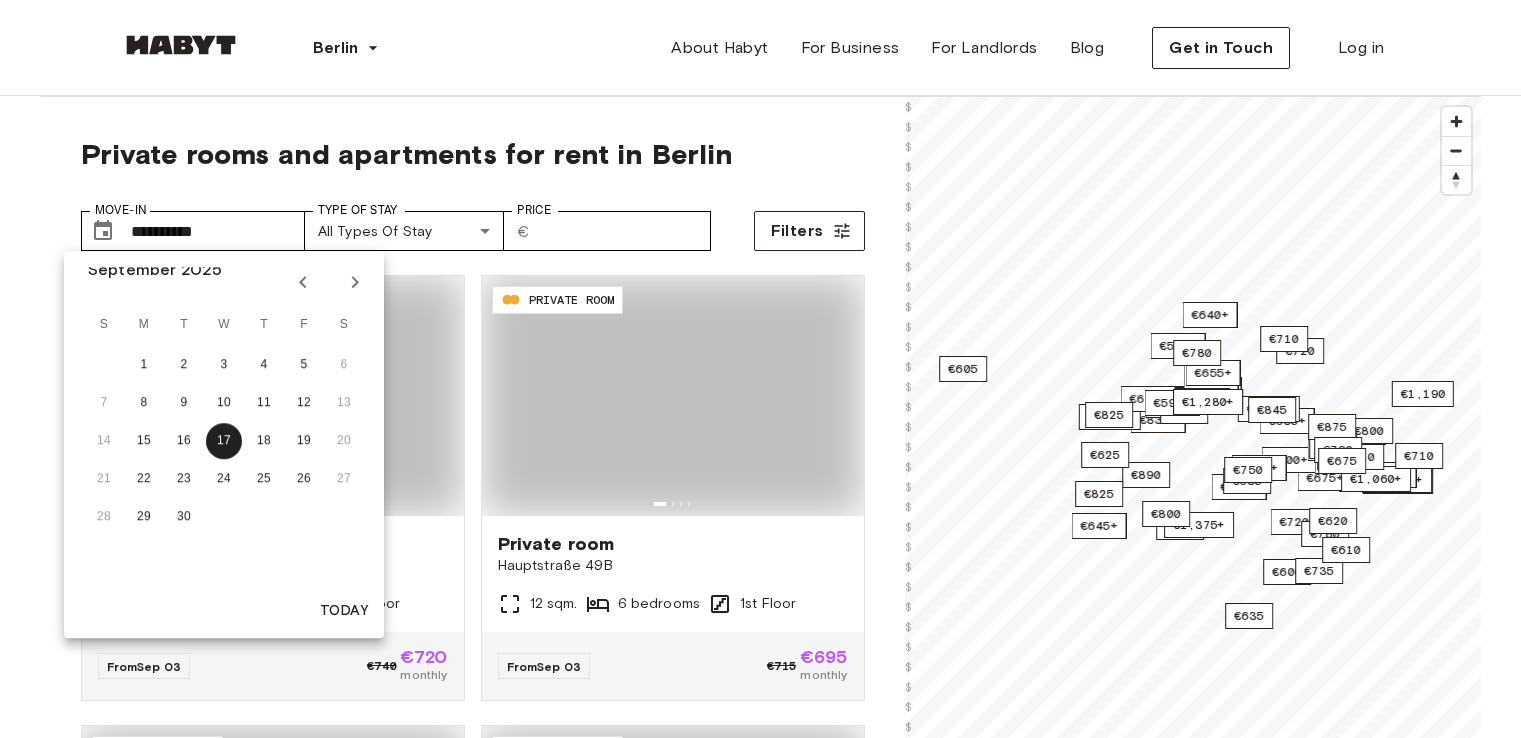 scroll, scrollTop: 0, scrollLeft: 0, axis: both 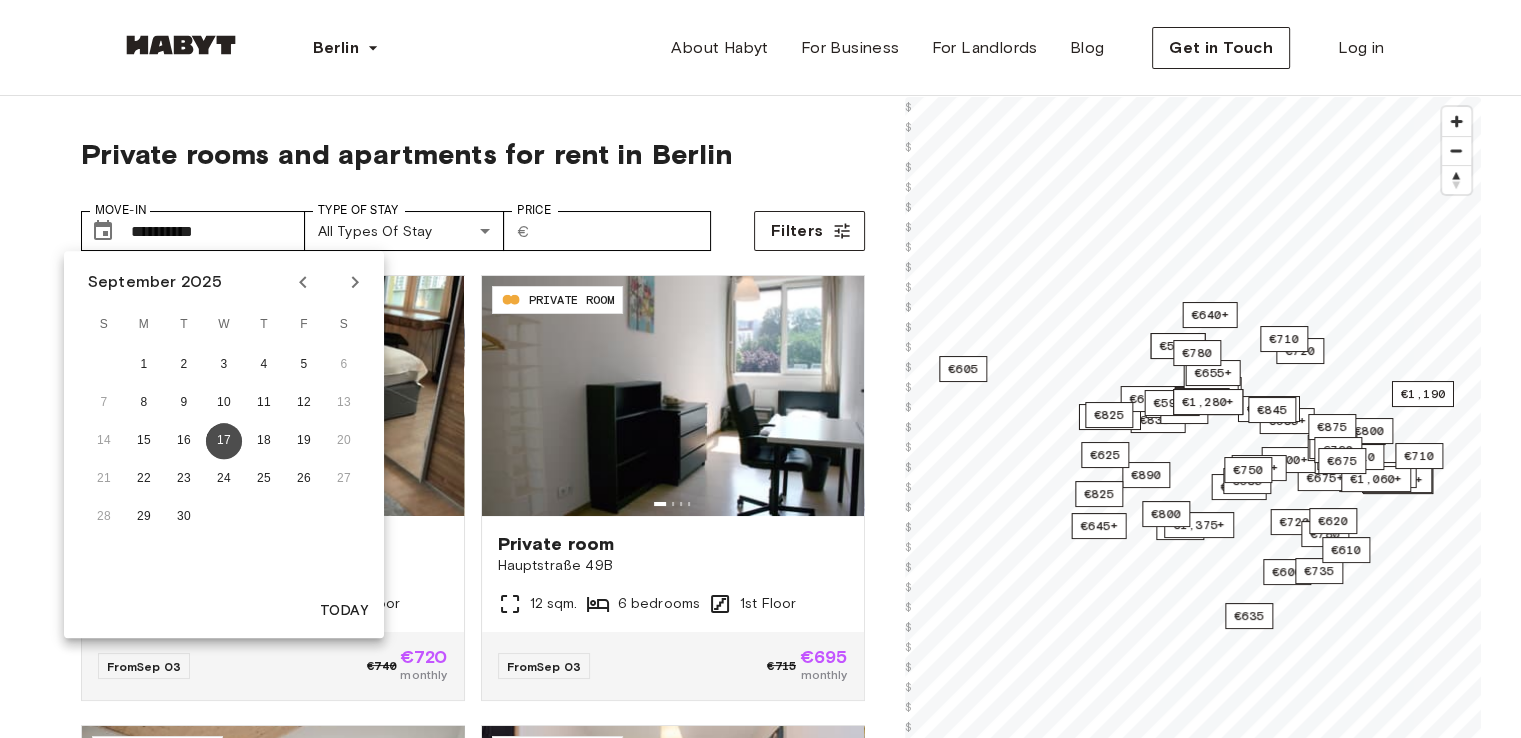 click on "17" at bounding box center (224, 441) 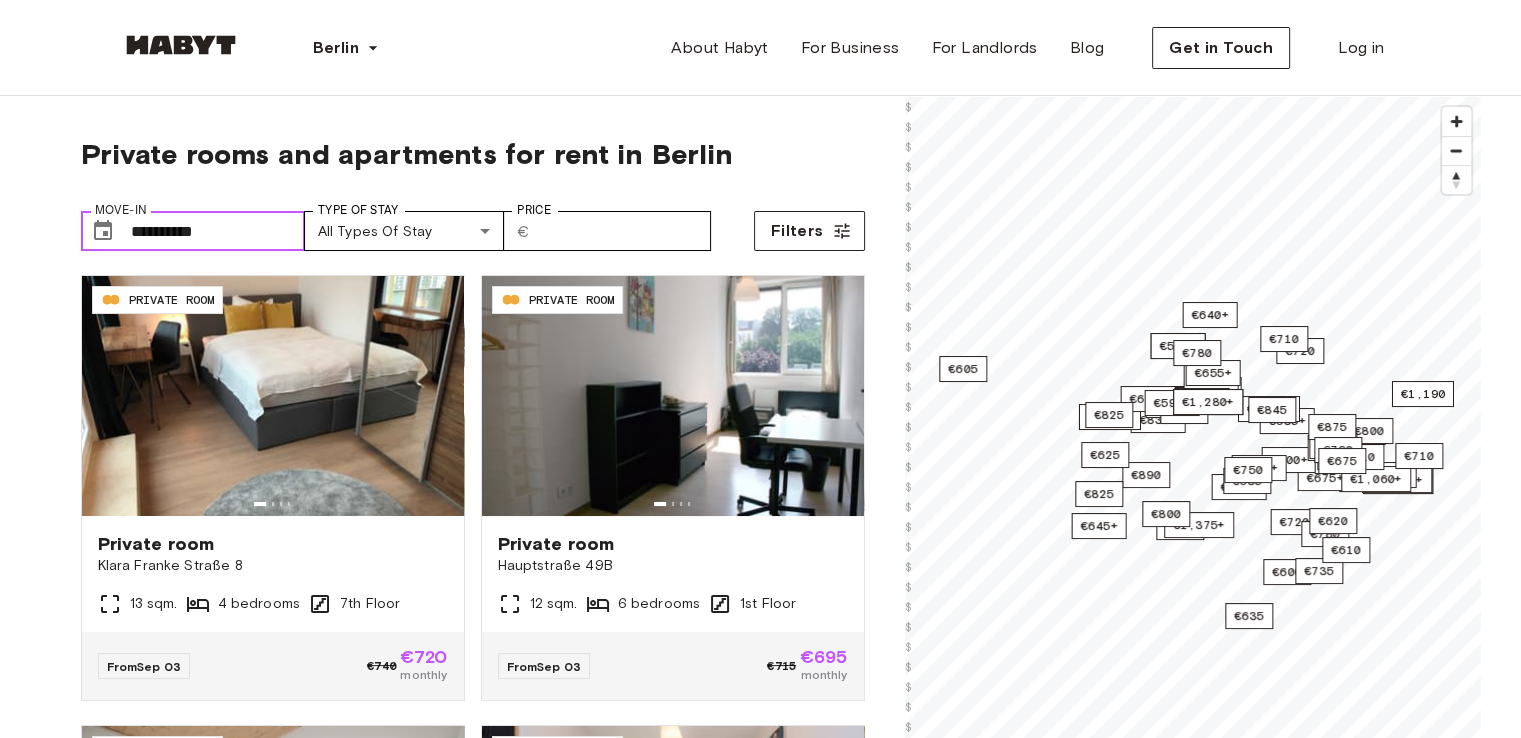 click on "**********" at bounding box center [218, 231] 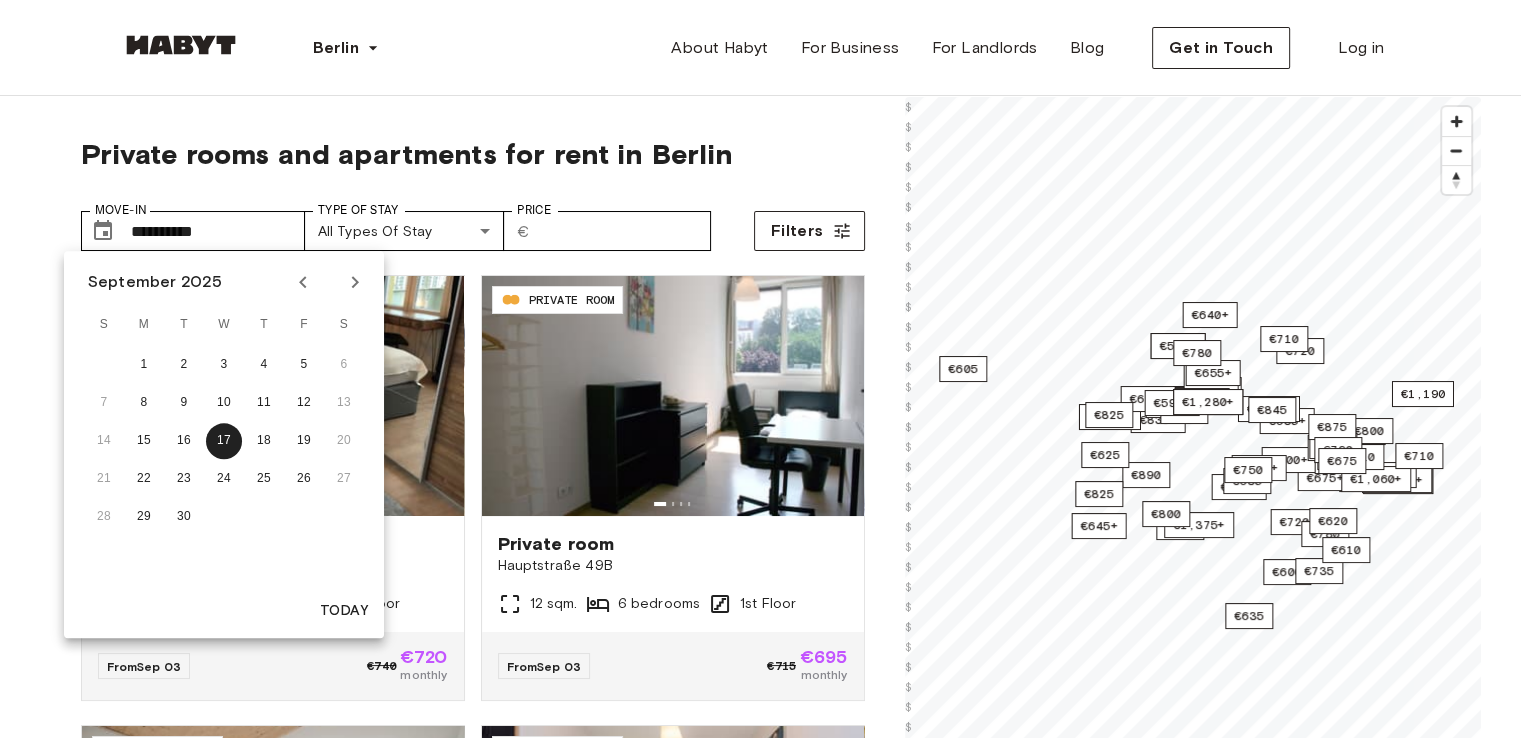 click on "Today" at bounding box center [344, 611] 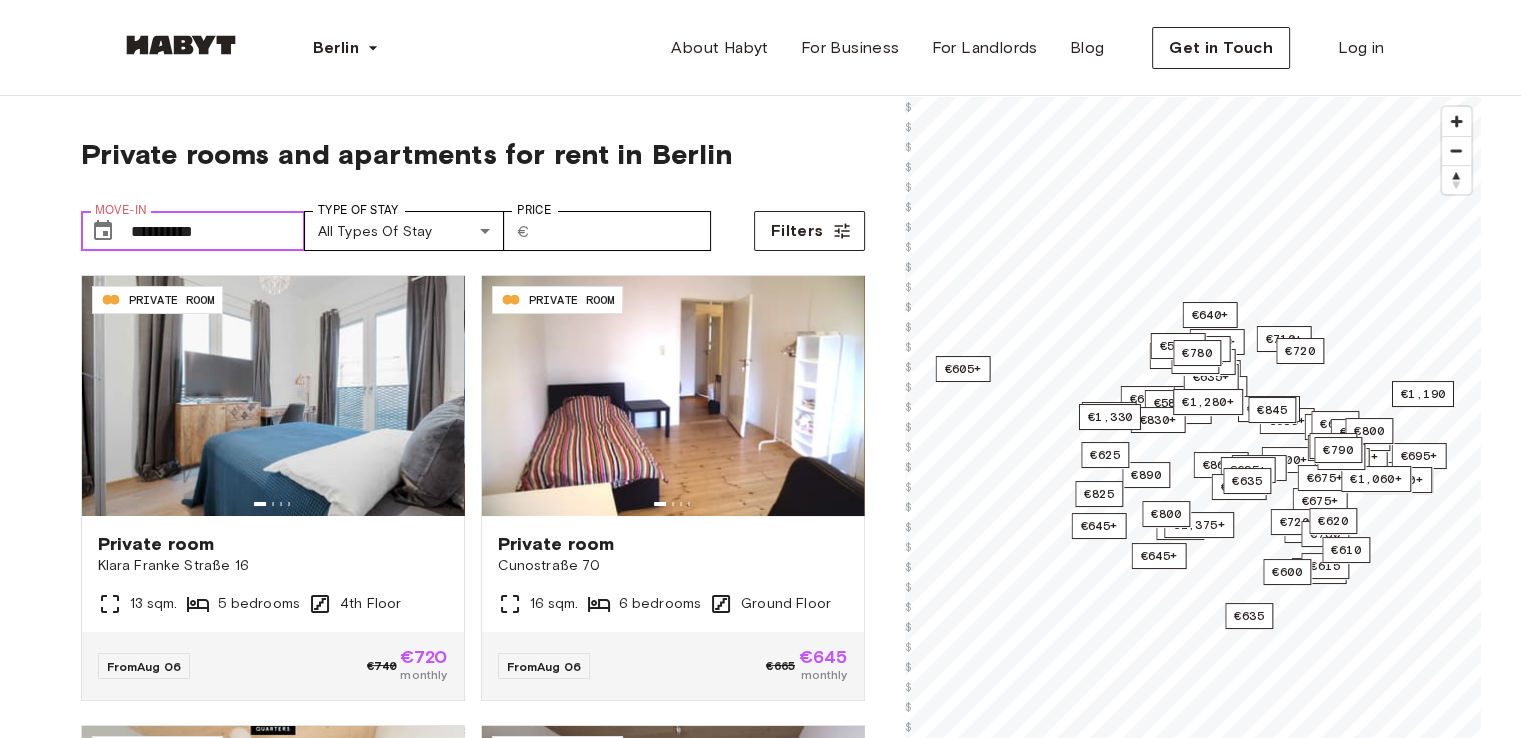 click on "**********" at bounding box center (218, 231) 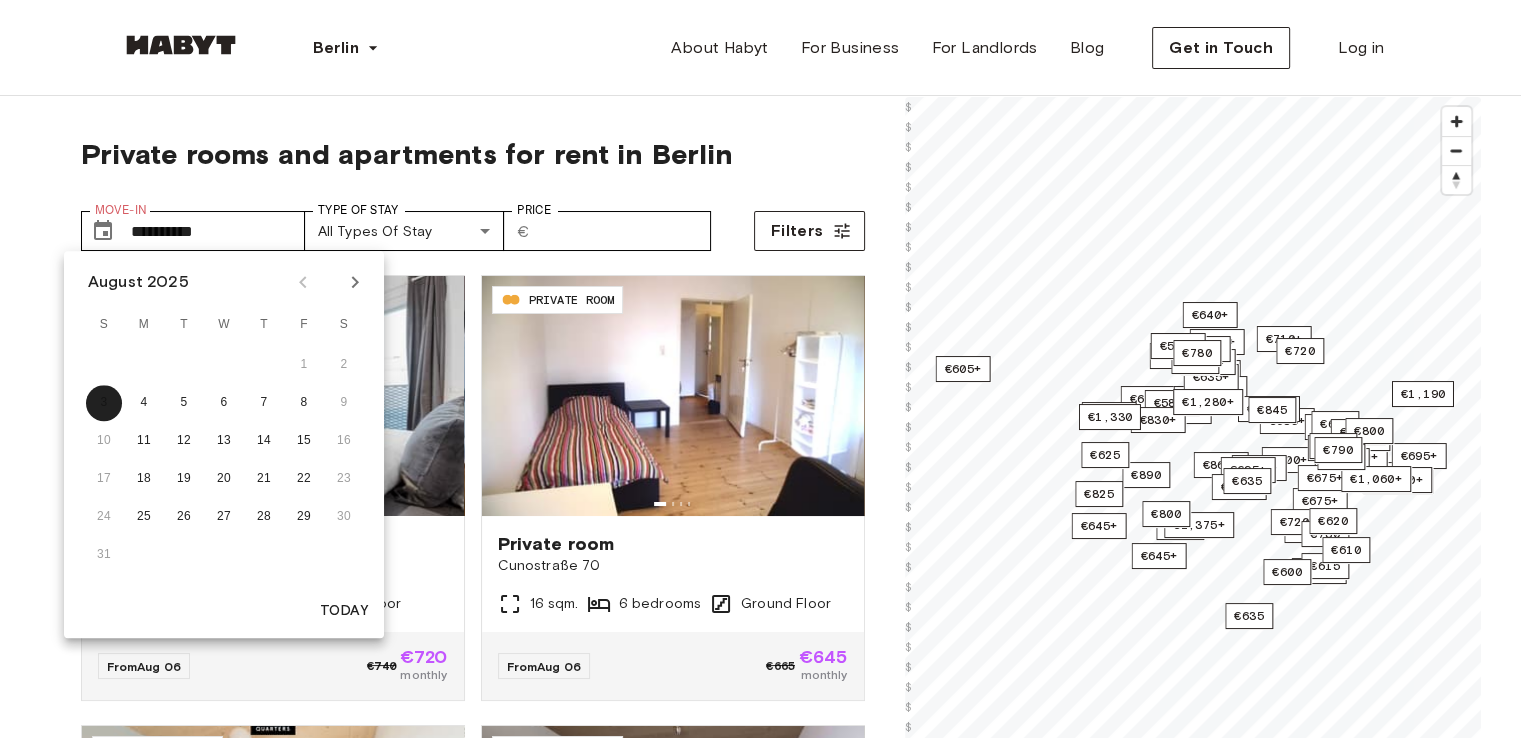 click 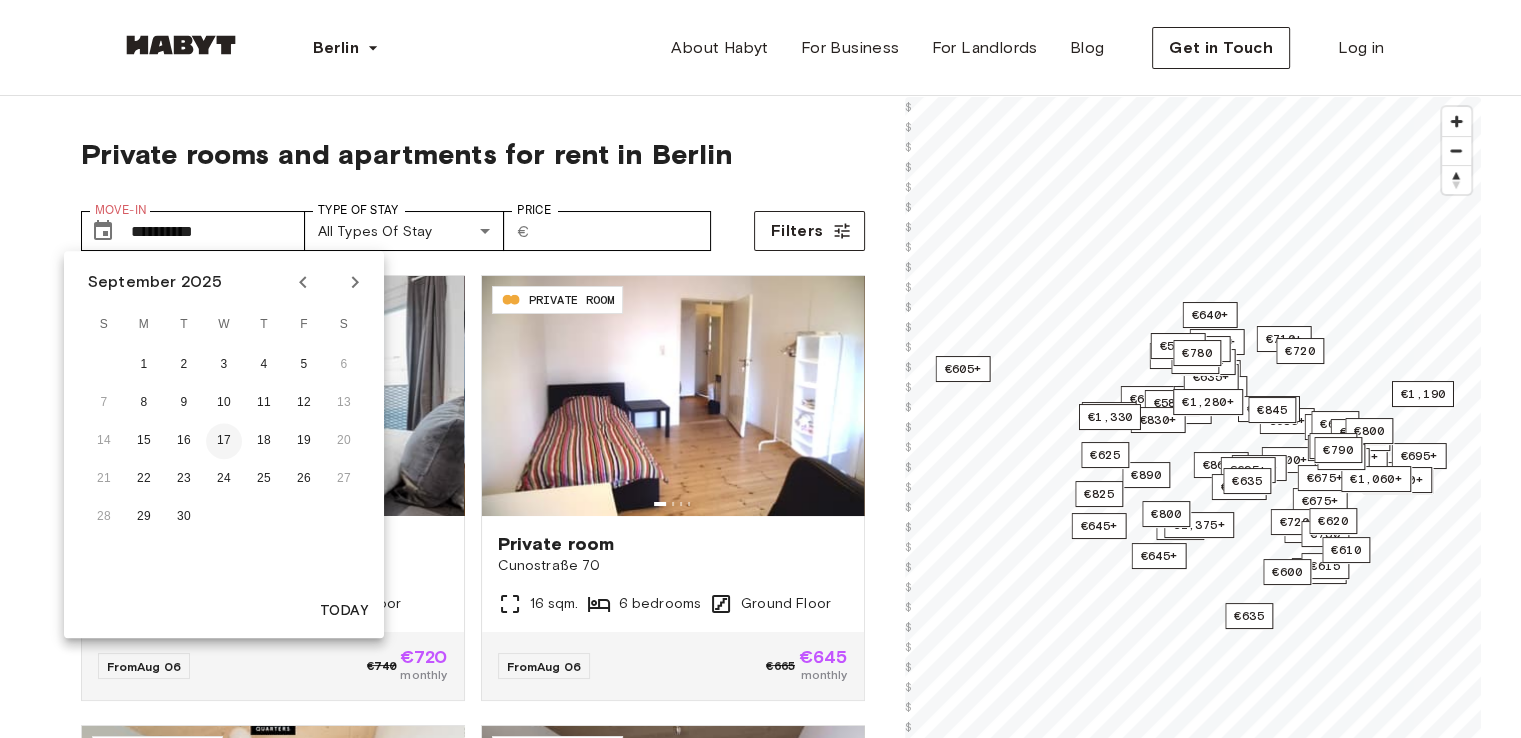 click on "17" at bounding box center [224, 441] 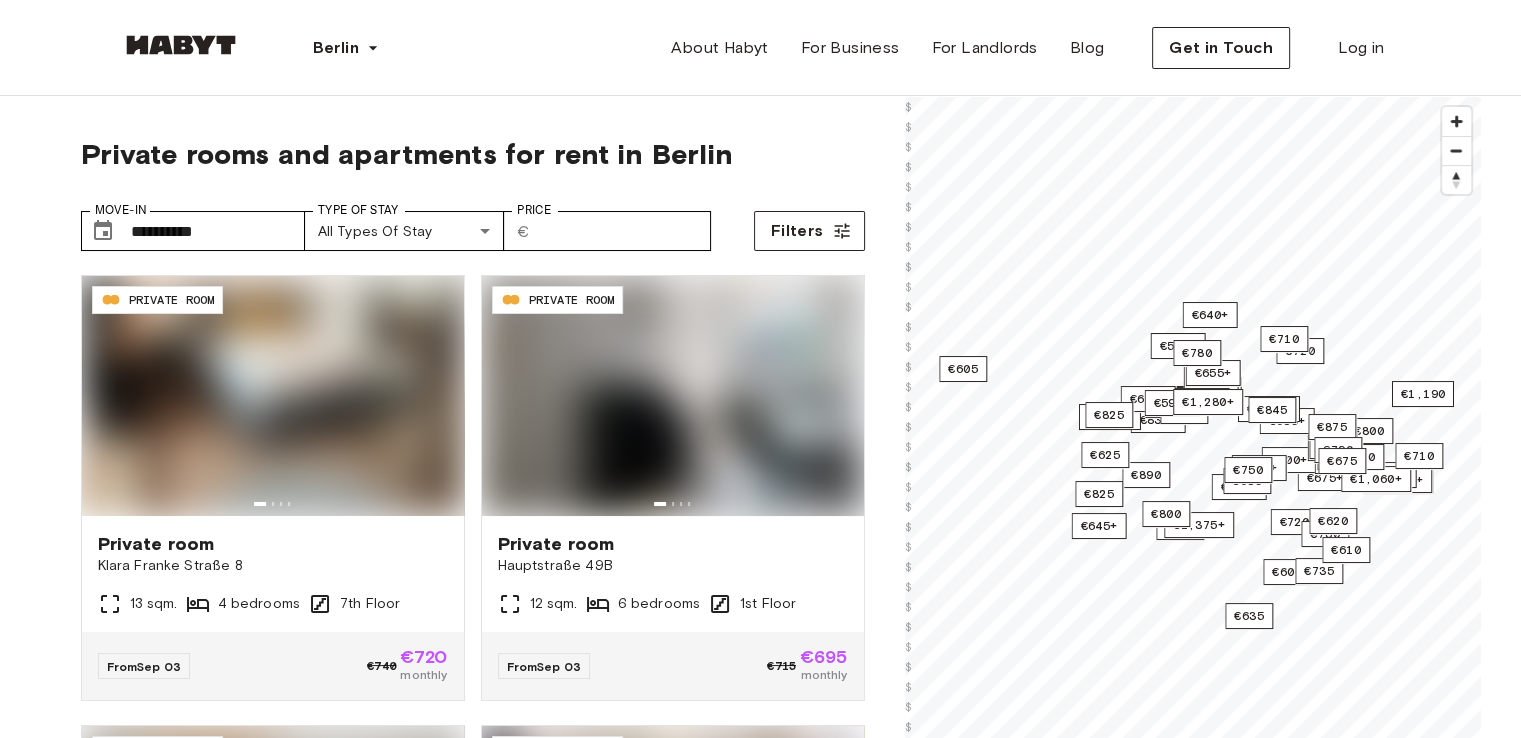 type on "**********" 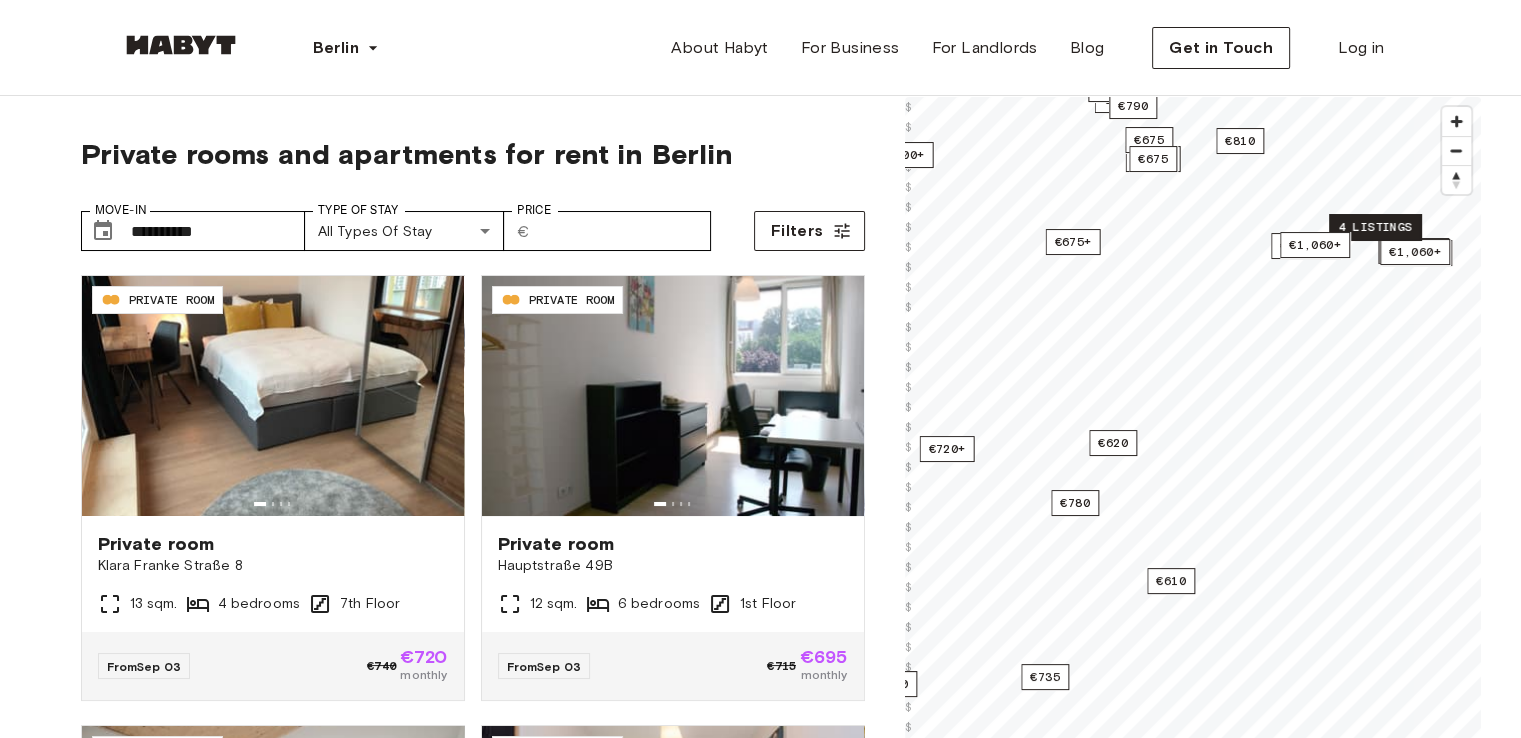 click on "4 listings" at bounding box center [1375, 227] 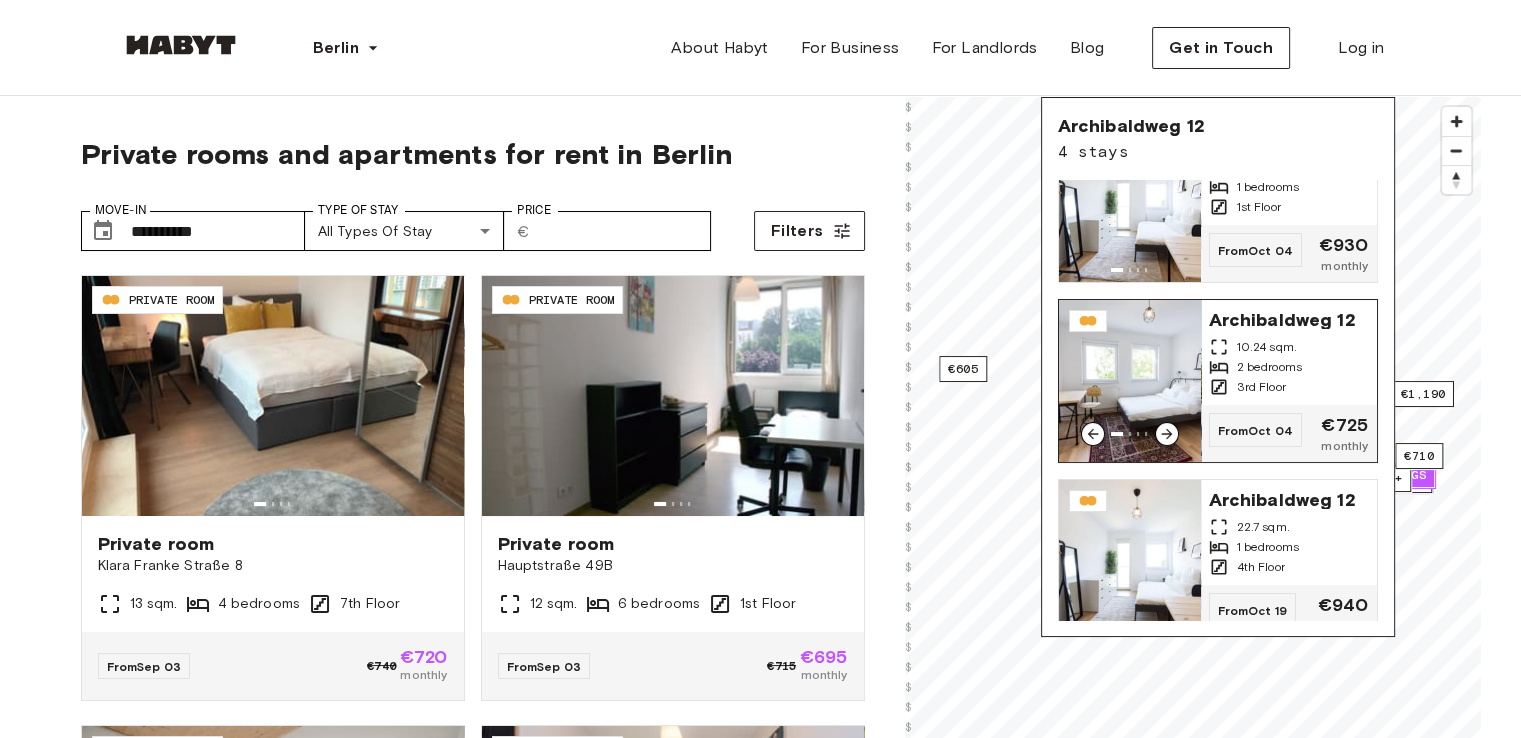 scroll, scrollTop: 0, scrollLeft: 0, axis: both 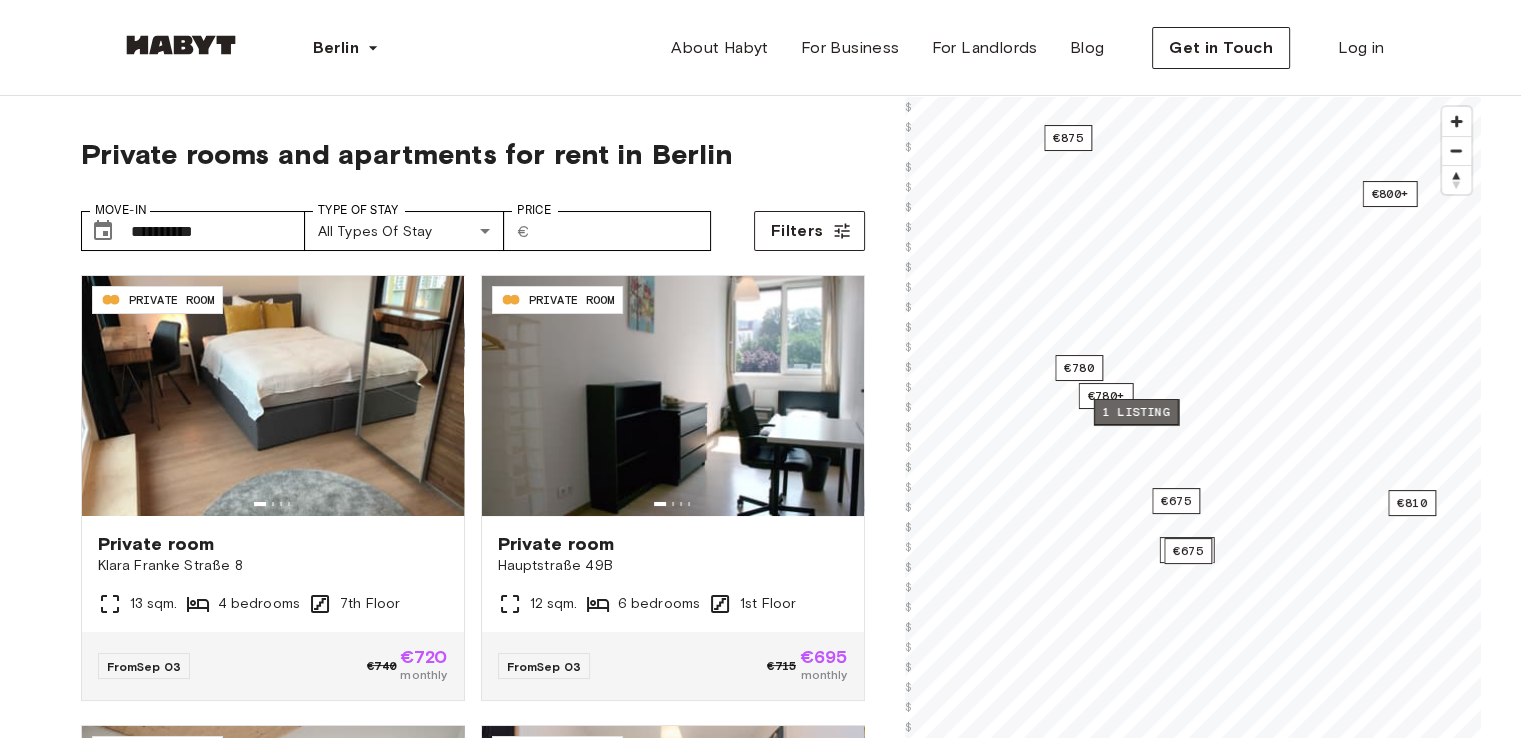 click on "1 listing" at bounding box center [1135, 412] 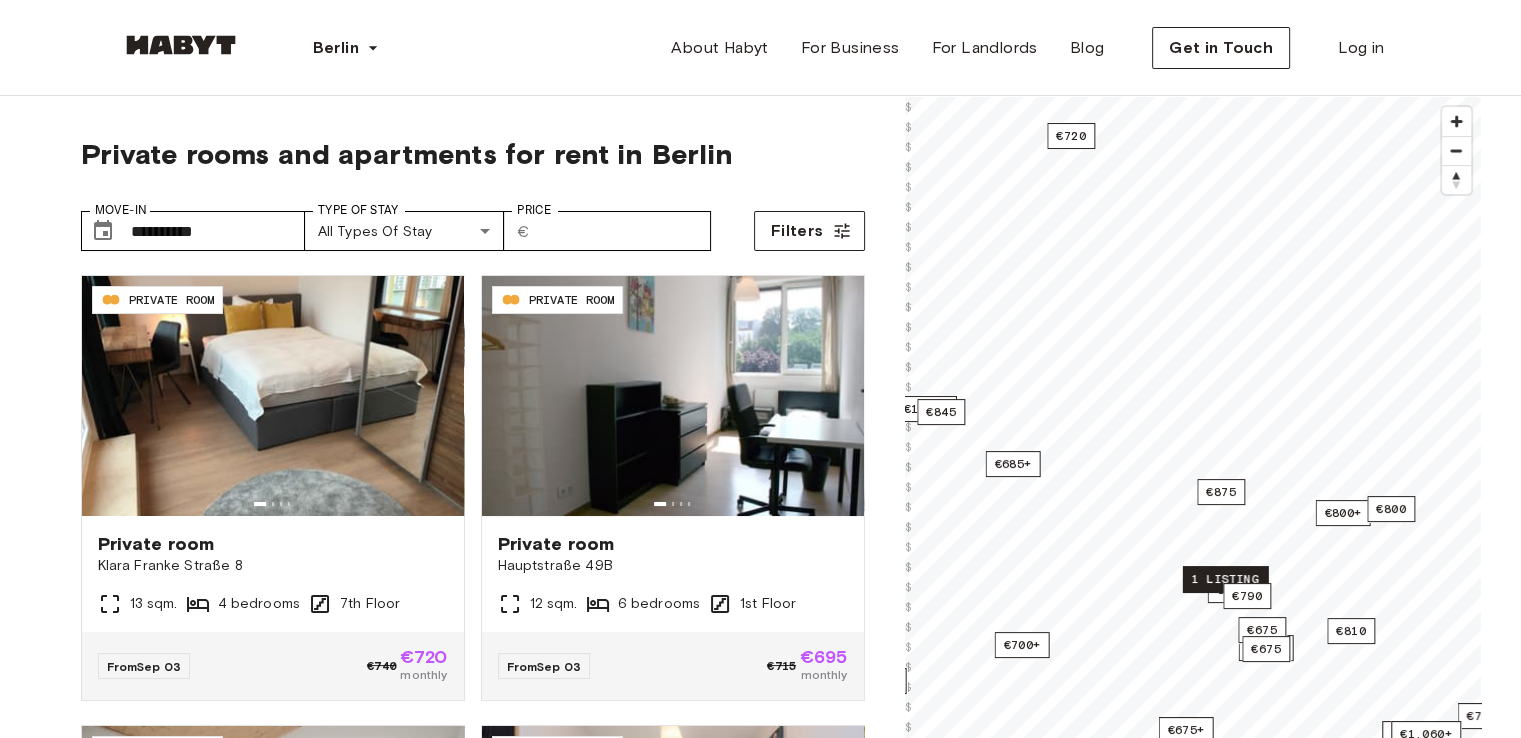 click on "1 listing" at bounding box center (1224, 579) 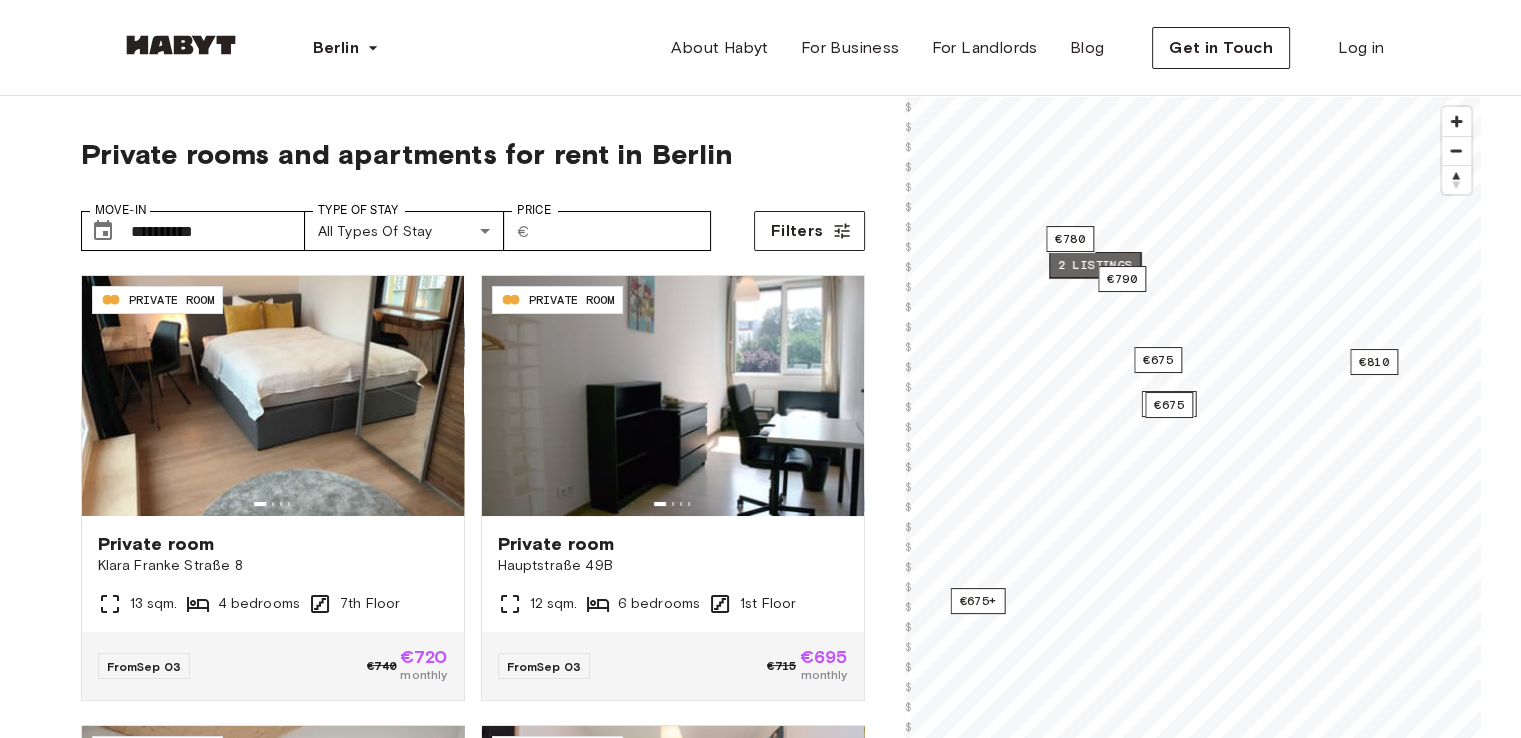 click on "2 listings" at bounding box center [1095, 265] 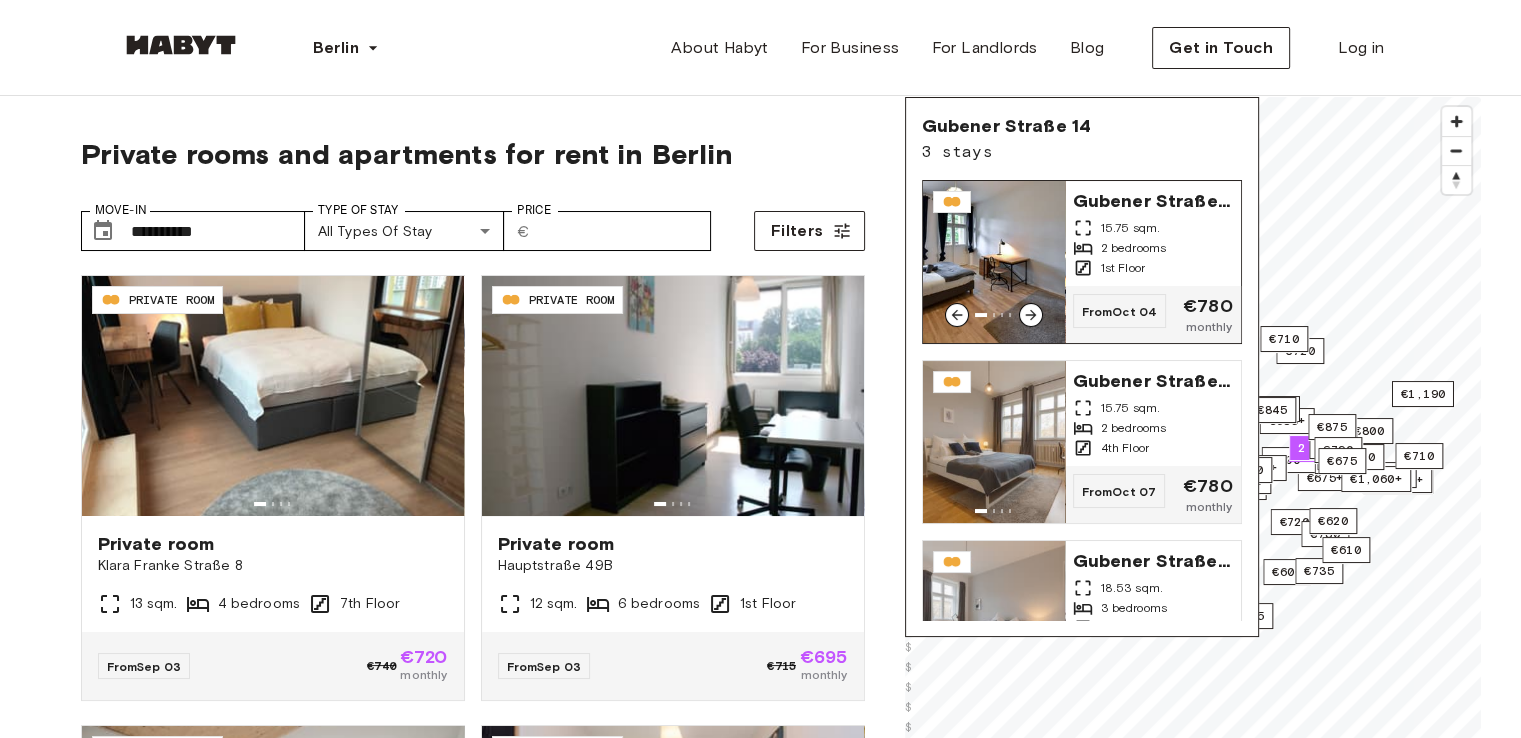 click 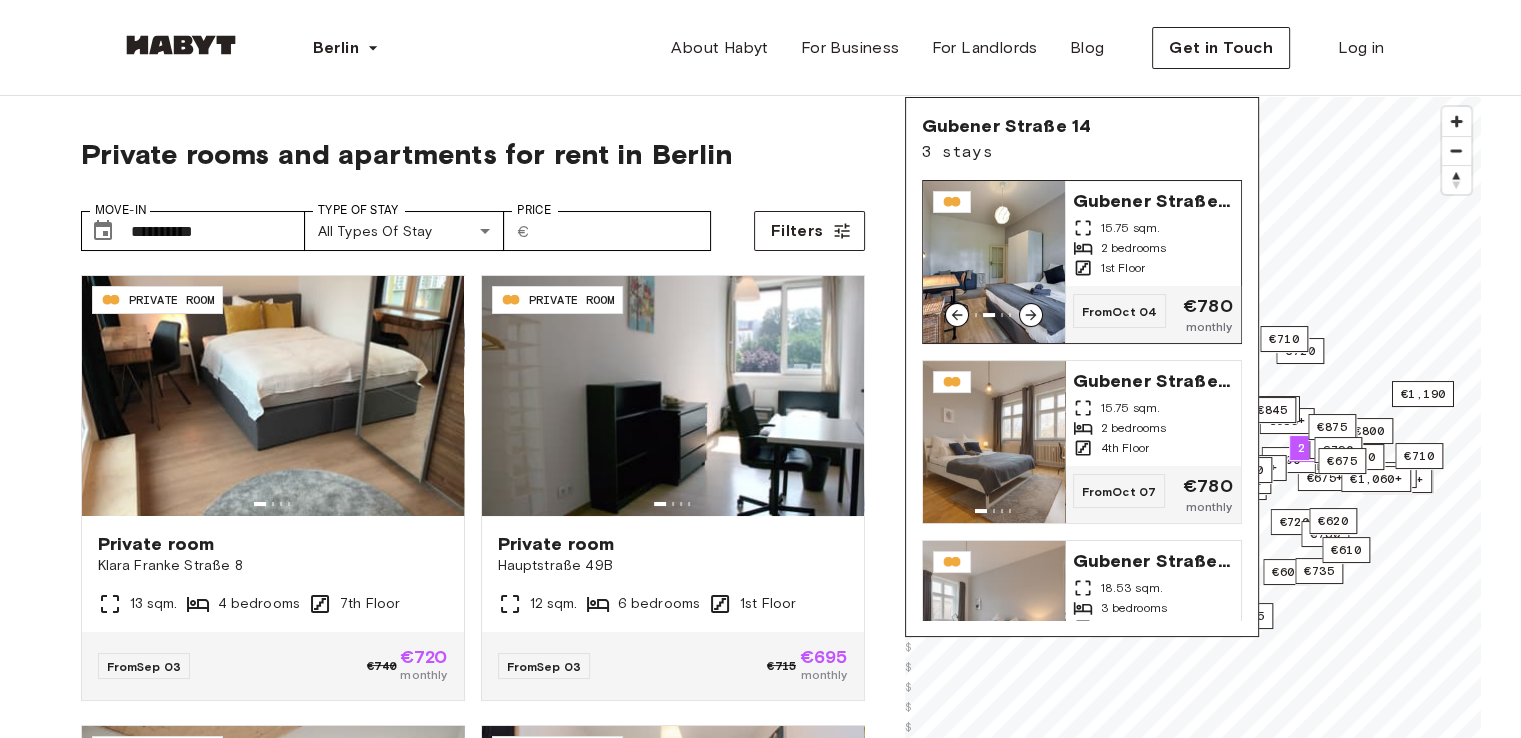 click 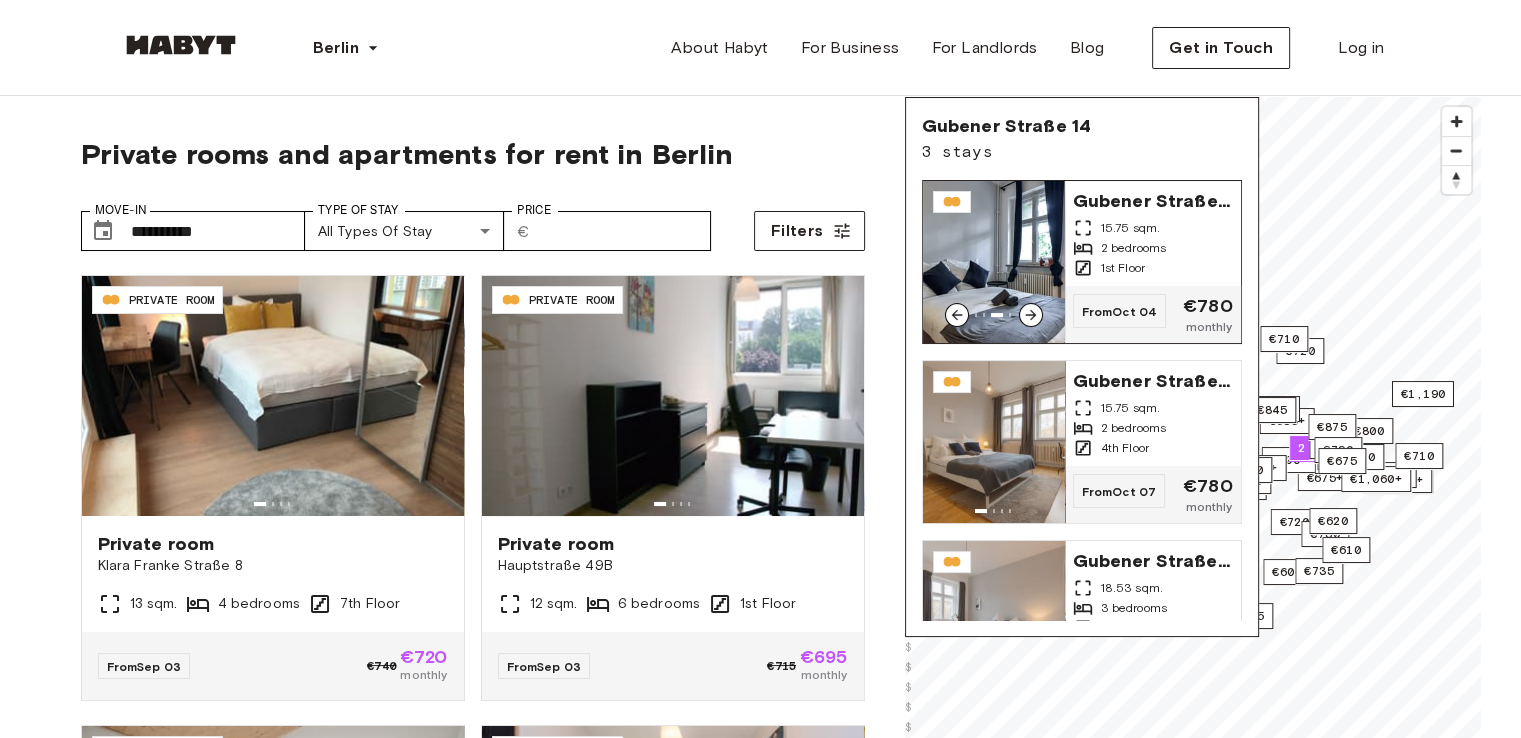 click 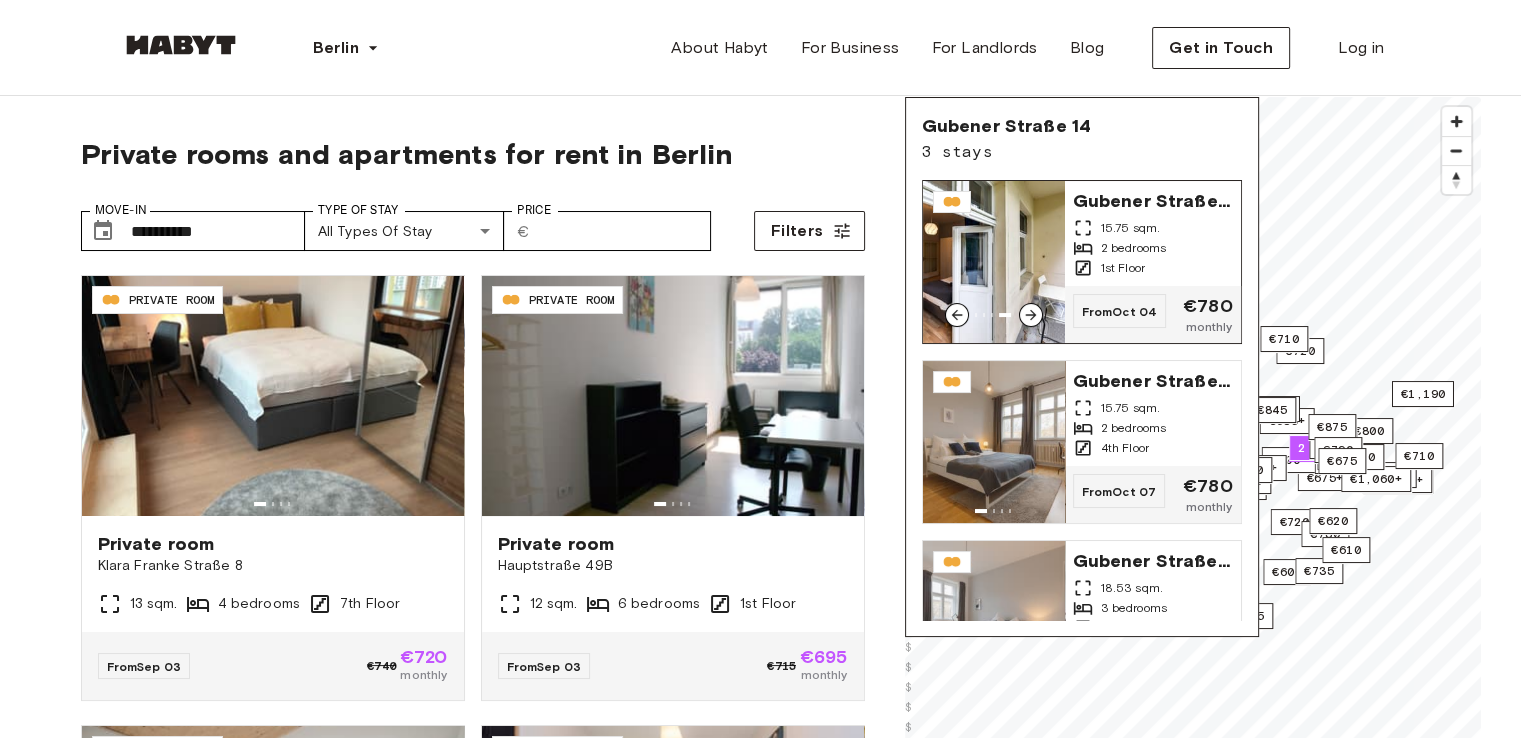 click 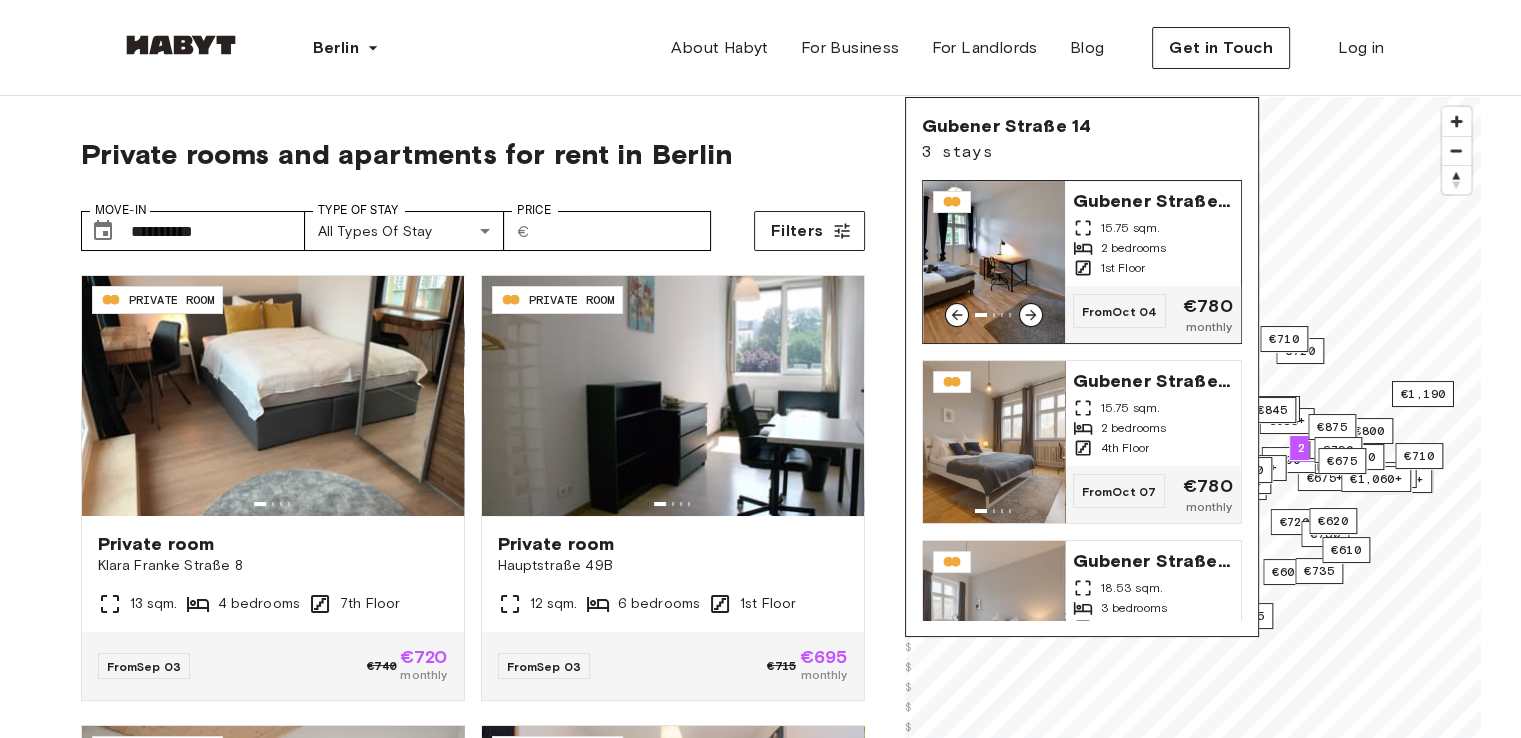 click 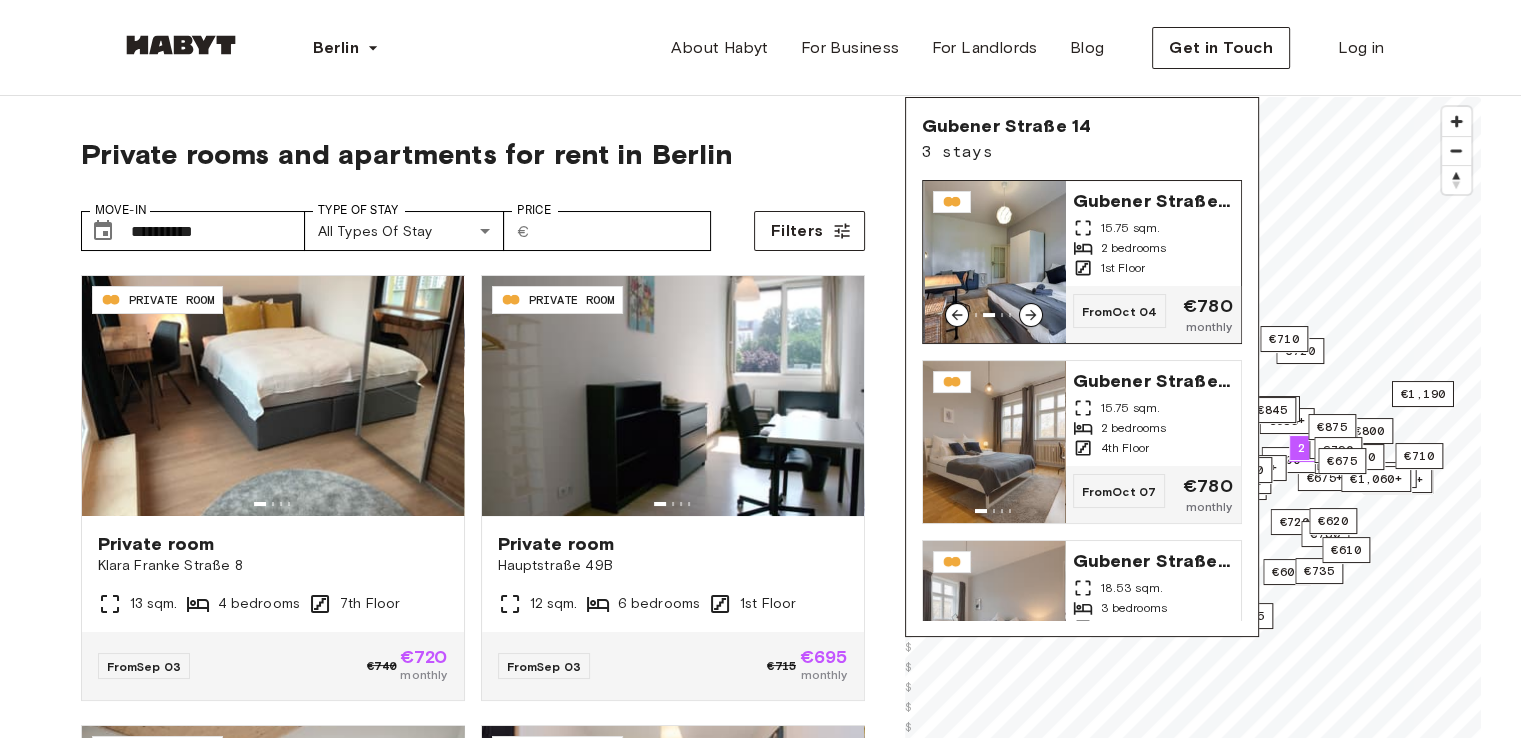 click 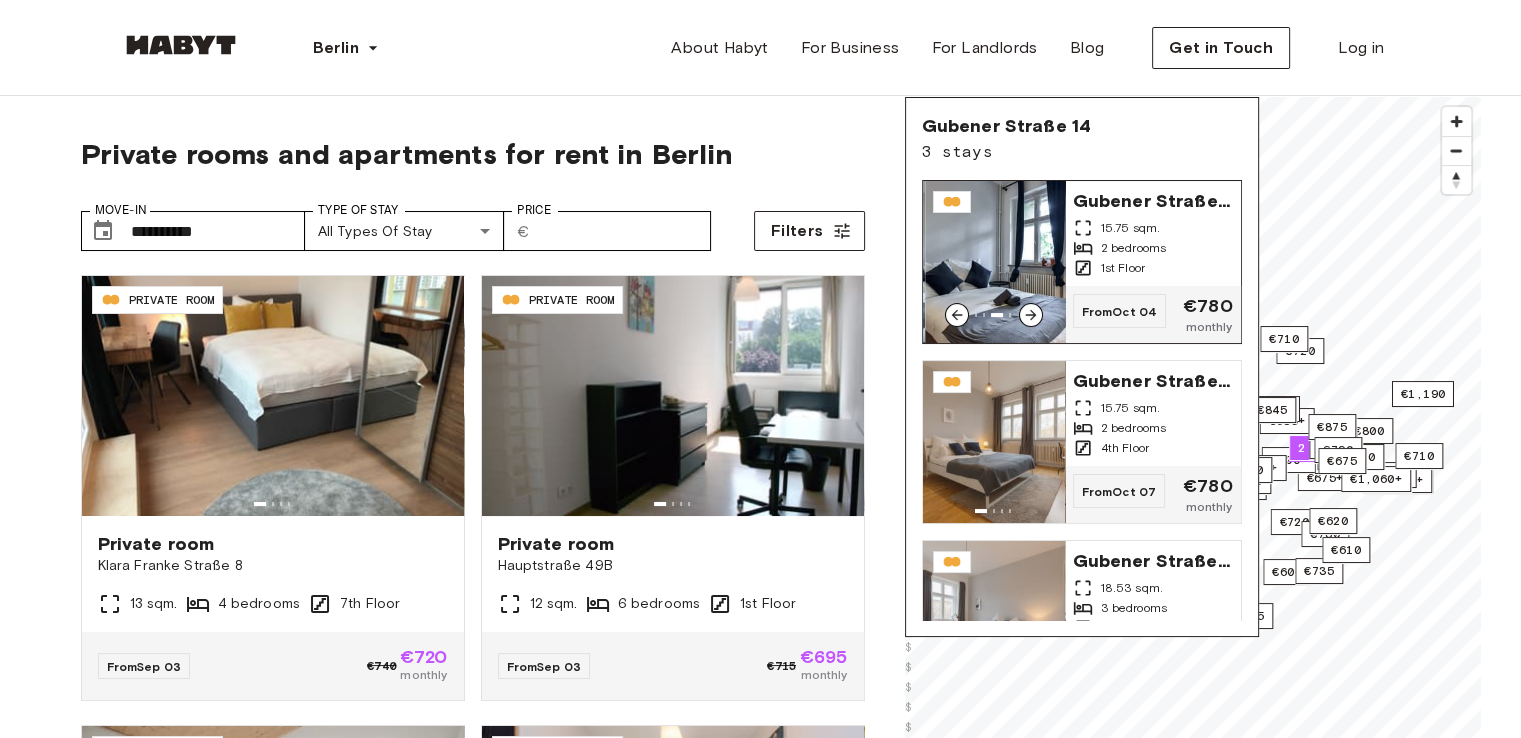 click 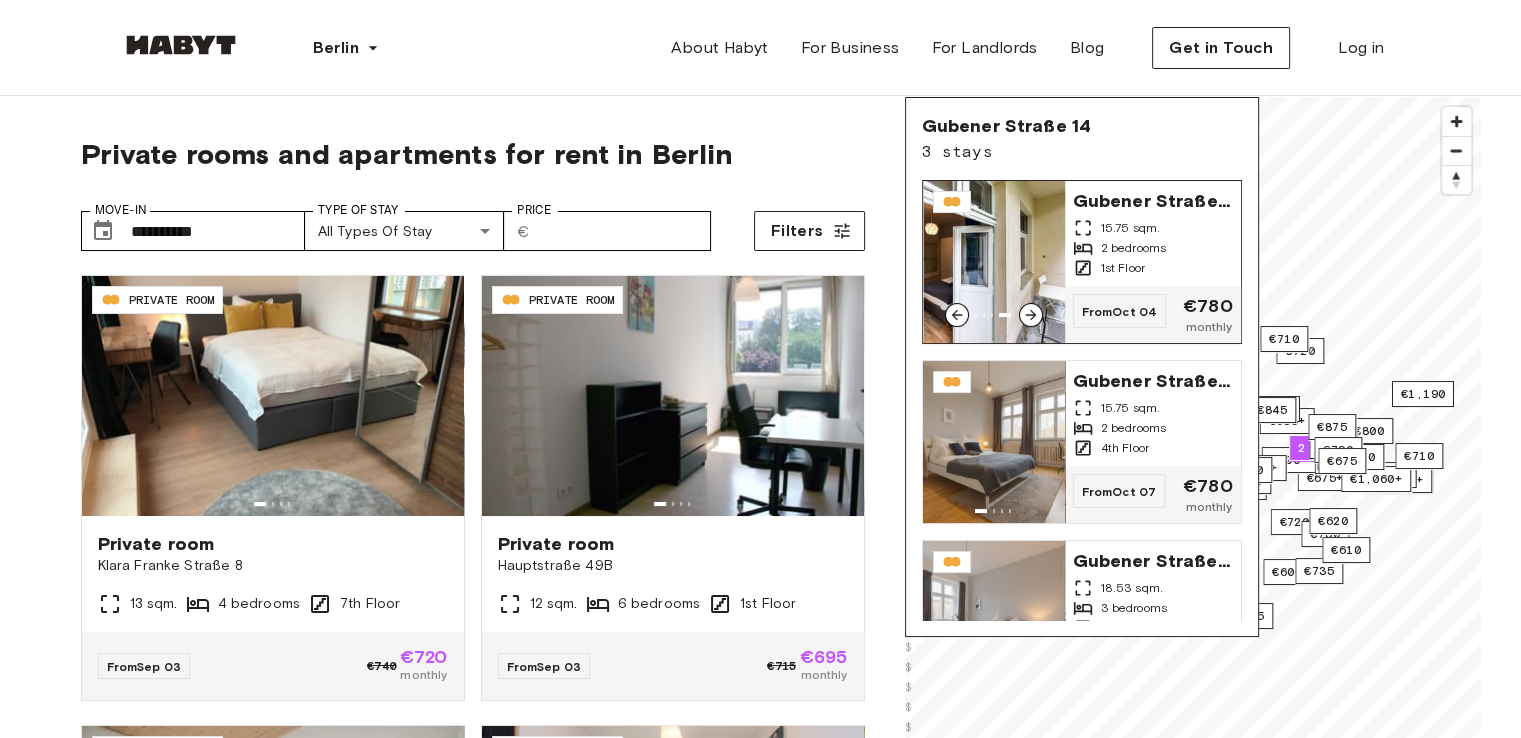 click 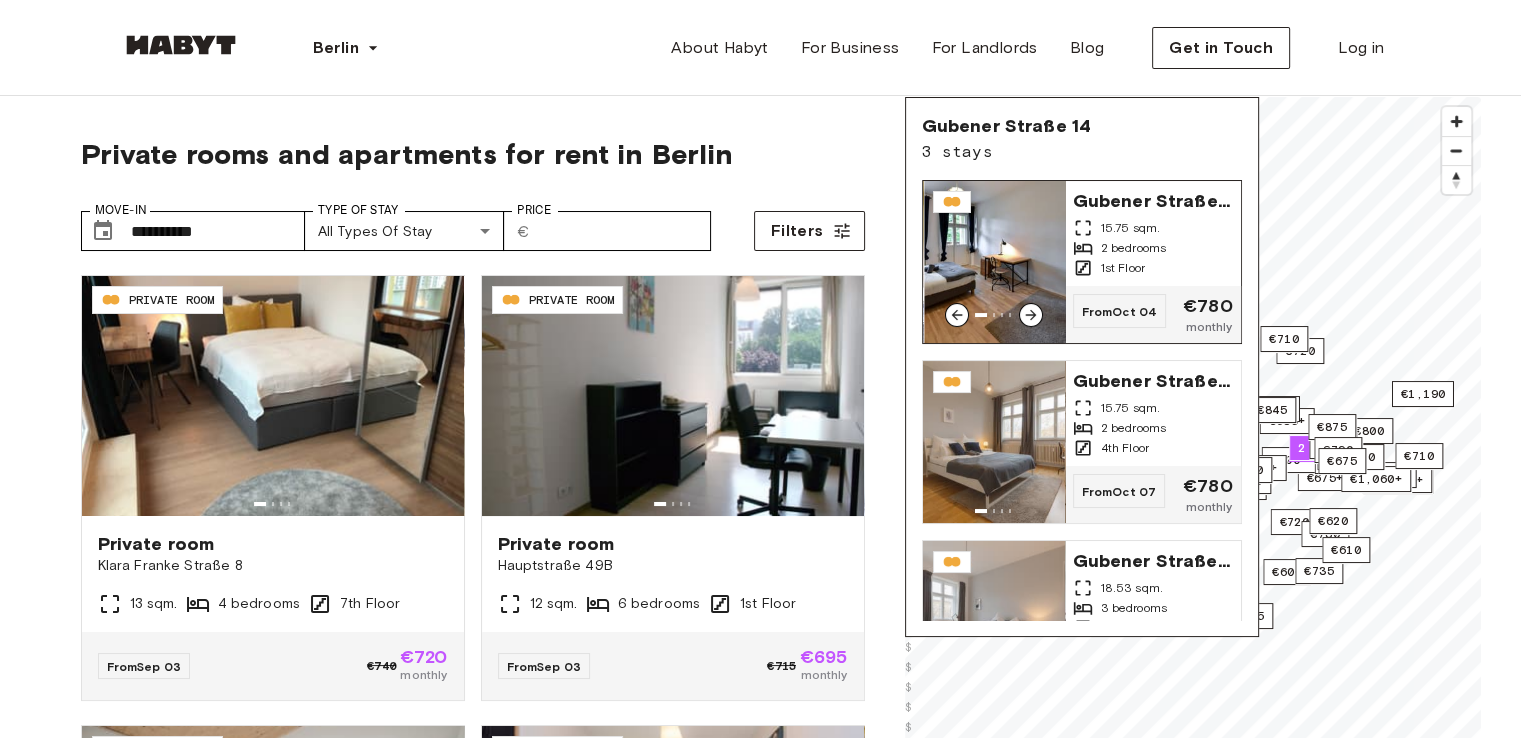 click 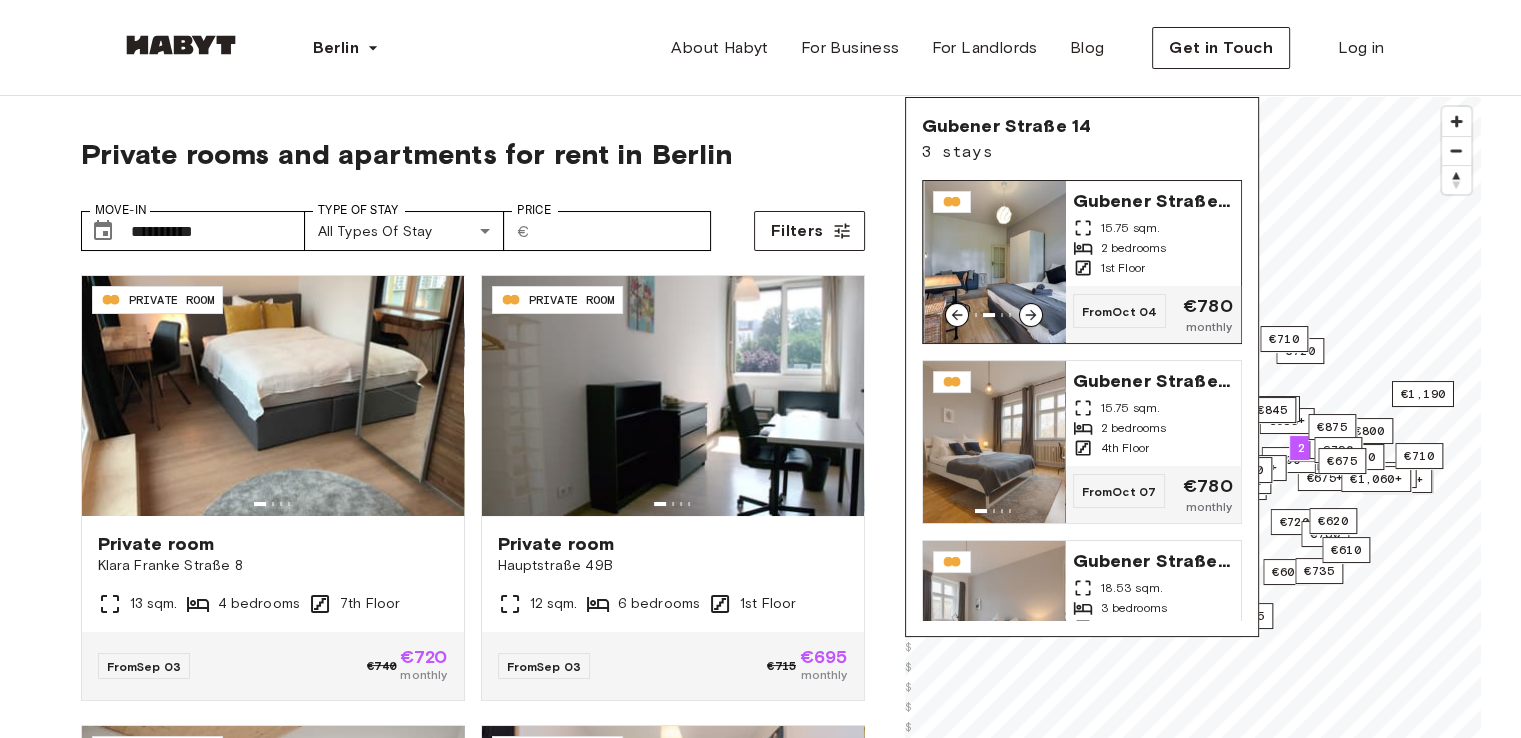 click 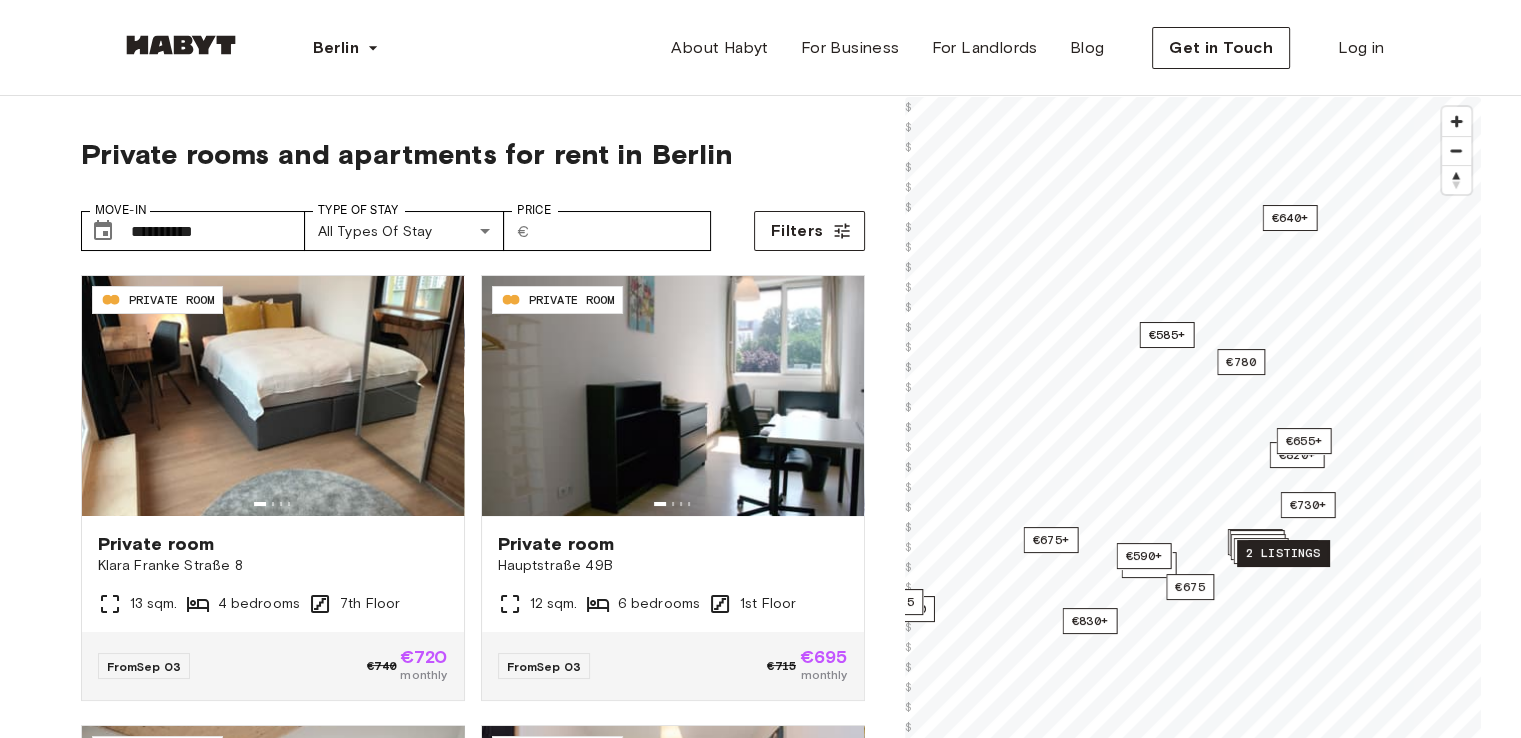 click on "€710+ €695 €720+ €685+ €1,060+ €1,190 €660+ €1,060+ €555+ €1,155+ €1,060+ €720+ €730+ €800+ €820+ €1,280 €670+ €1,375+ €650+ €600 €675+ €1,155+ €1,060+ €700+ €720 €830+ €645+ €710 €1,330 €675+ €720+ €1,280+ €615+ €700+ €725+ €665+ €845+ €675 €780 €890 €825 €590+ €1,060+ €640+ €1,145+ €780+ €800 €735 €655+ €635 €710 €625 €675 €585+ €780 2 listings €610 €845 €810 €825 €780 €800 €875 €635 €750 €790 €675 €620 €605" at bounding box center [1193, 97] 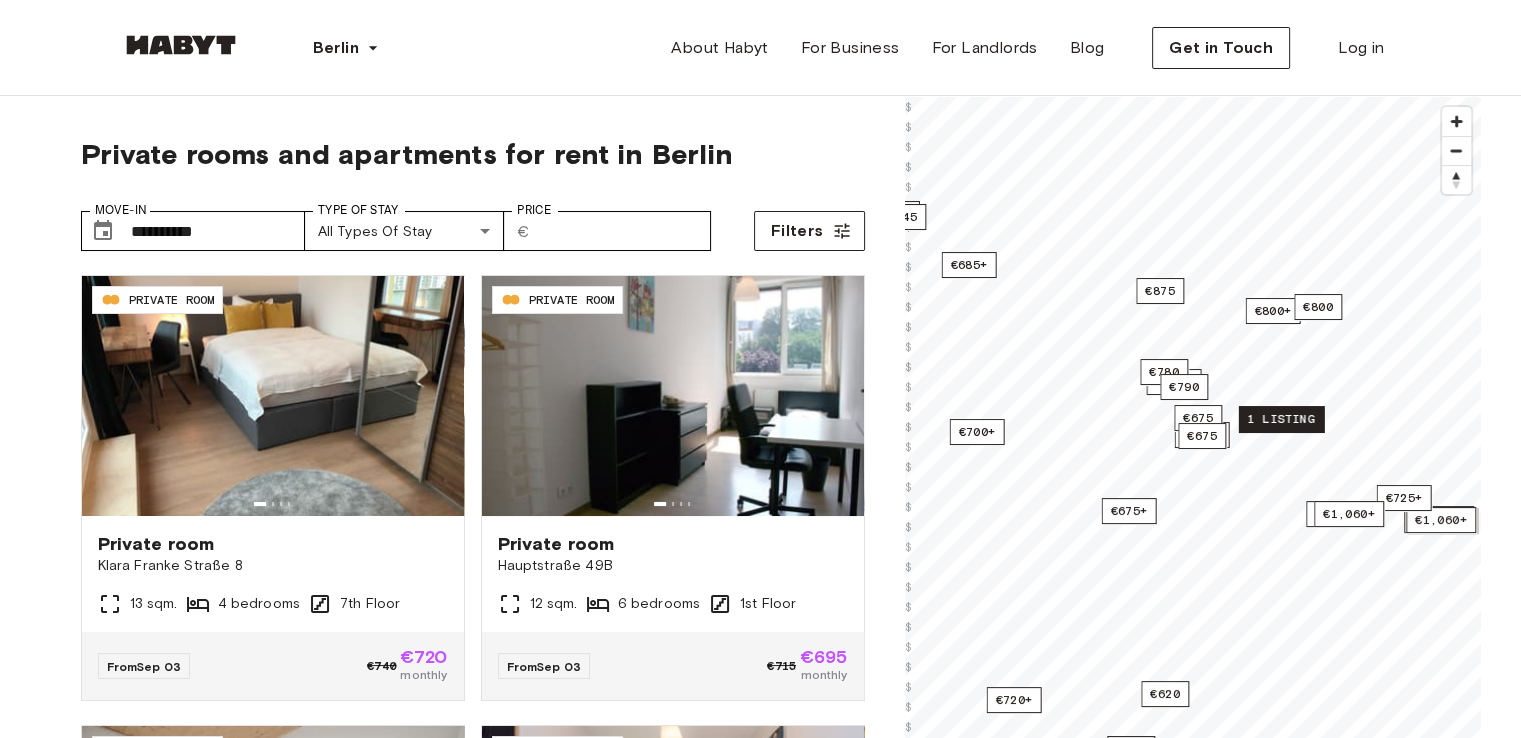 click on "1 listing" at bounding box center [1280, 419] 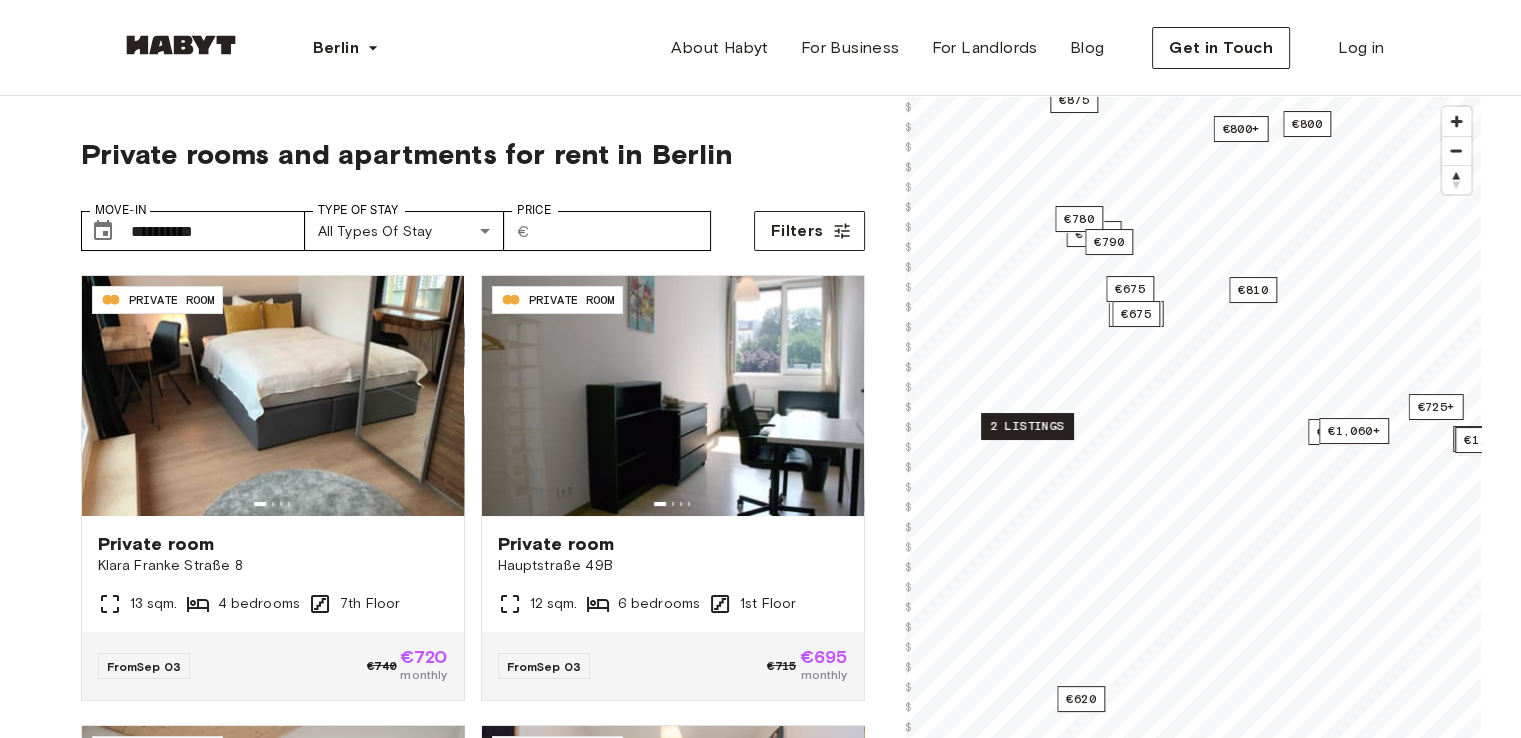 click on "2 listings" at bounding box center (1027, 426) 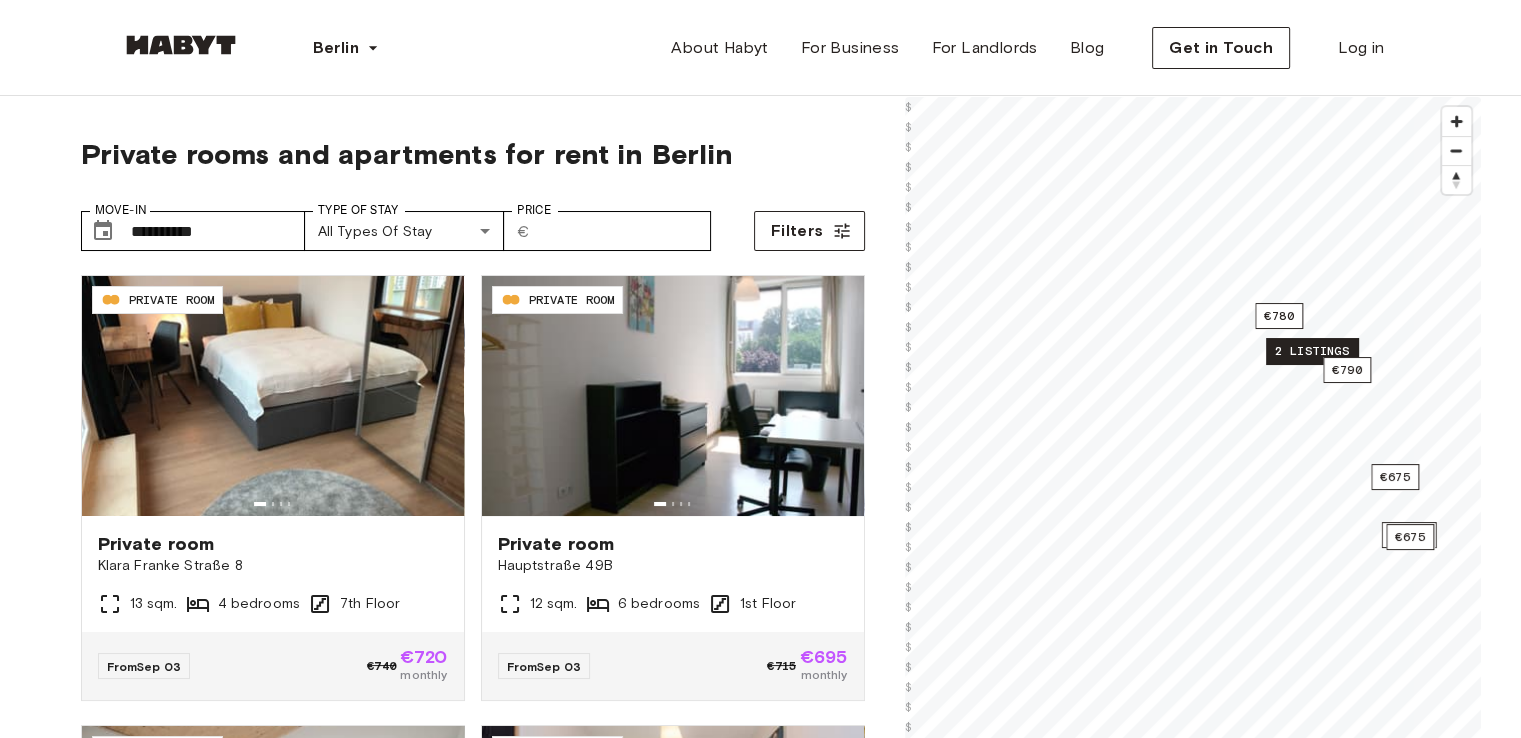 click on "2 listings" at bounding box center (1312, 351) 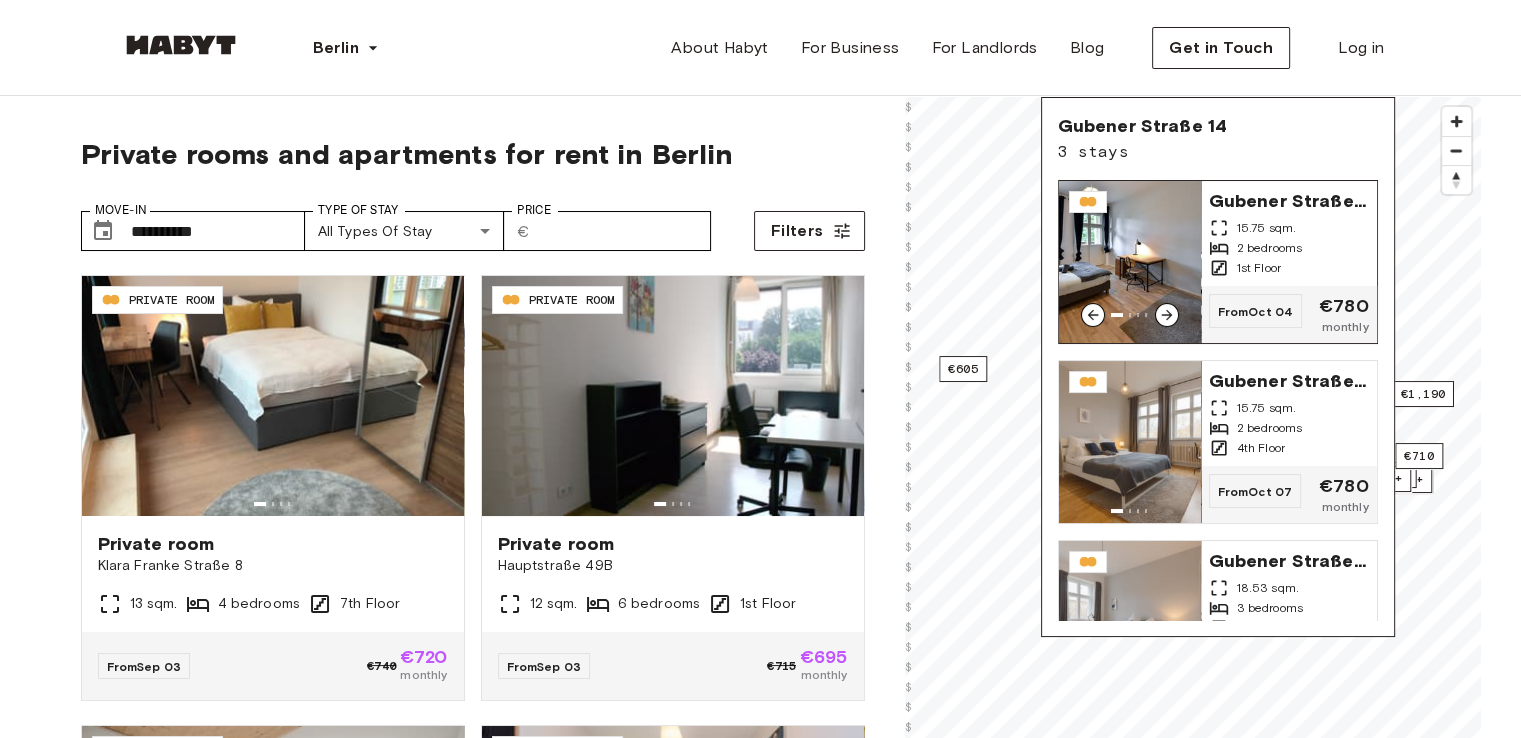 click at bounding box center (1130, 262) 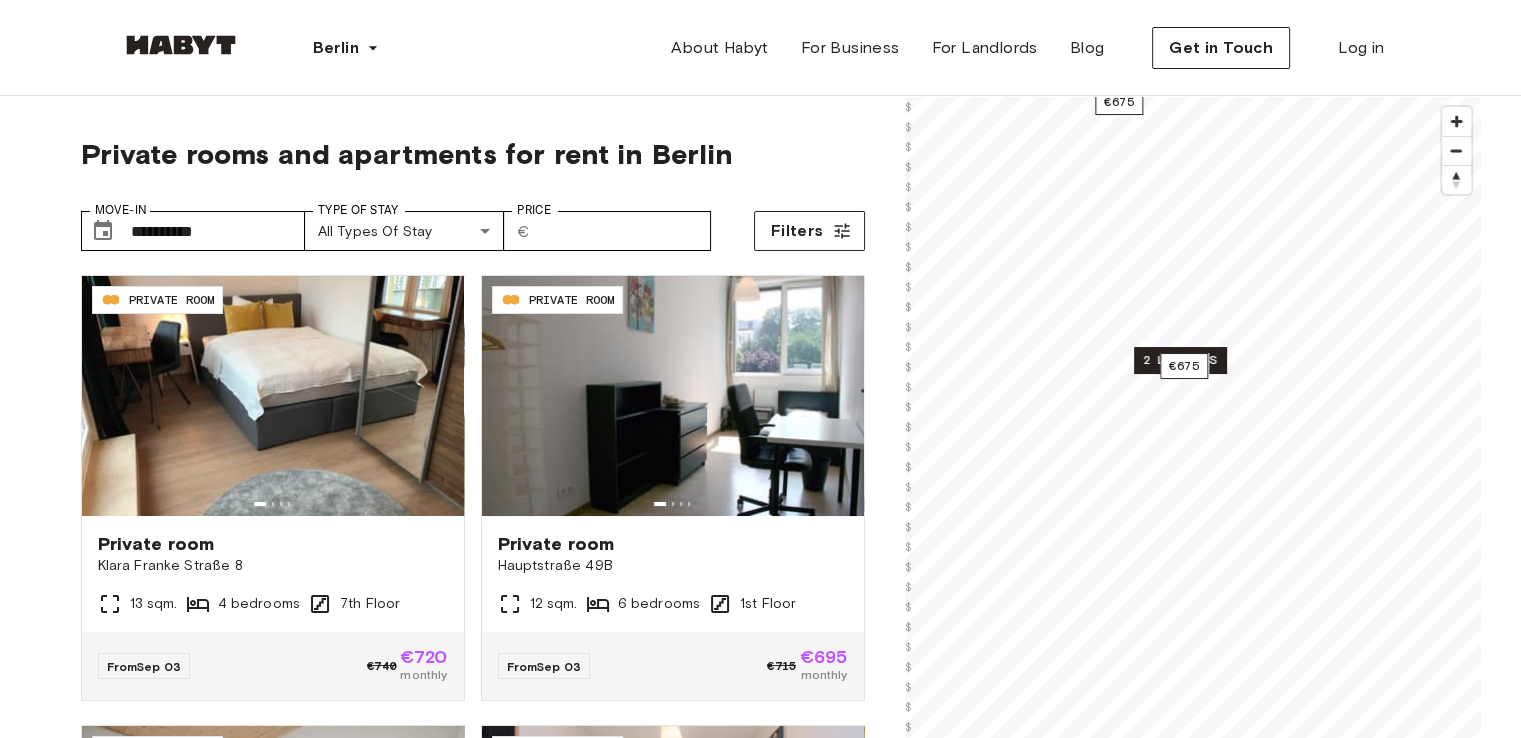 click on "2 listings" at bounding box center [1180, 360] 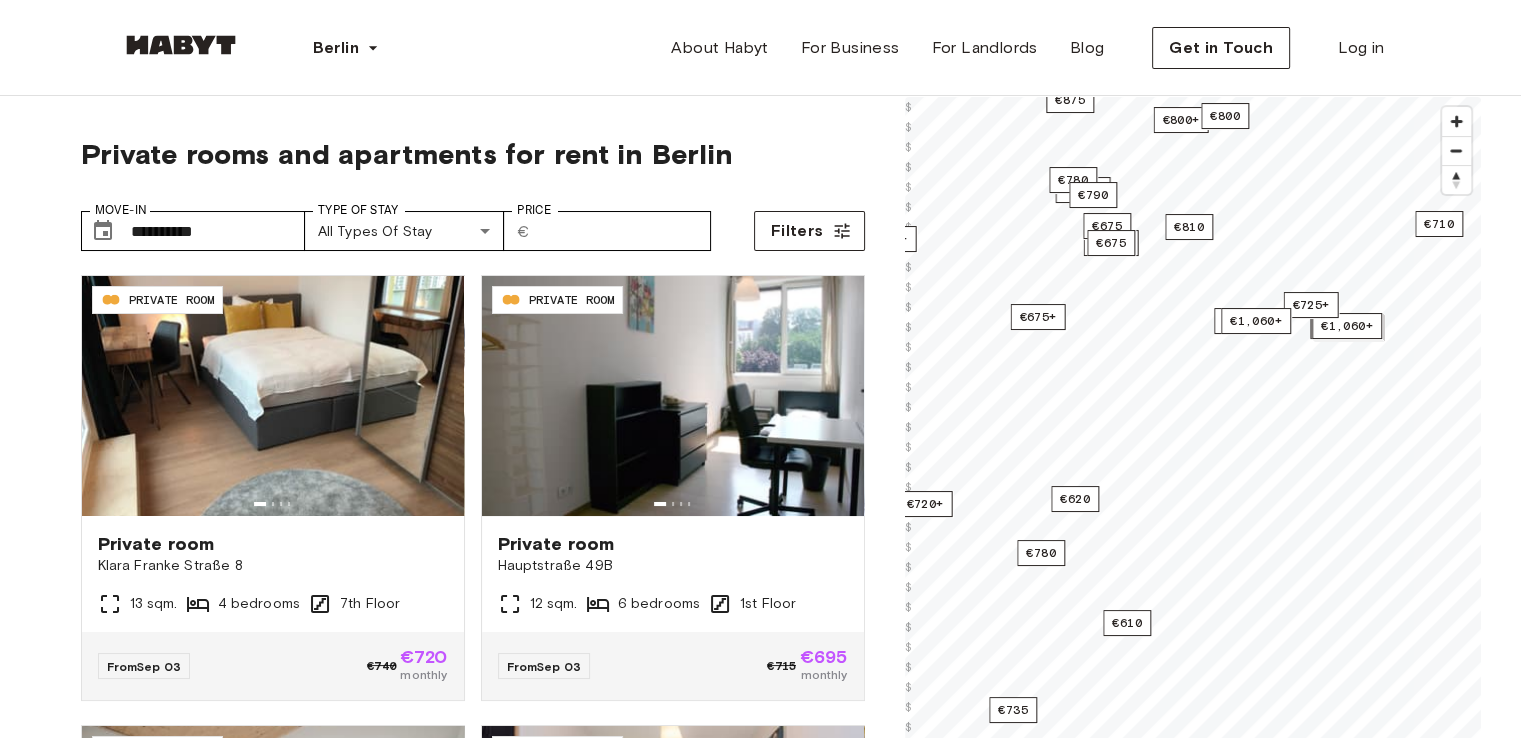 click on "**********" at bounding box center [760, 2376] 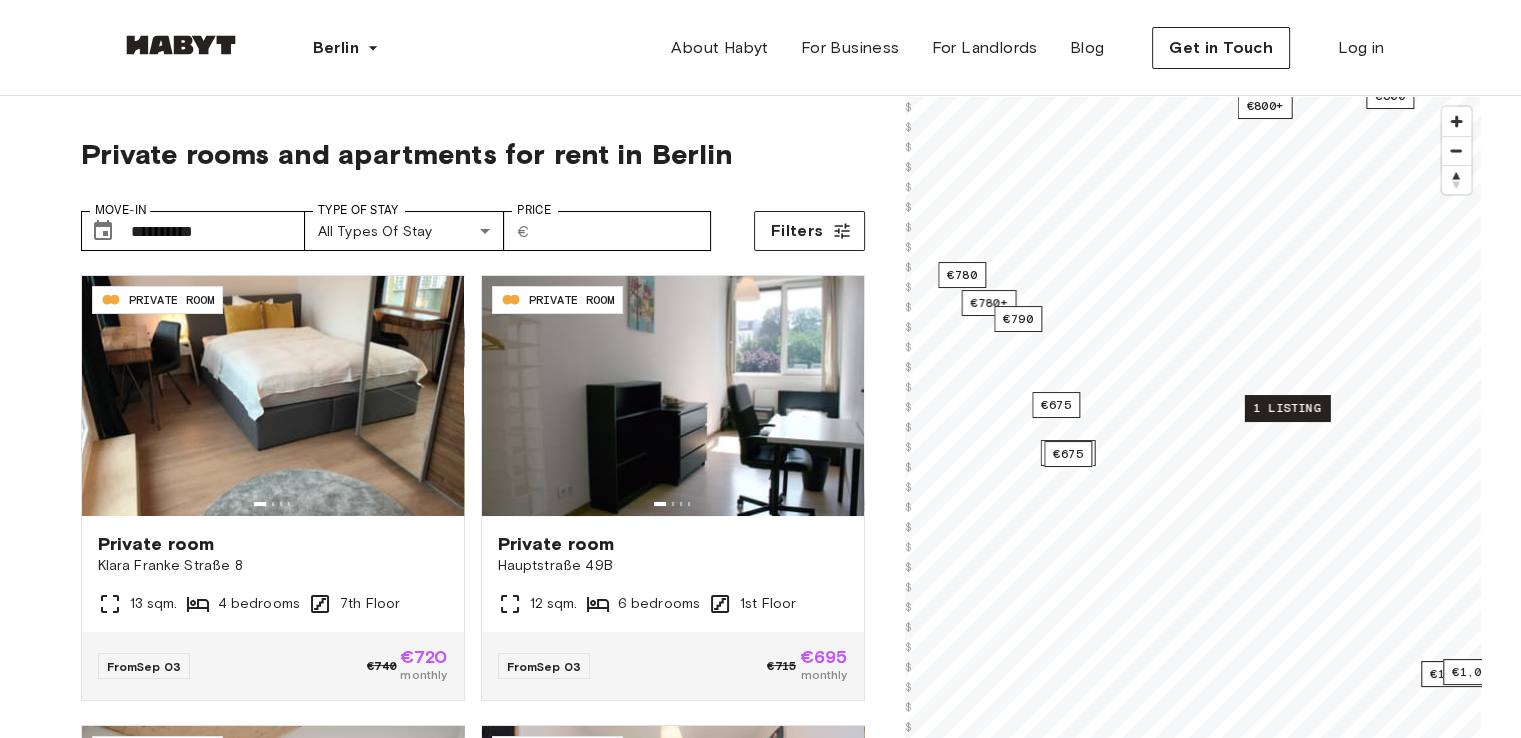 click on "1 listing" at bounding box center [1286, 408] 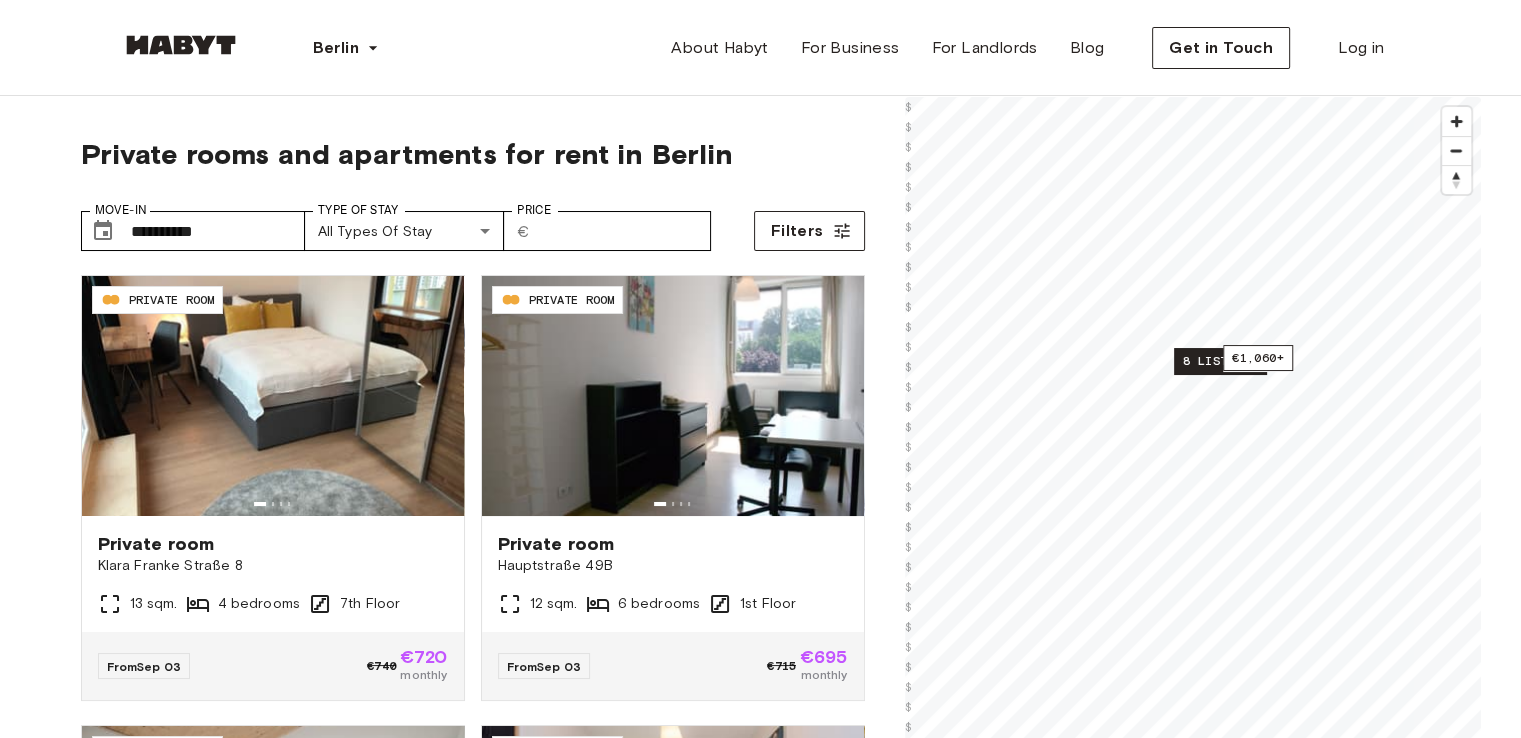 click on "8 listings" at bounding box center (1220, 361) 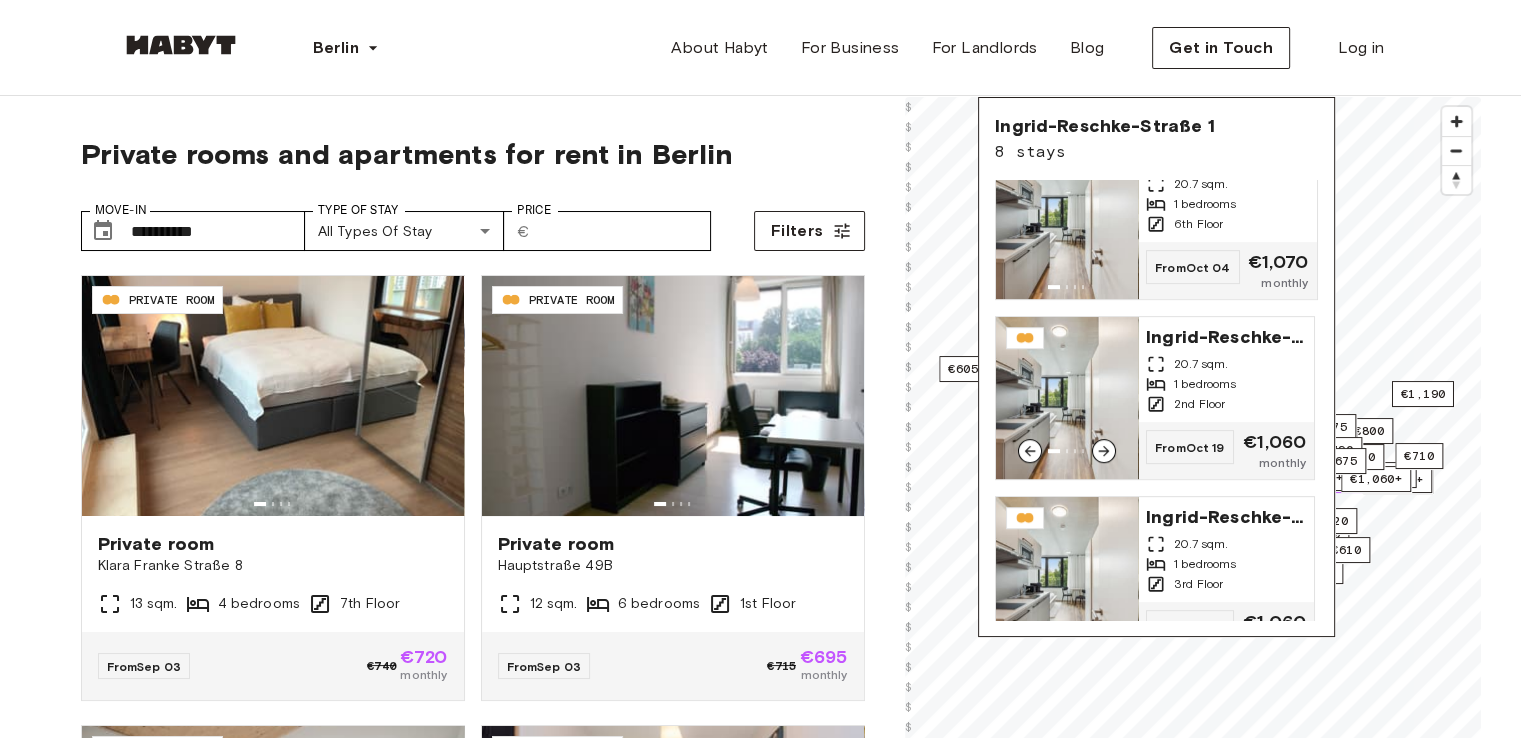 scroll, scrollTop: 980, scrollLeft: 0, axis: vertical 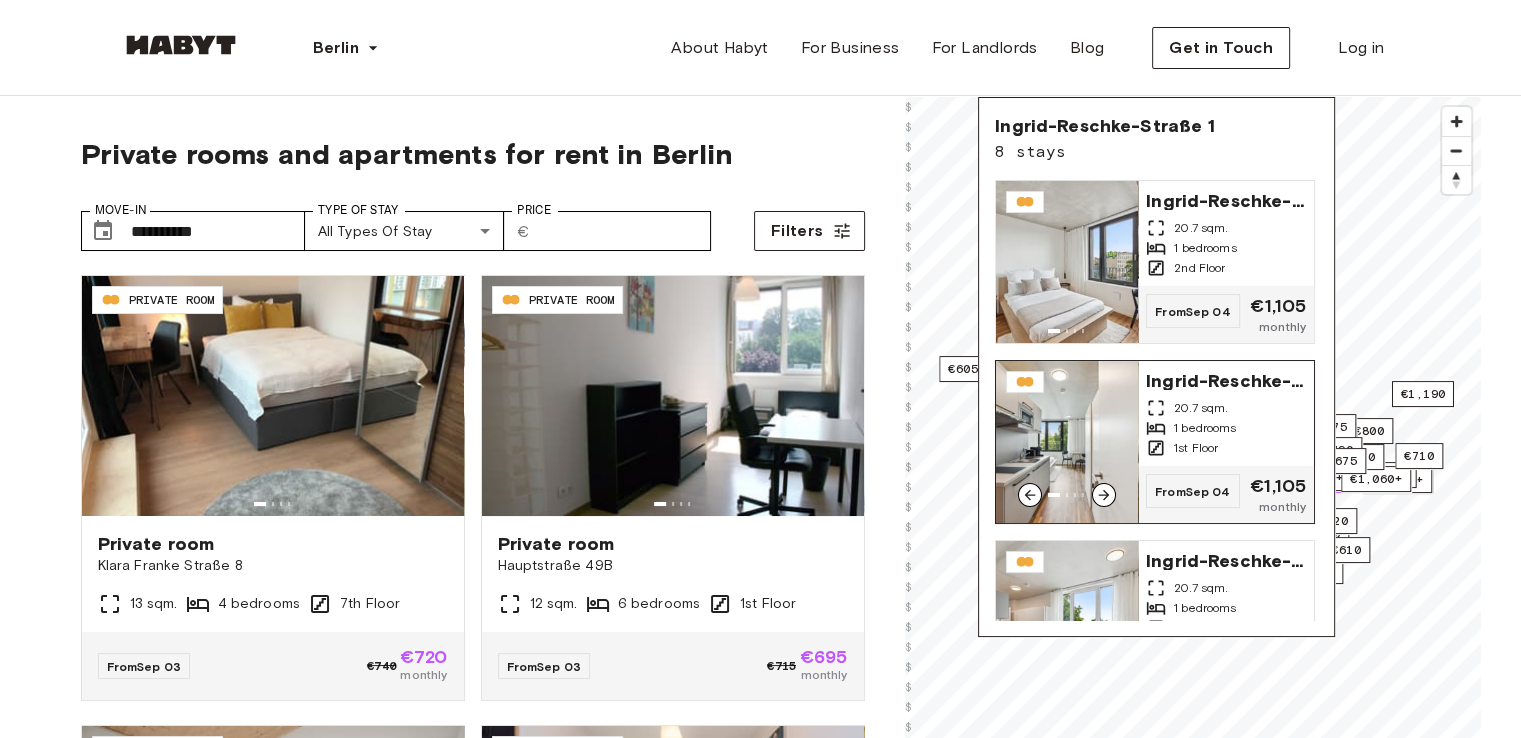 click at bounding box center [1067, 442] 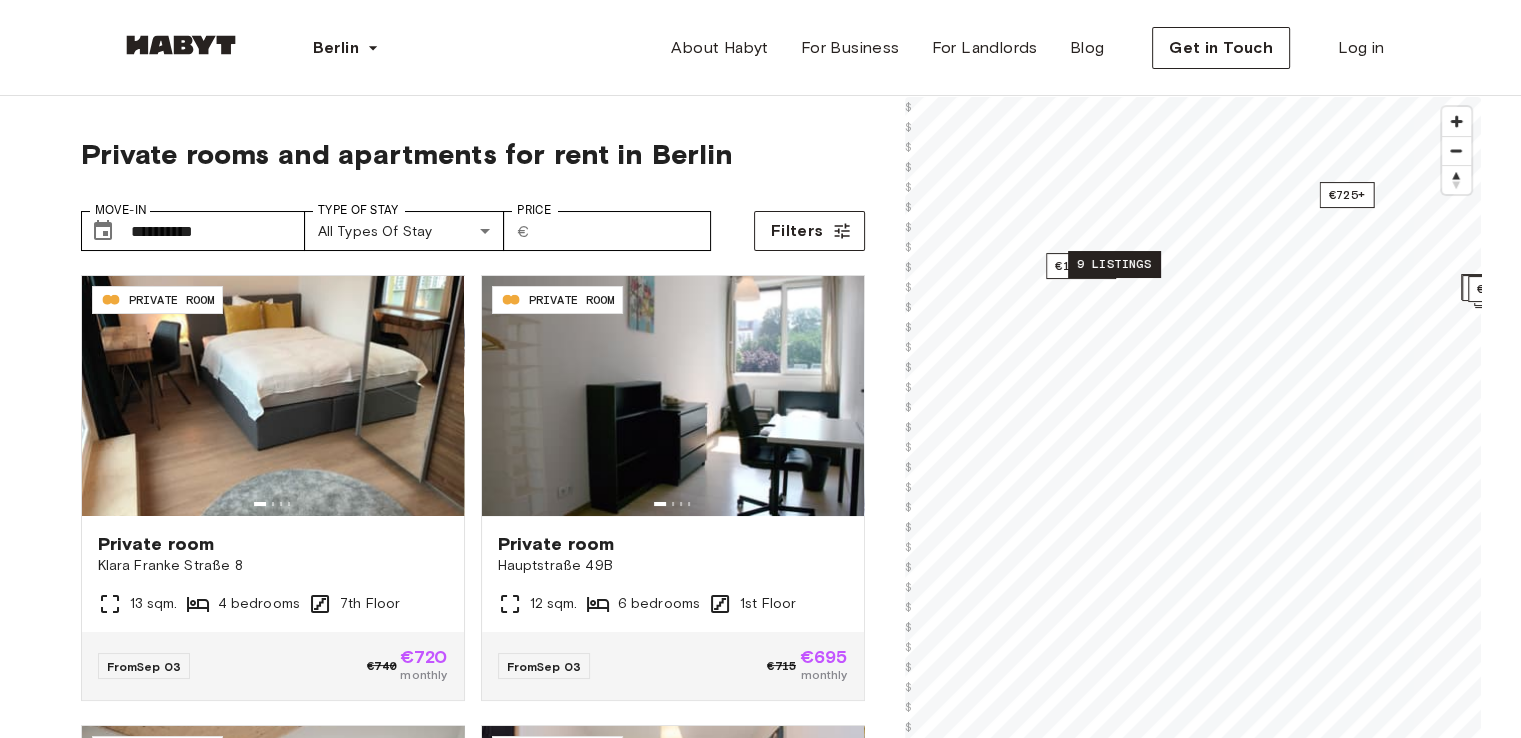 click on "9 listings" at bounding box center [1114, 264] 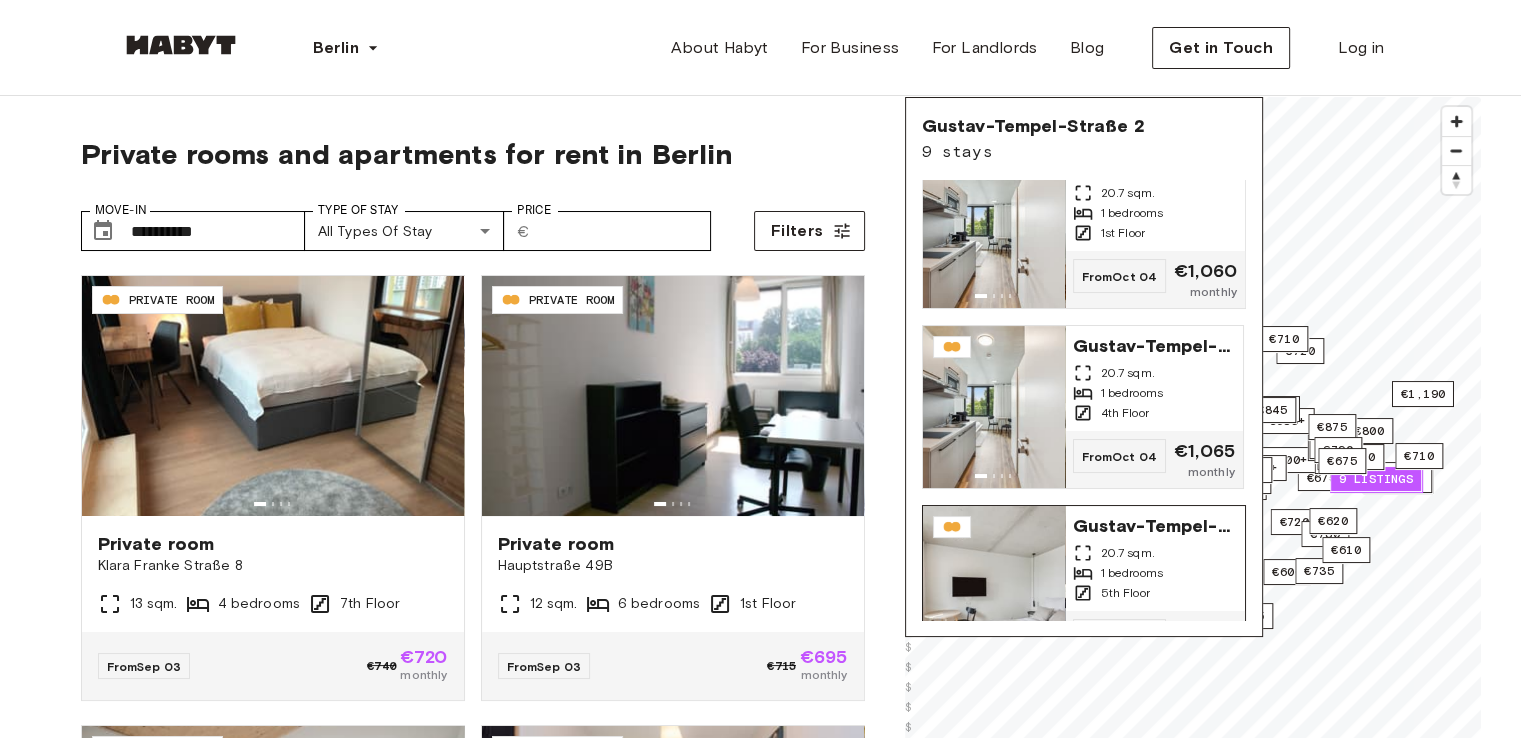 scroll, scrollTop: 0, scrollLeft: 0, axis: both 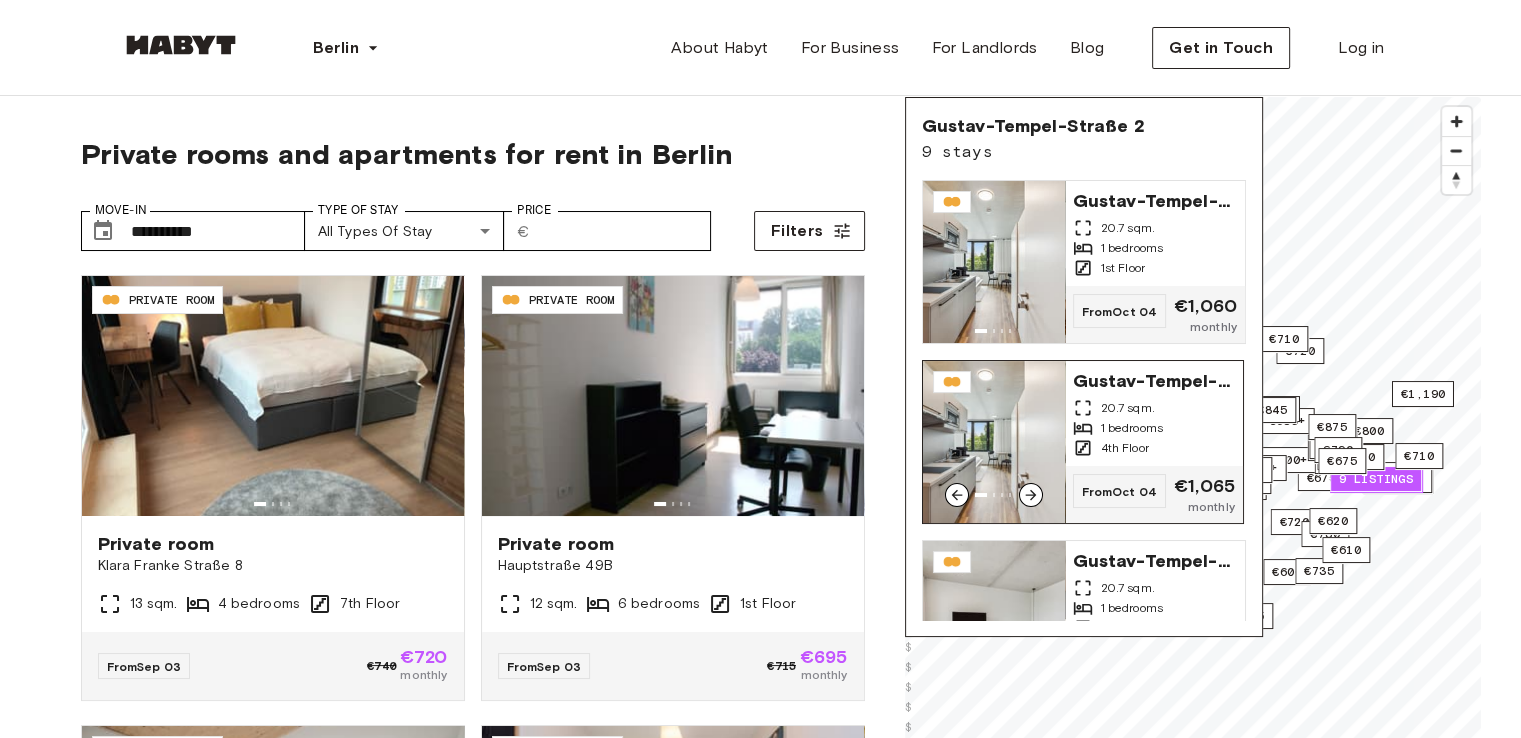 click at bounding box center (994, 442) 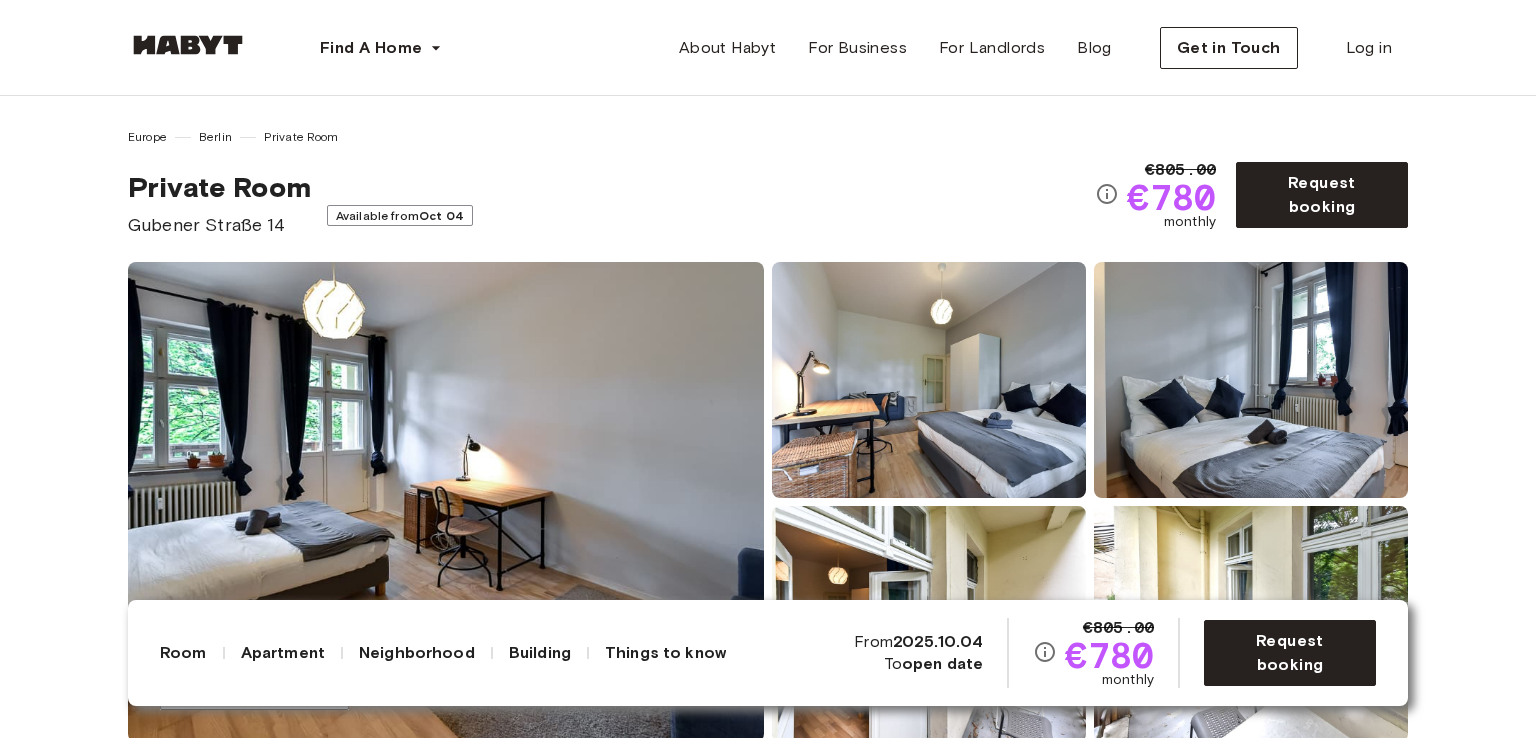 scroll, scrollTop: 0, scrollLeft: 0, axis: both 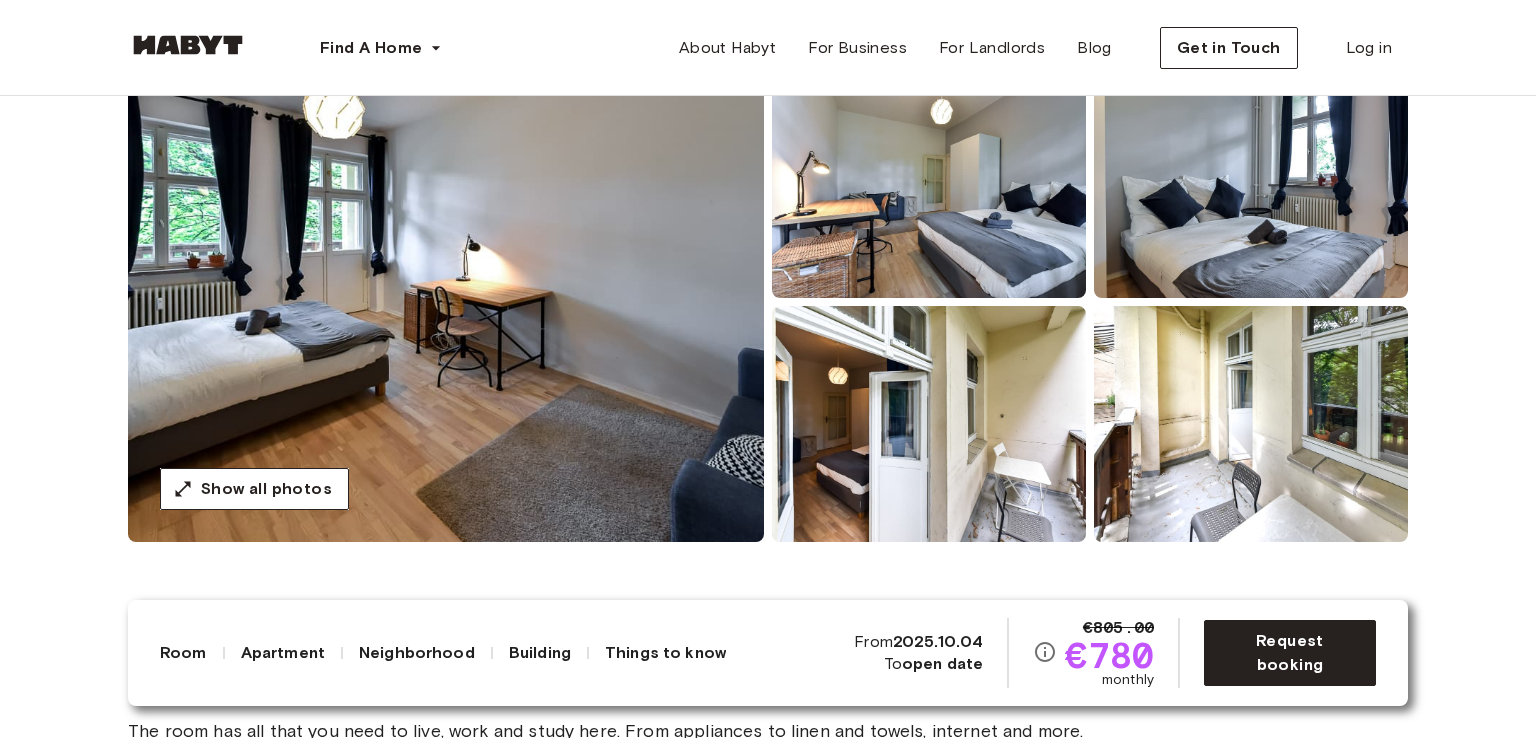 click at bounding box center (446, 302) 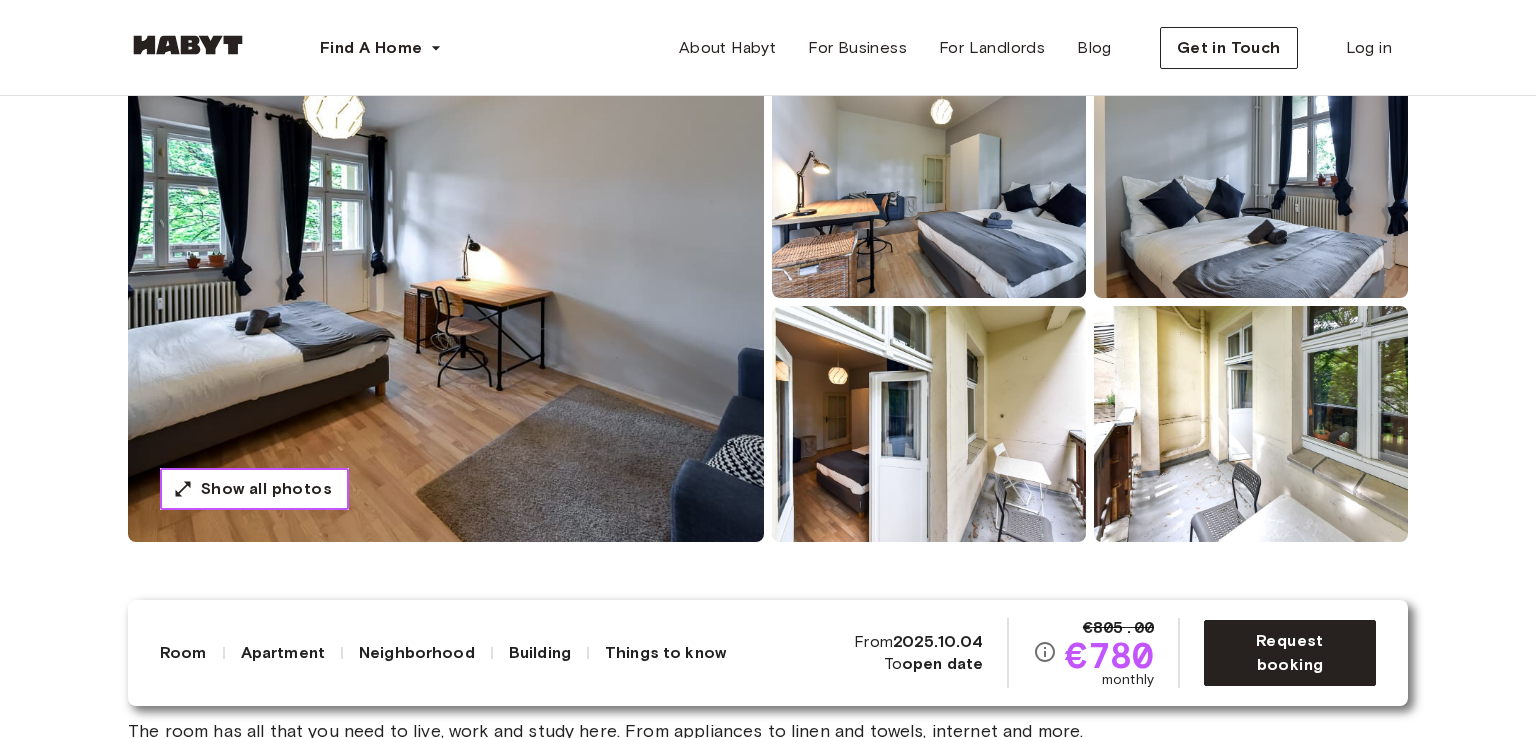 click on "Show all photos" at bounding box center (266, 489) 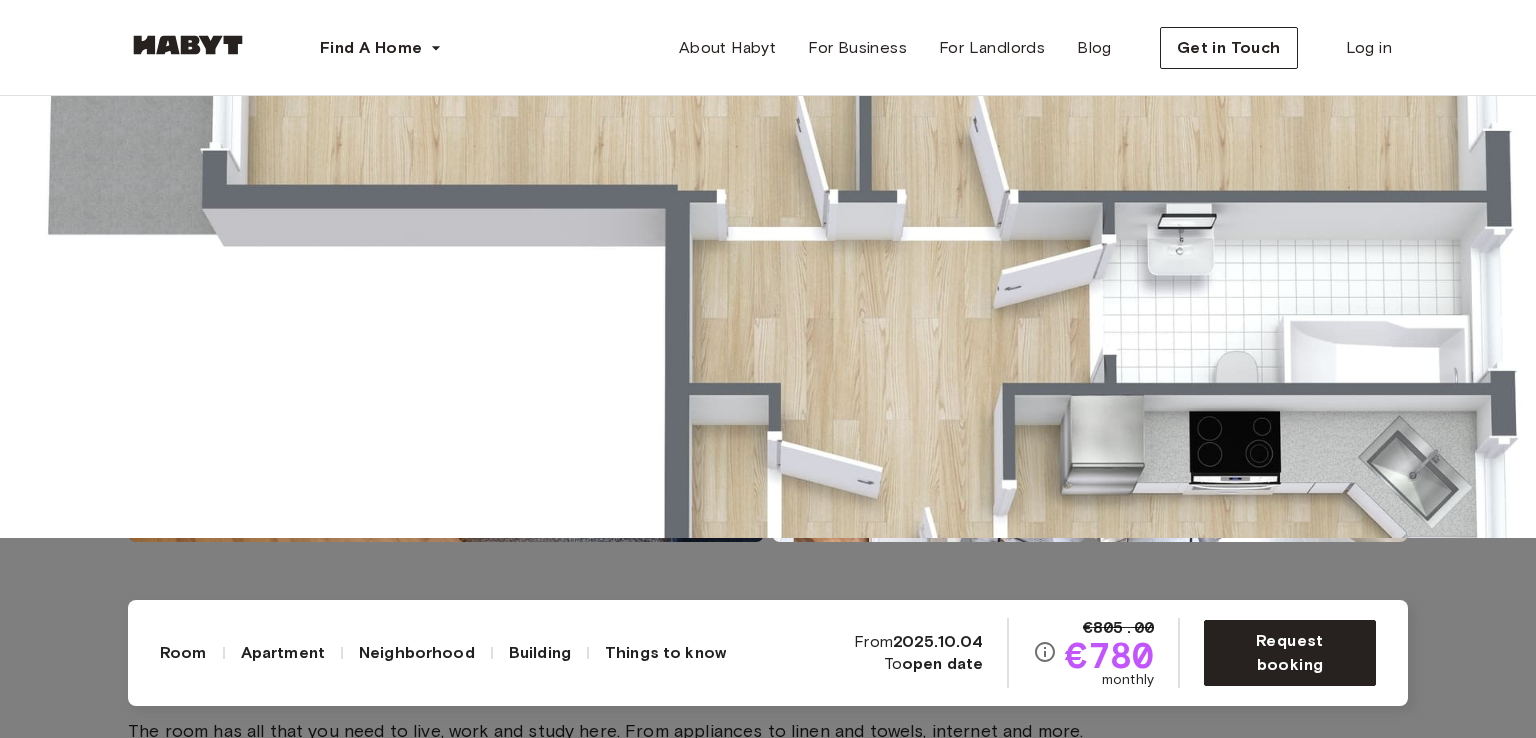 click at bounding box center (768, 169) 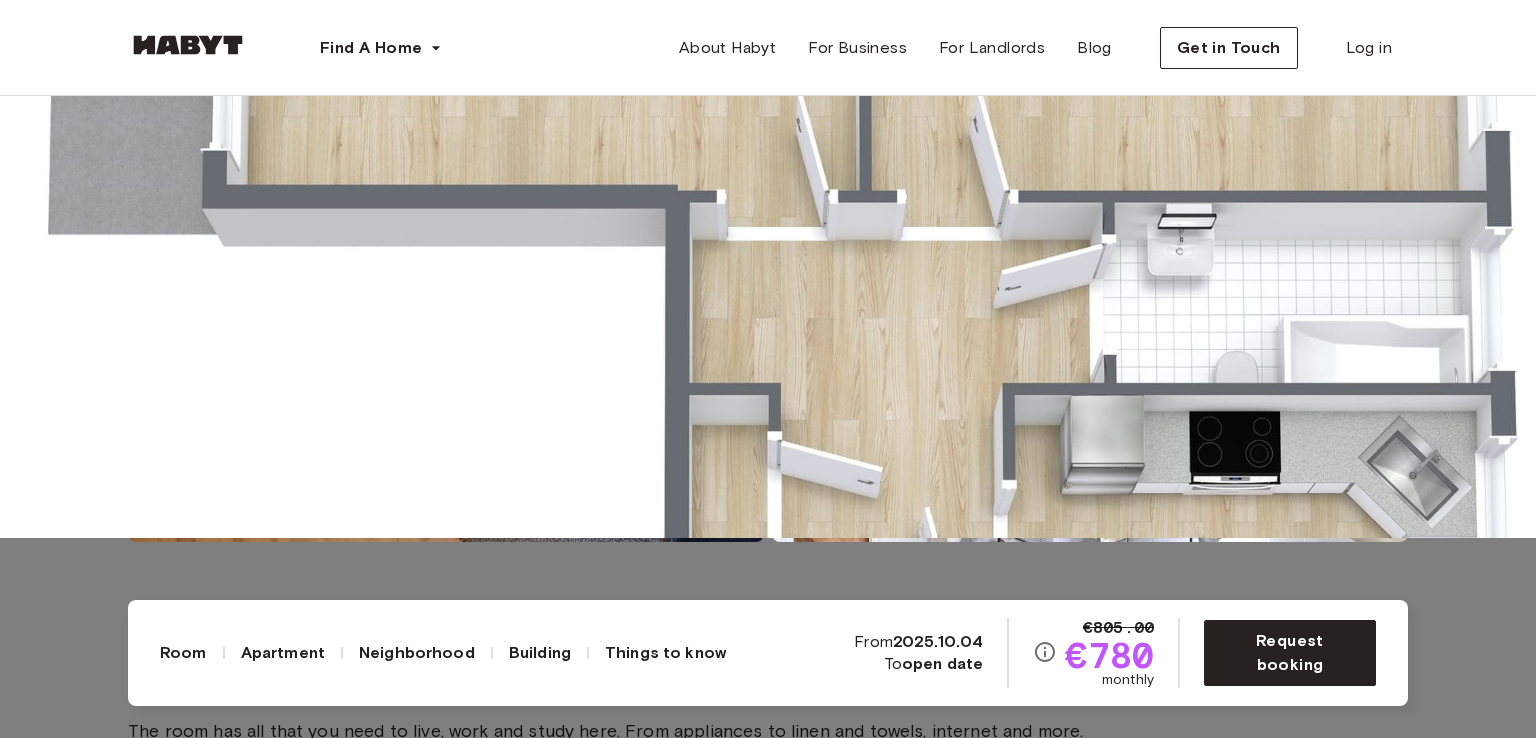 click at bounding box center (768, 169) 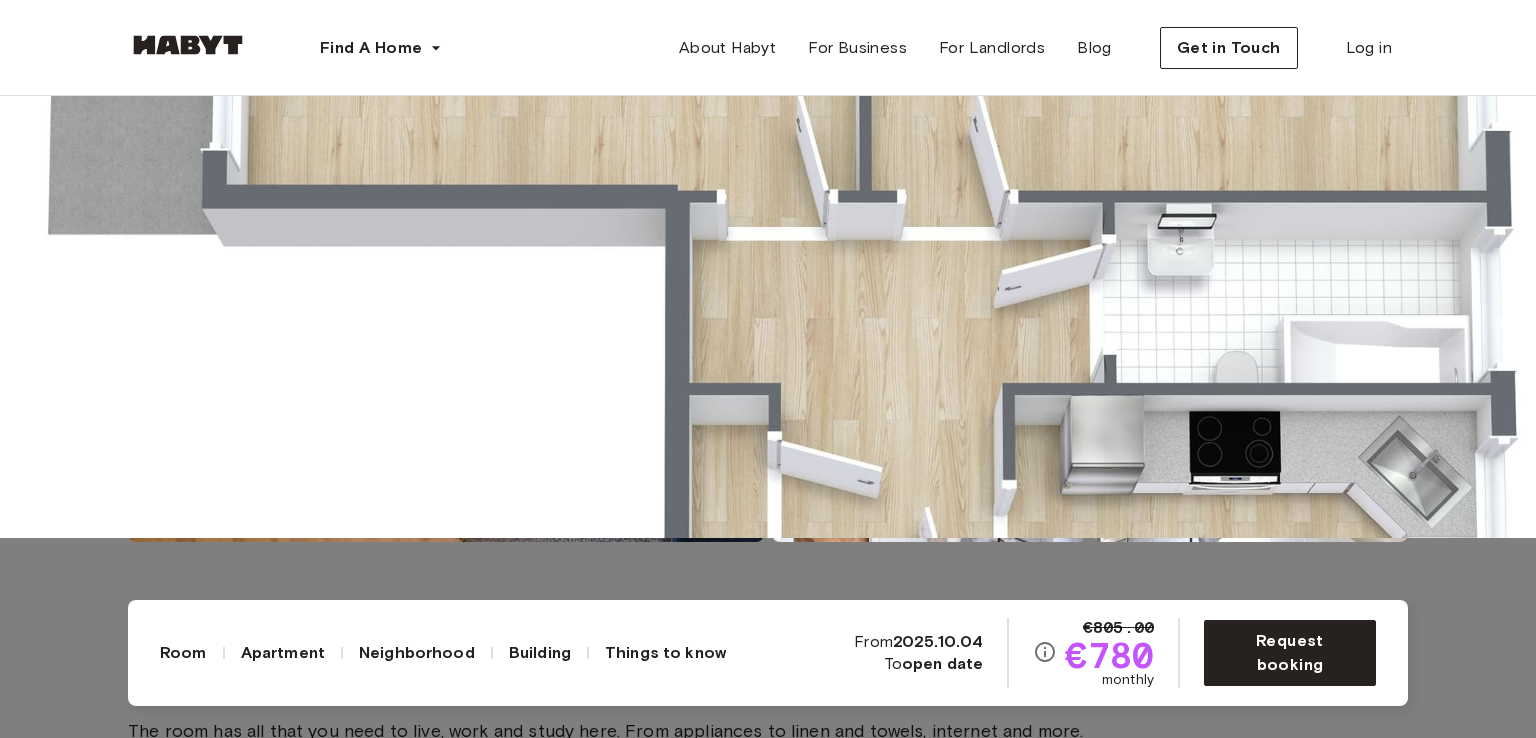 click at bounding box center (768, 169) 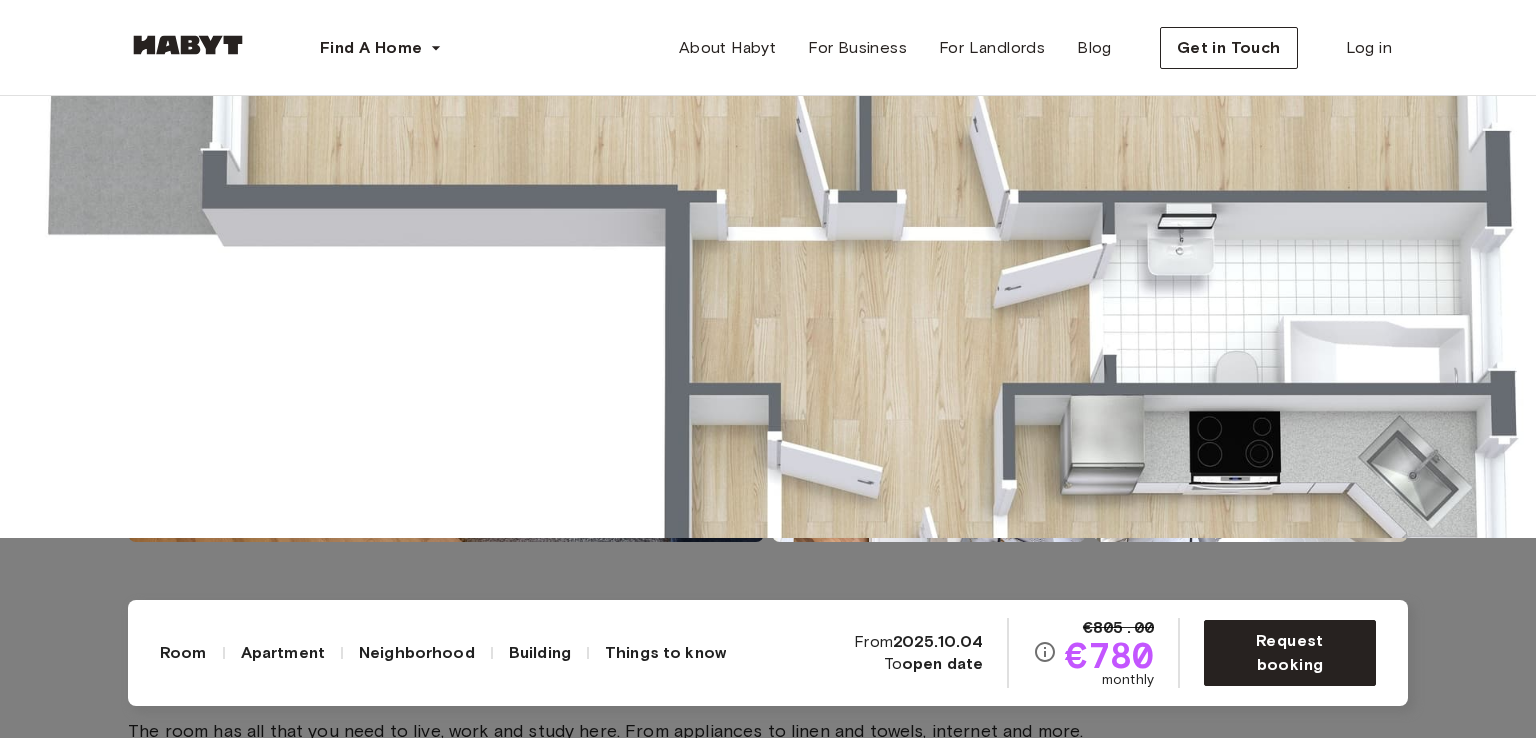 click at bounding box center (768, 169) 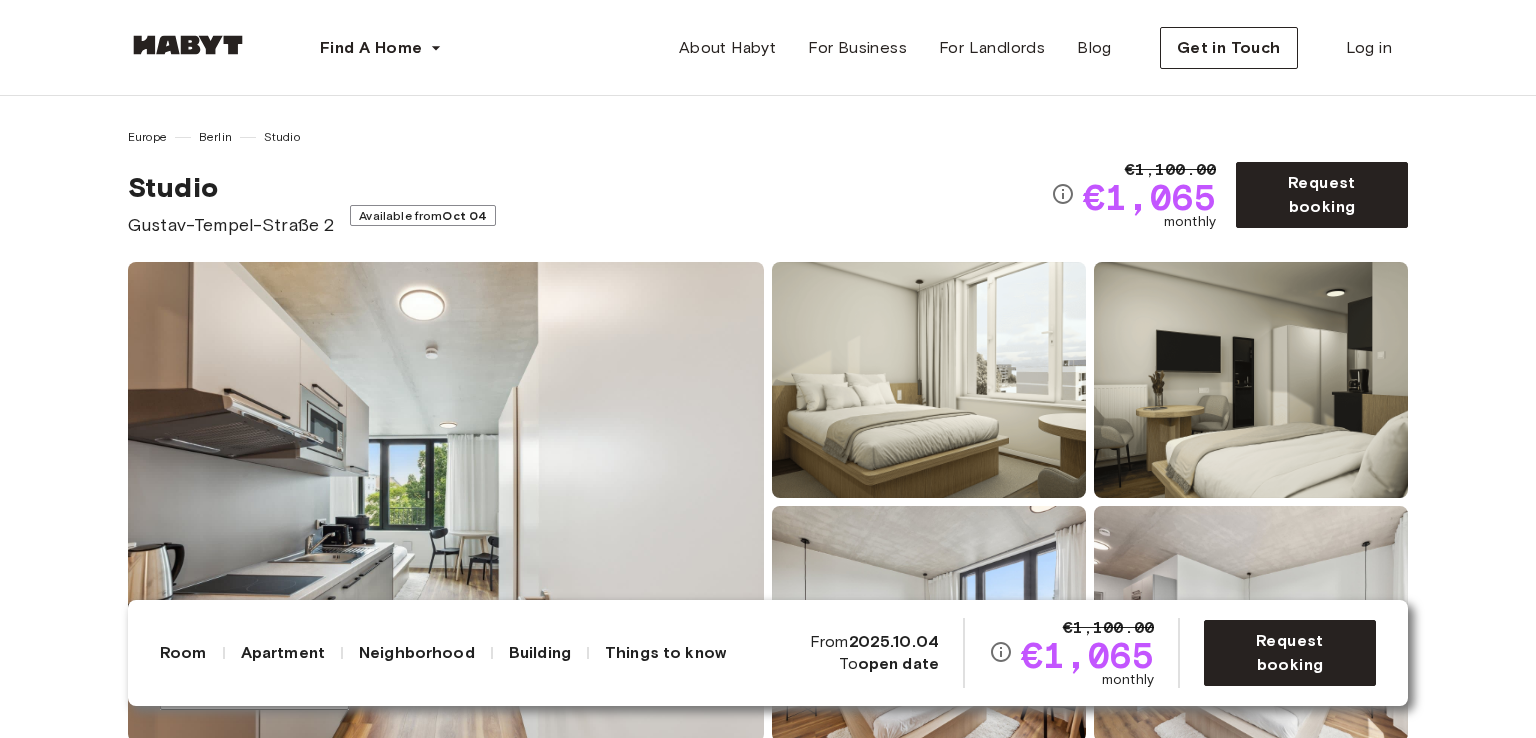 scroll, scrollTop: 200, scrollLeft: 0, axis: vertical 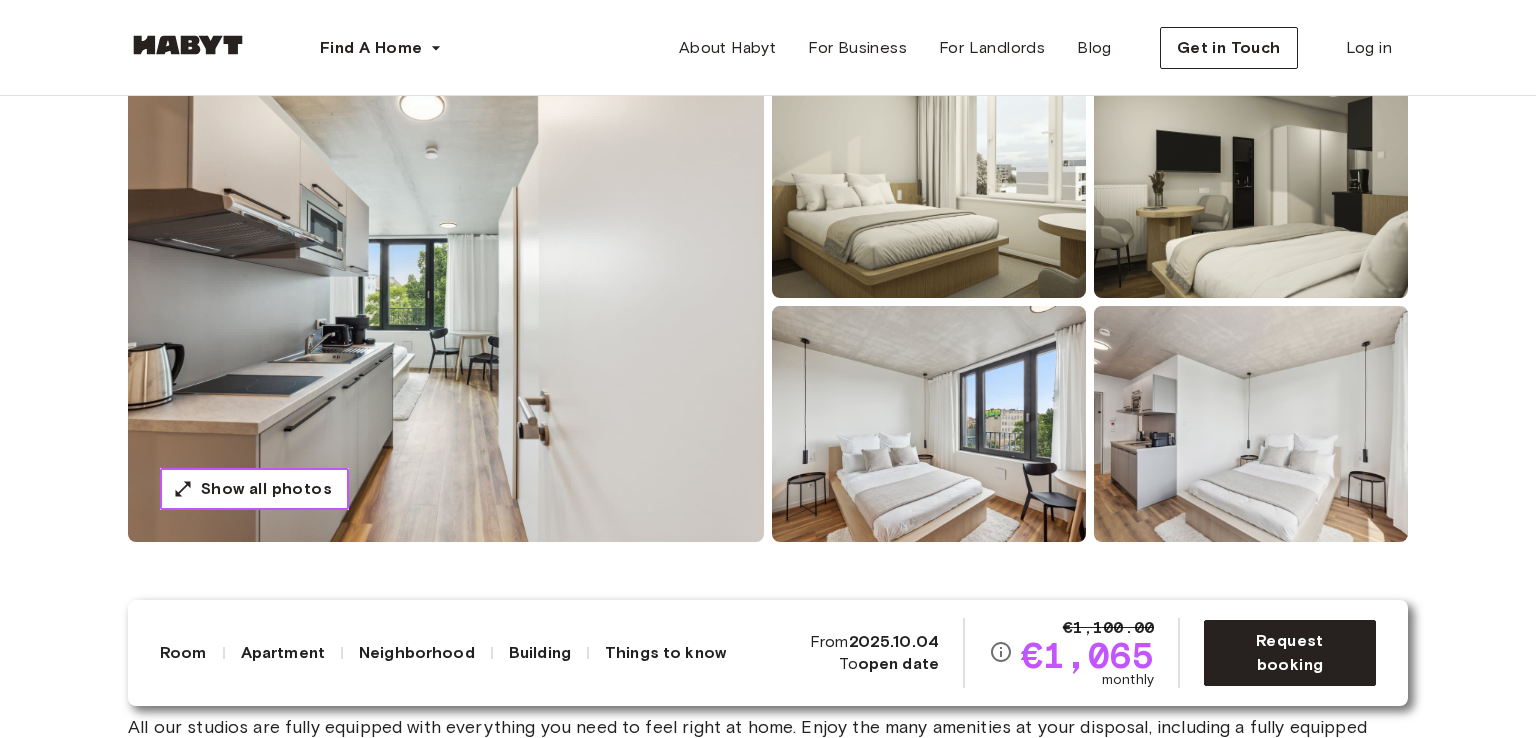 click on "Show all photos" at bounding box center (266, 489) 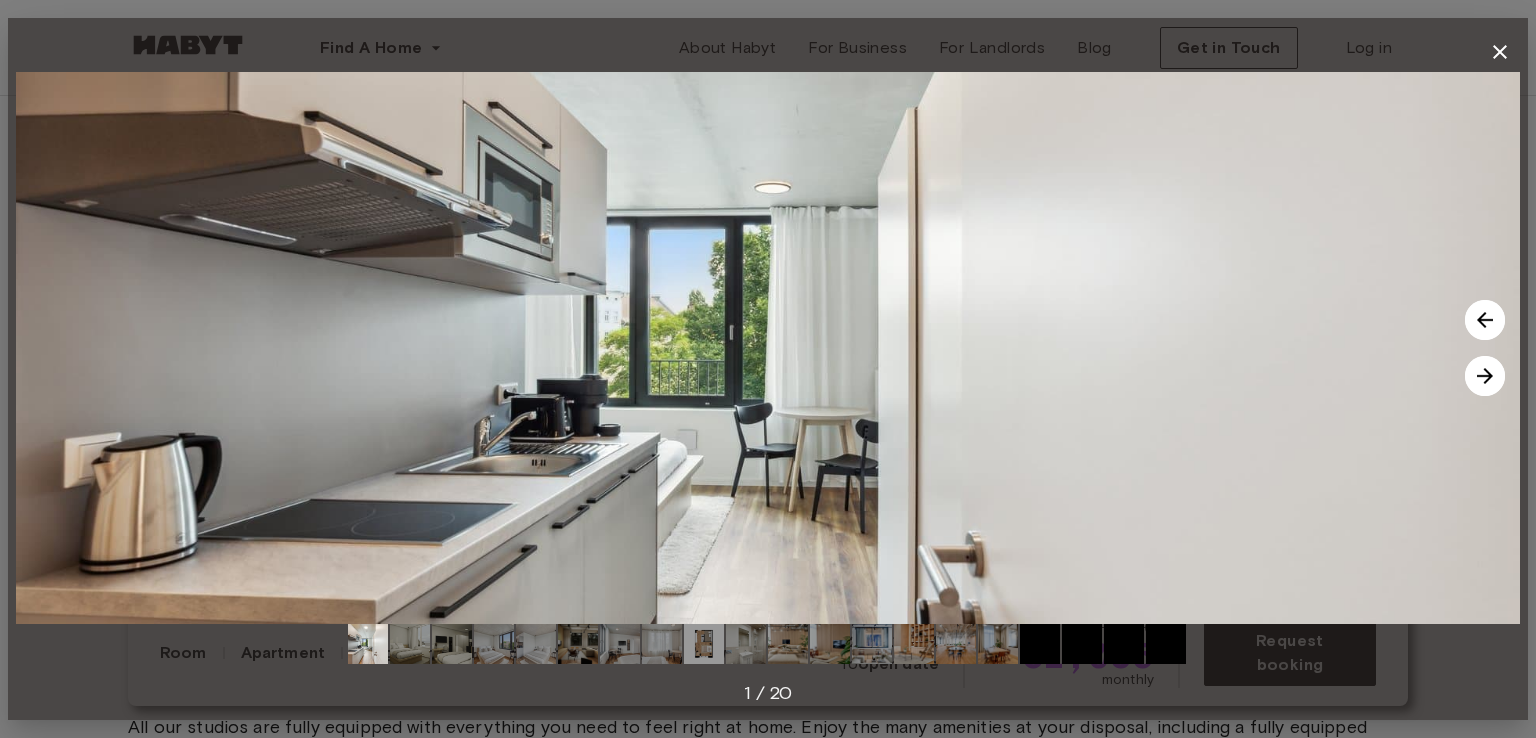 click at bounding box center (1485, 376) 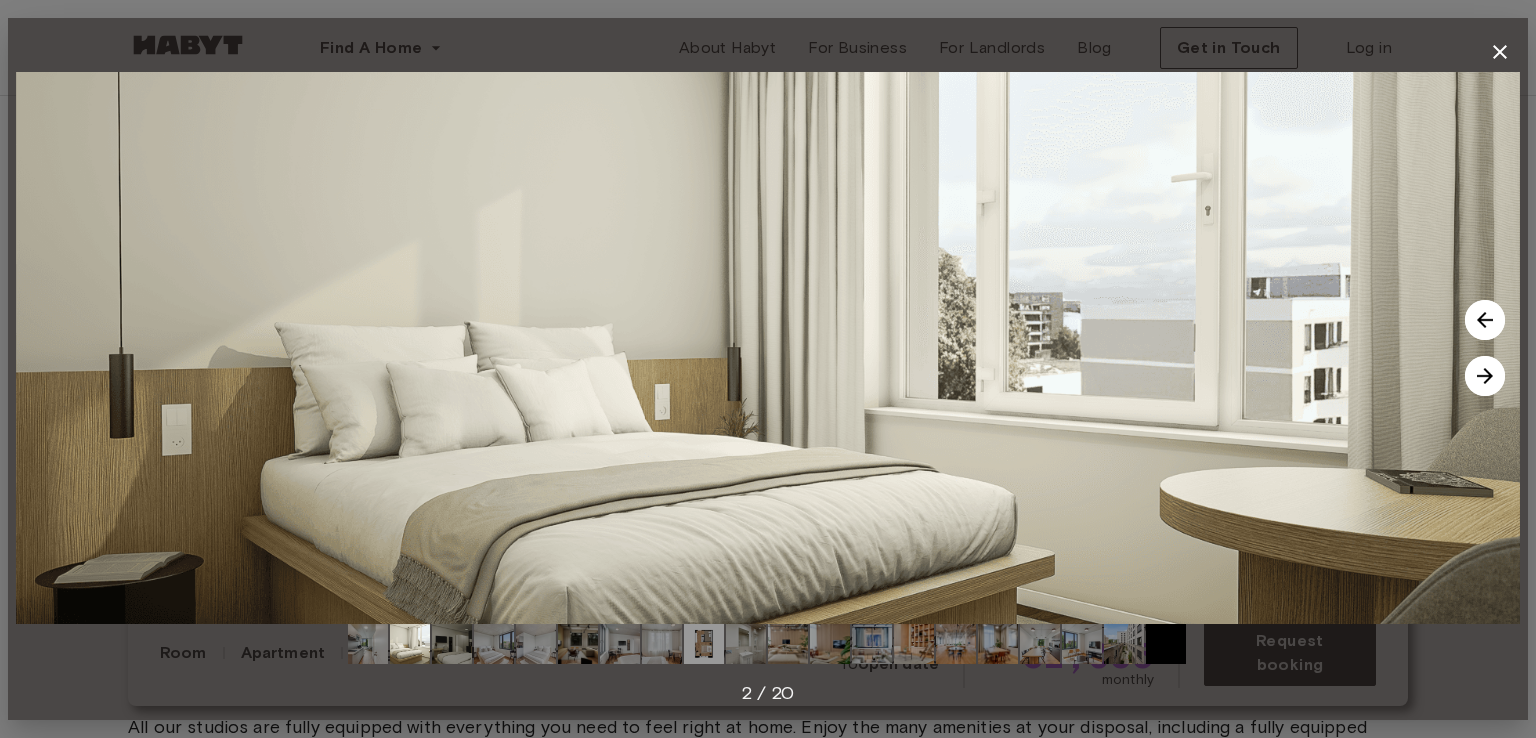 click at bounding box center (1485, 376) 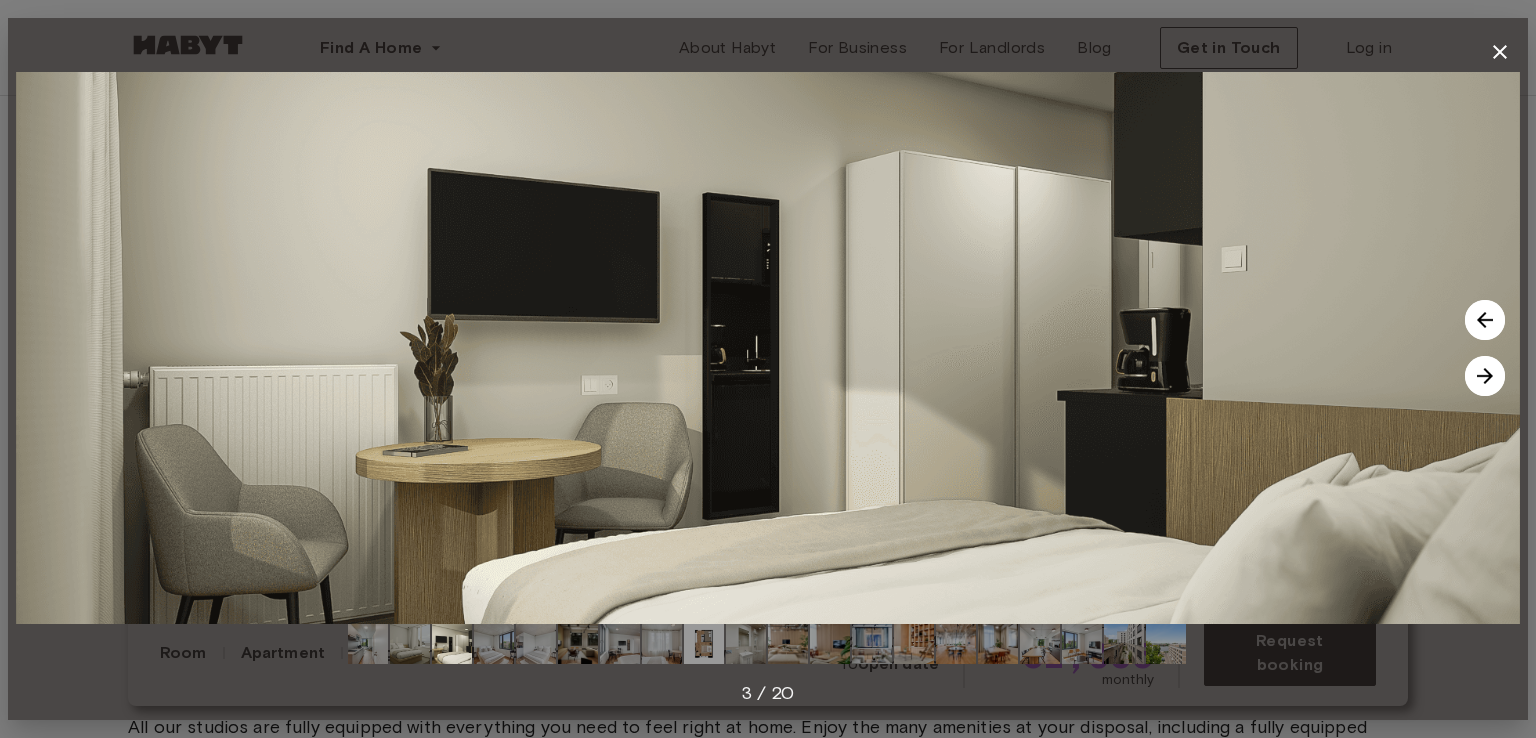 click at bounding box center [1485, 376] 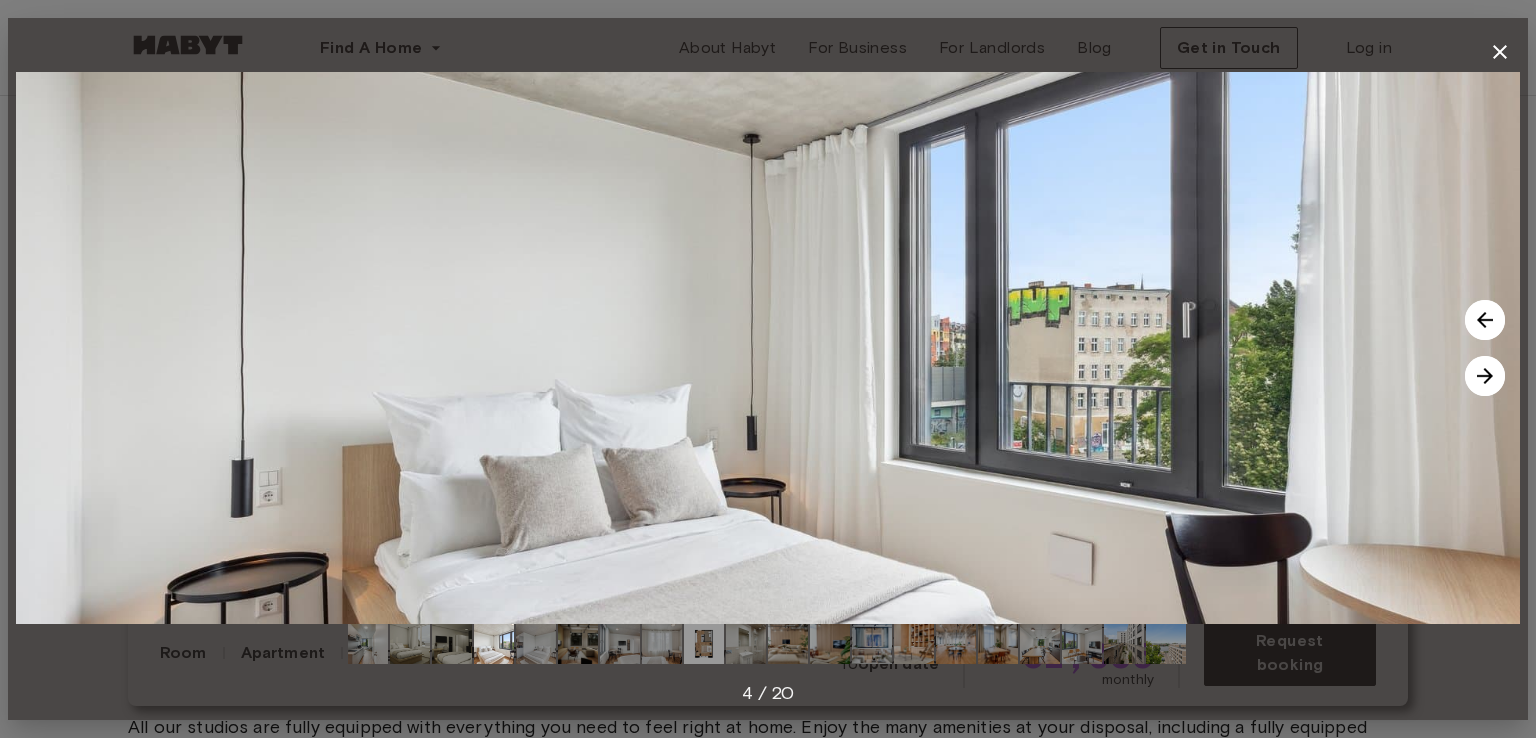 click at bounding box center (1485, 376) 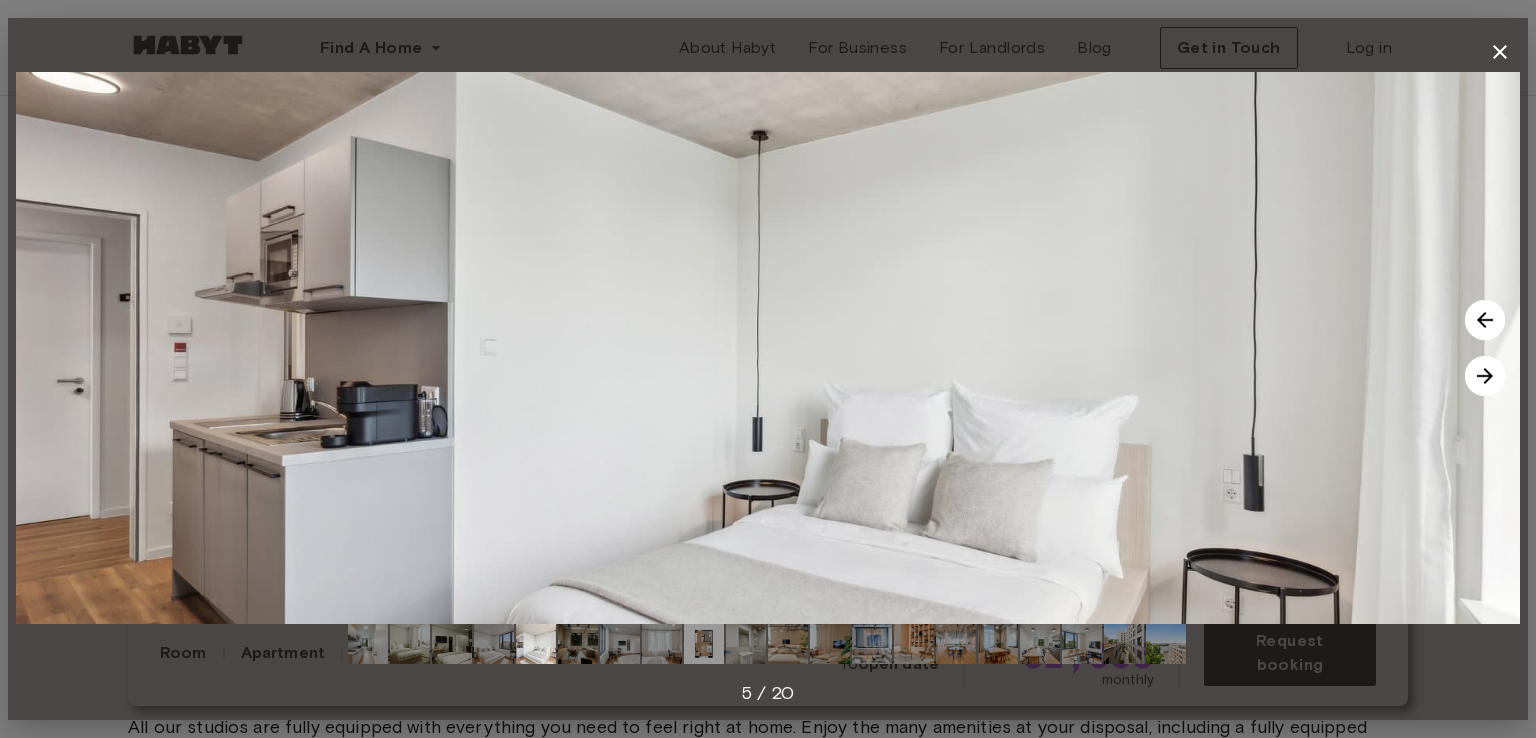 click at bounding box center (1485, 376) 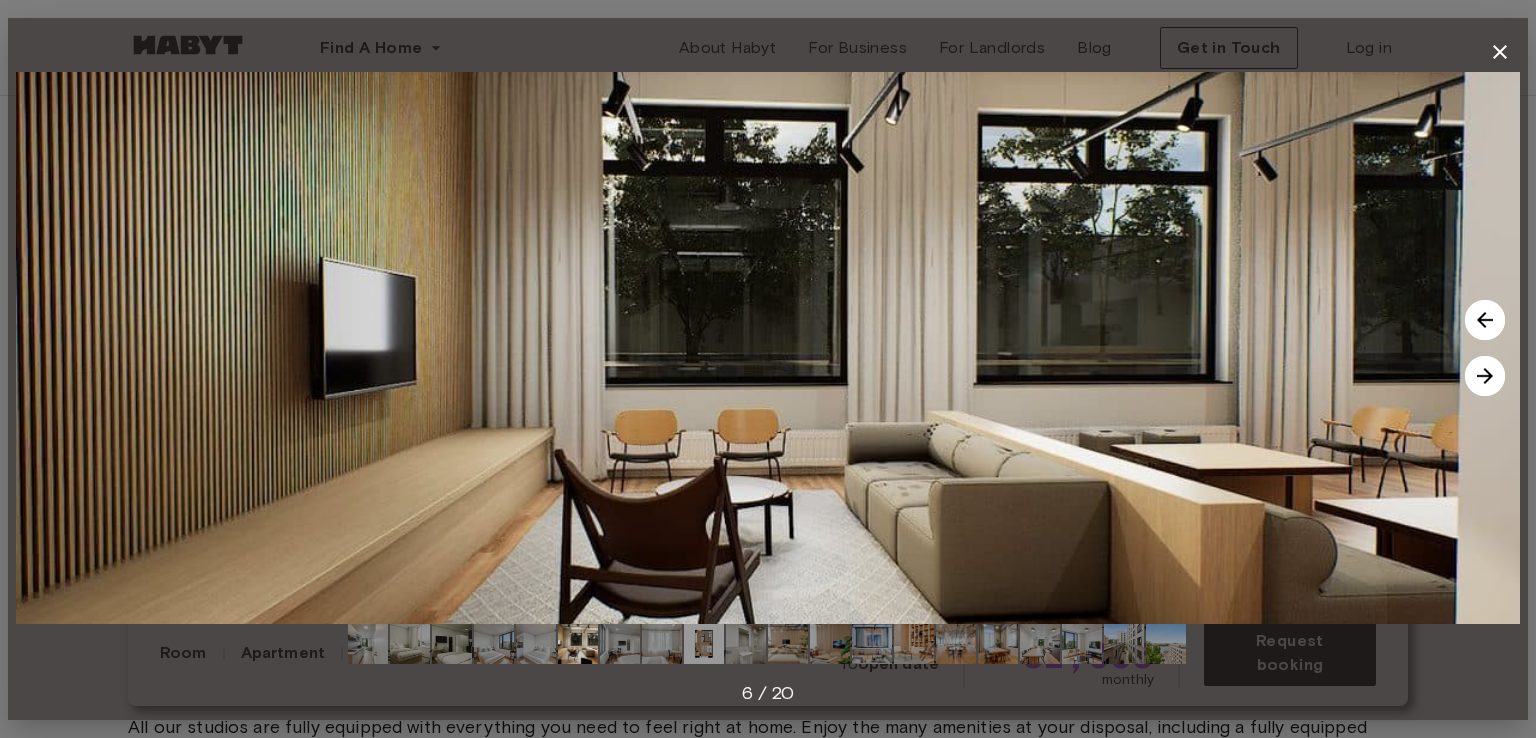click at bounding box center [1485, 376] 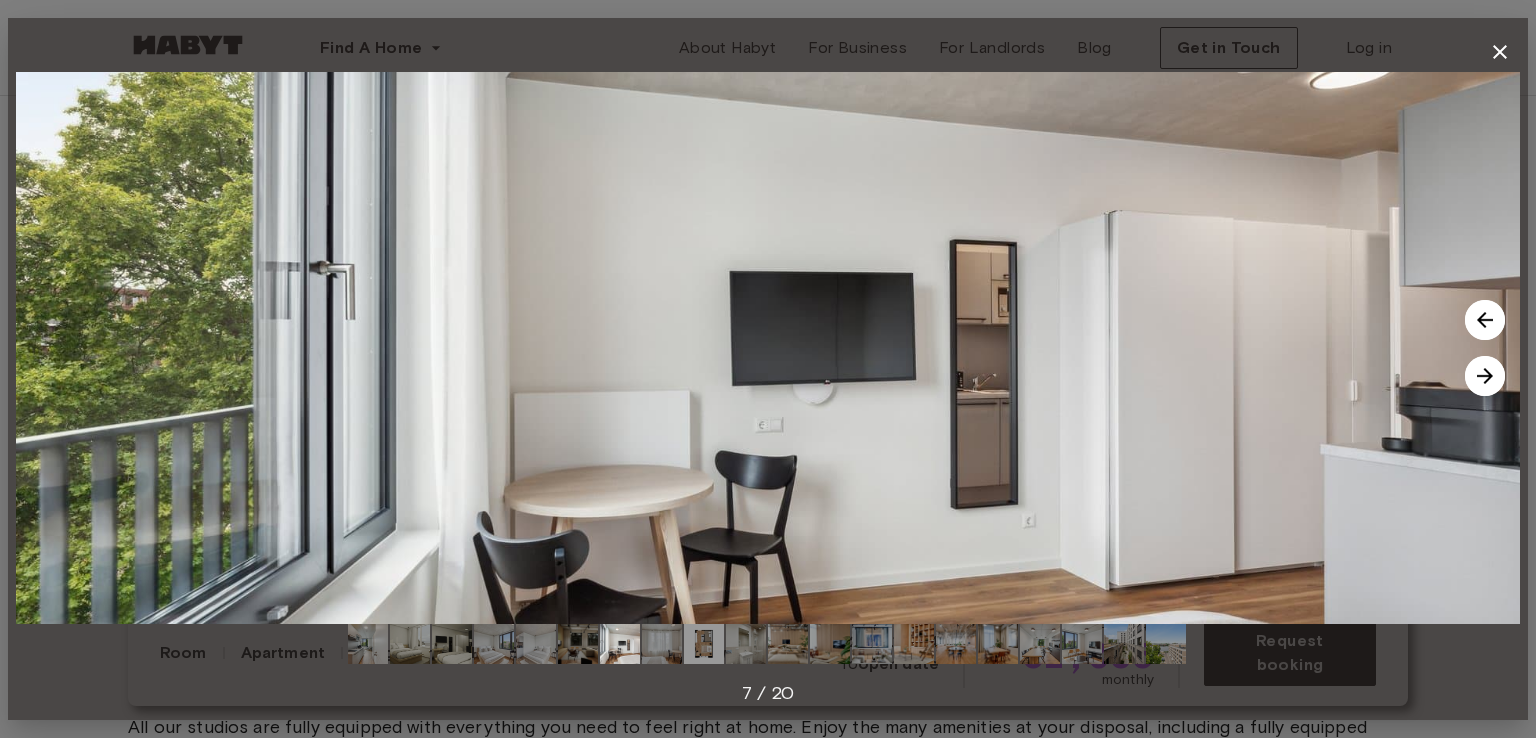 click at bounding box center [1485, 376] 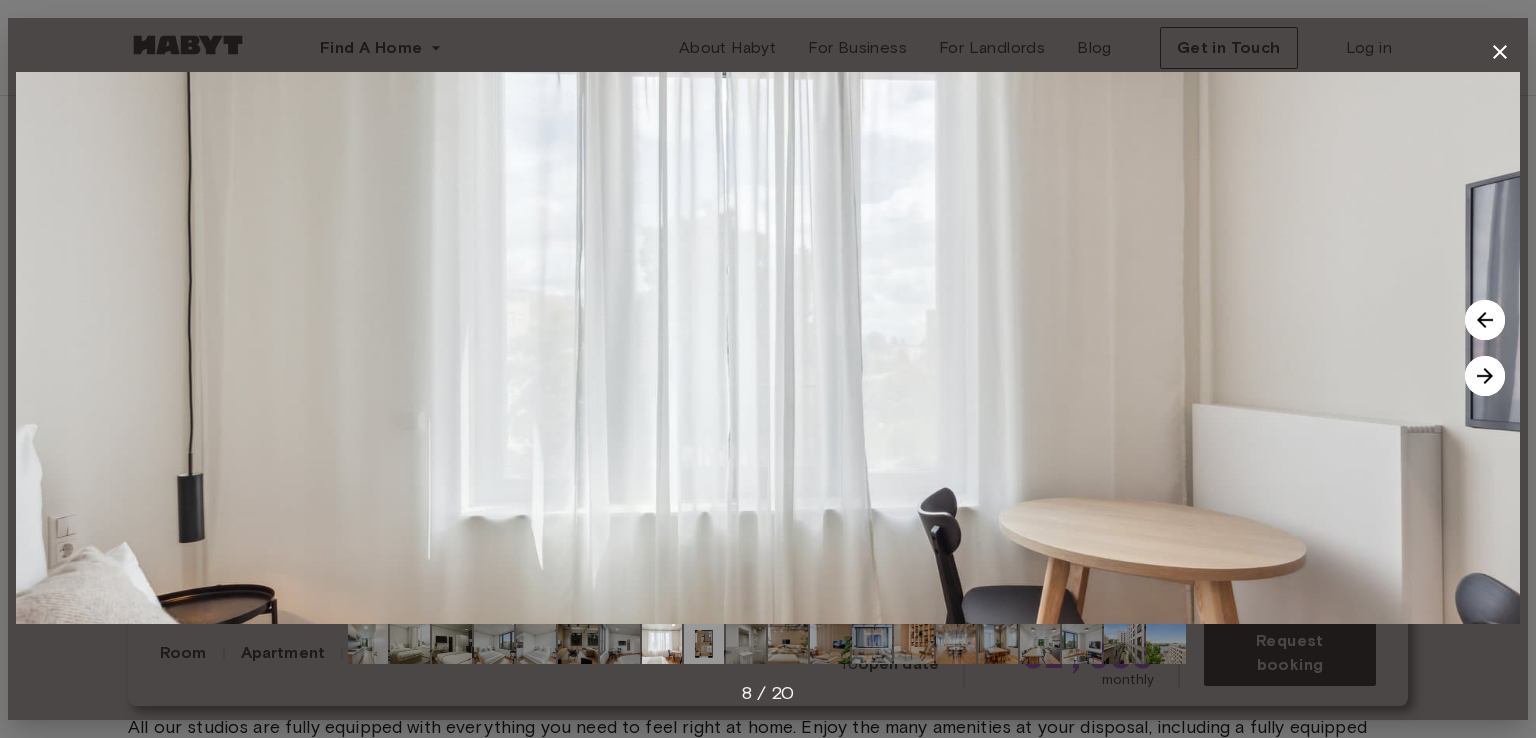 click at bounding box center [1485, 376] 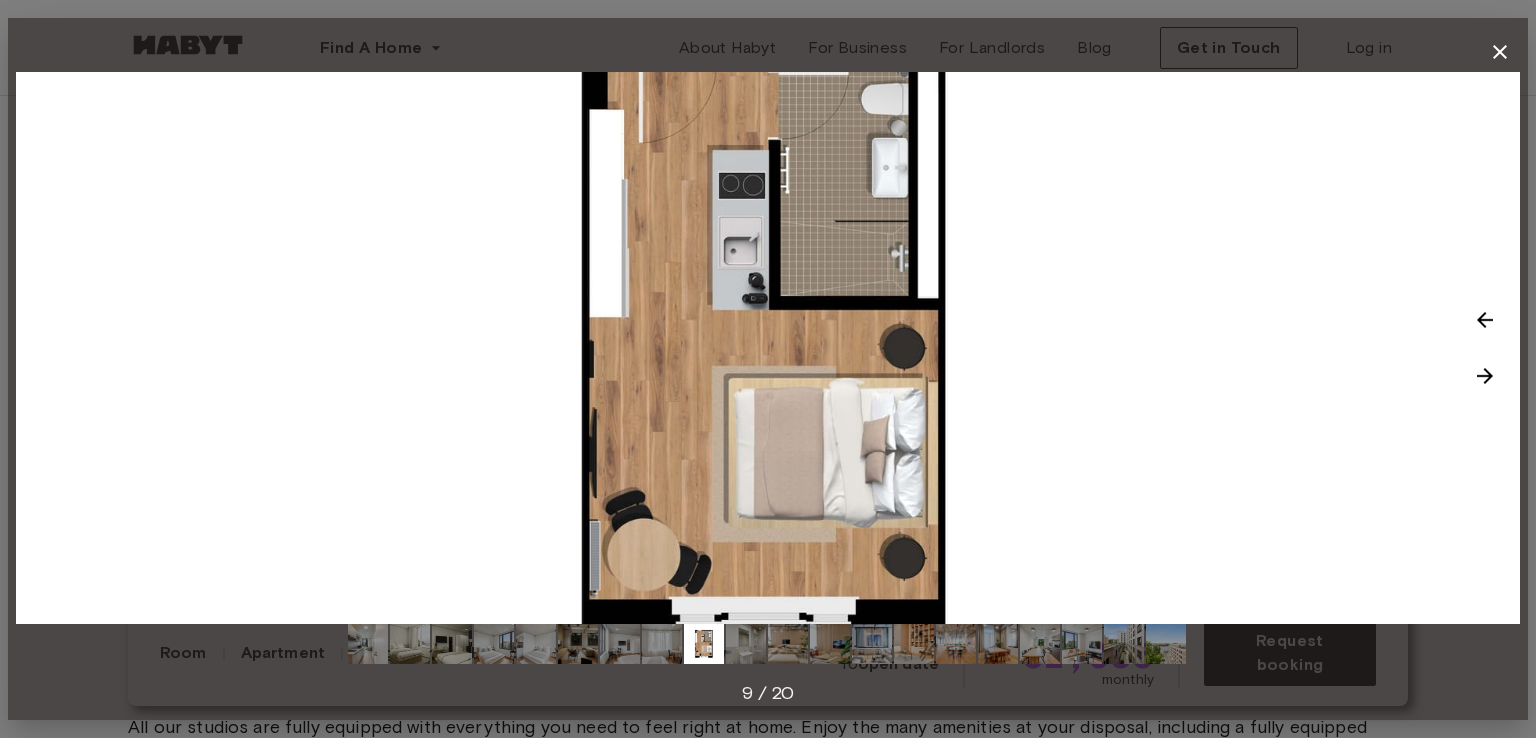 click at bounding box center (1485, 376) 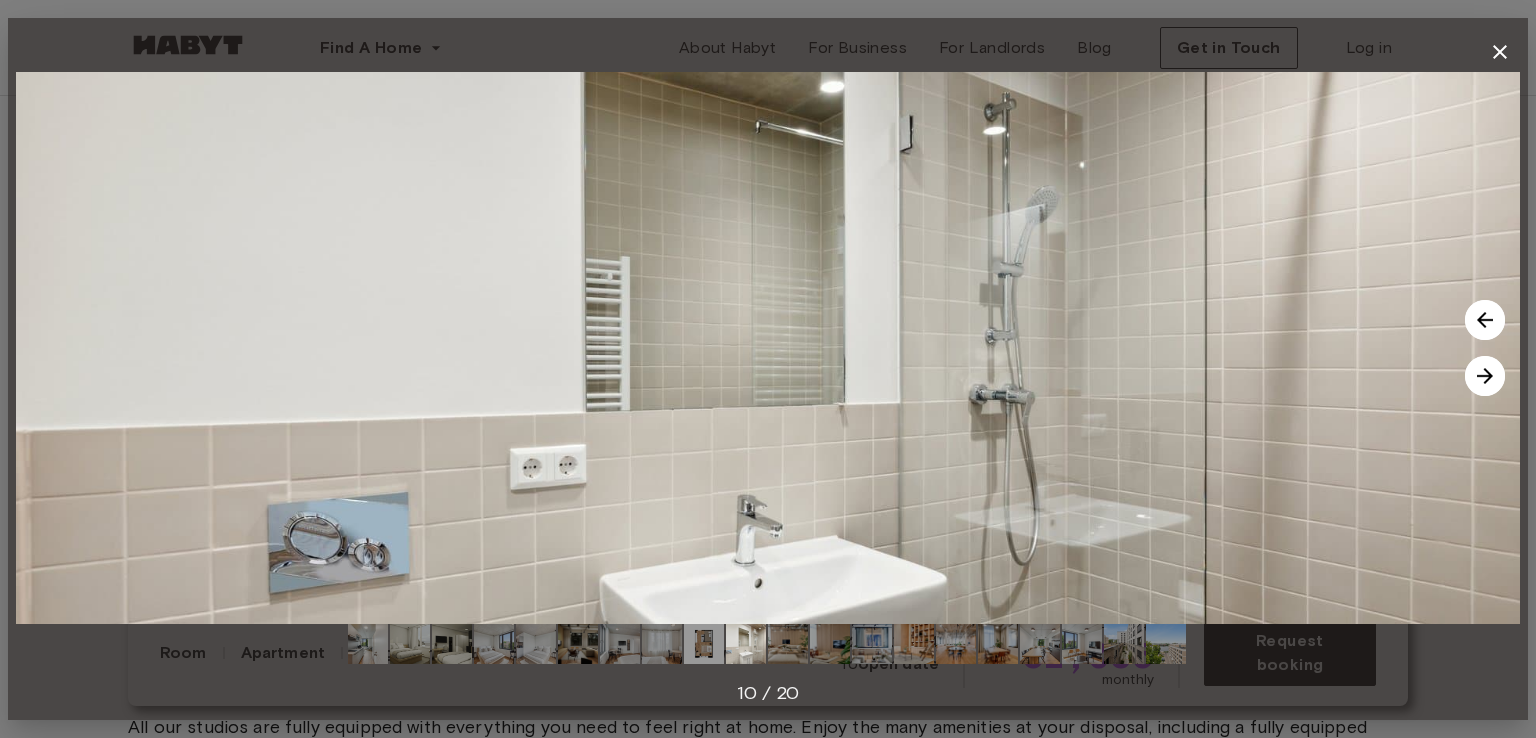click at bounding box center [1485, 376] 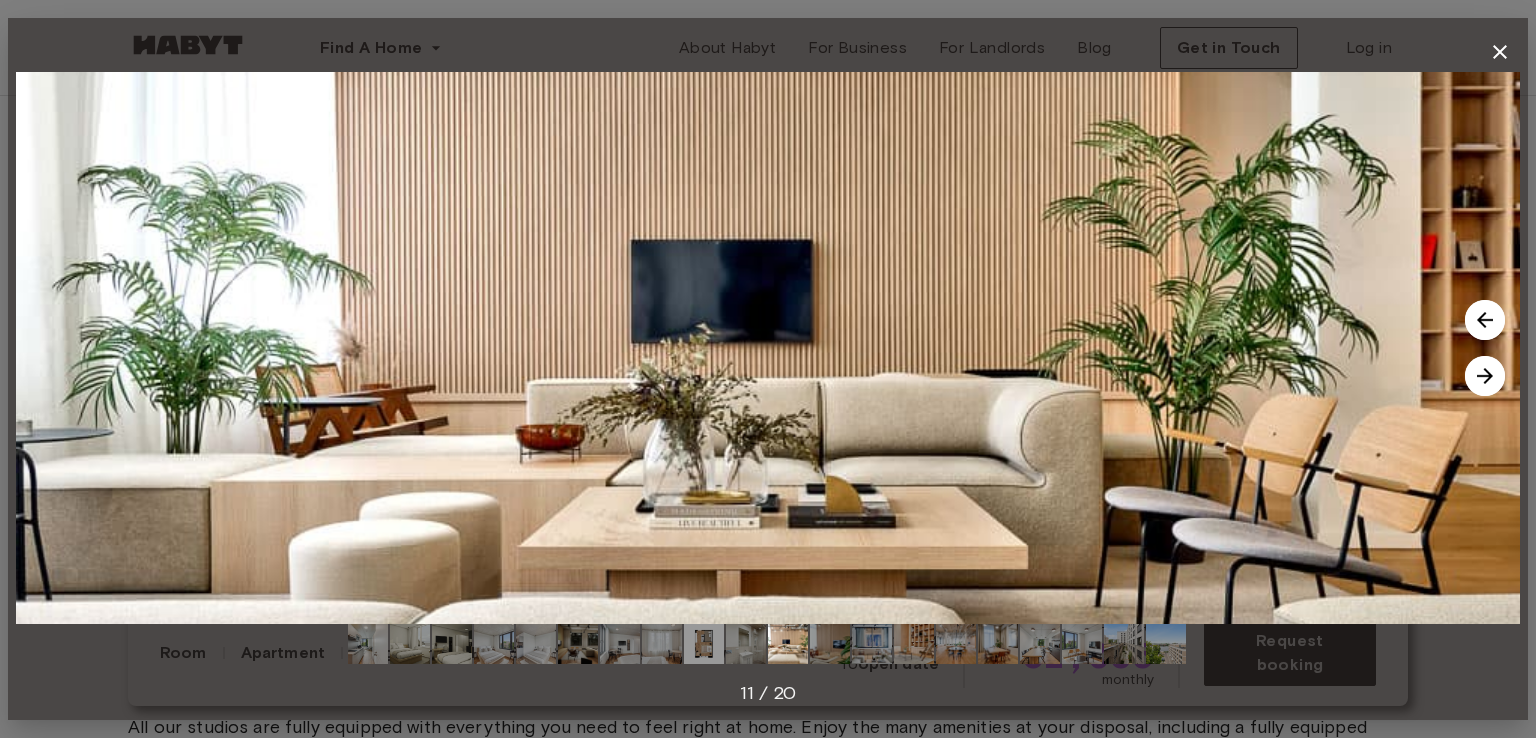 click at bounding box center (1485, 376) 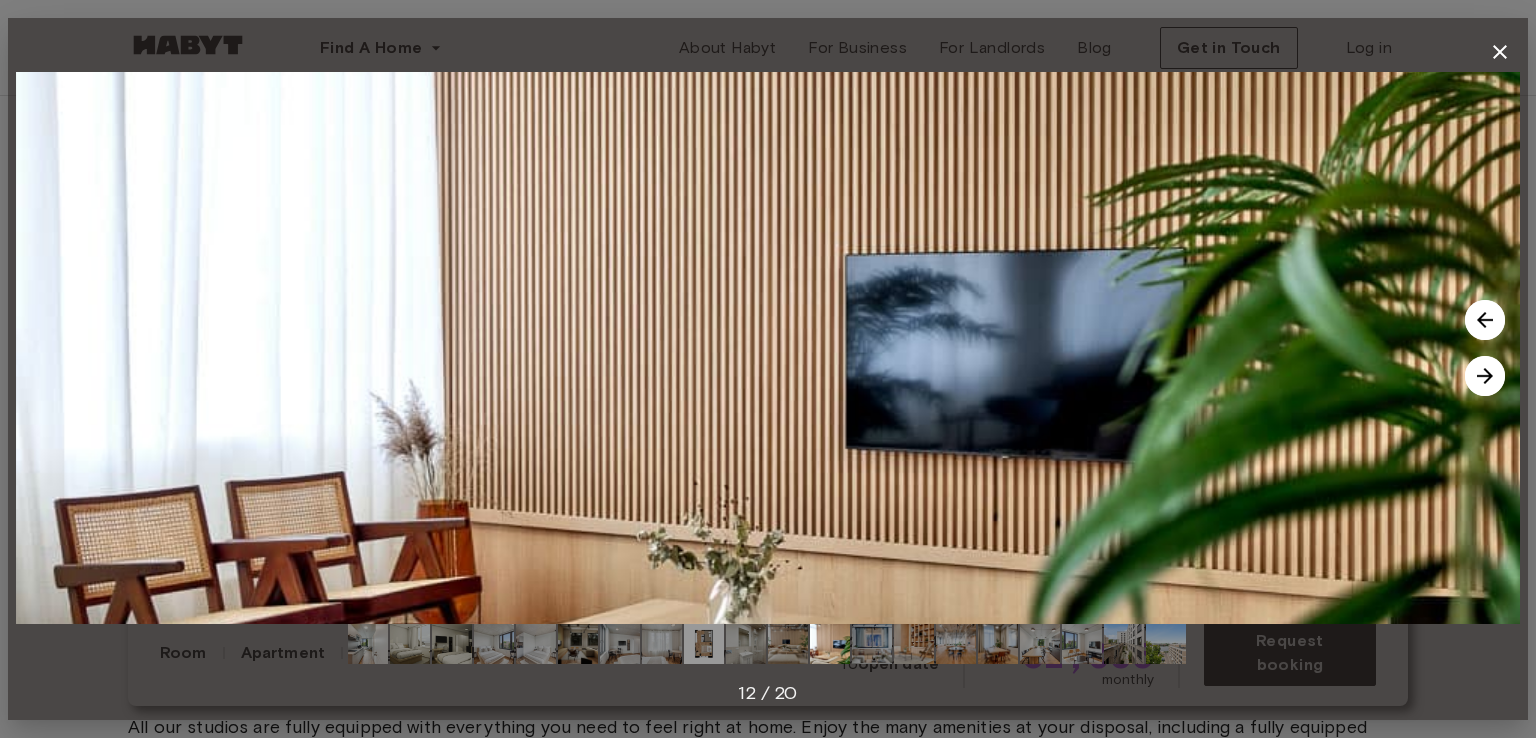 click at bounding box center [1485, 376] 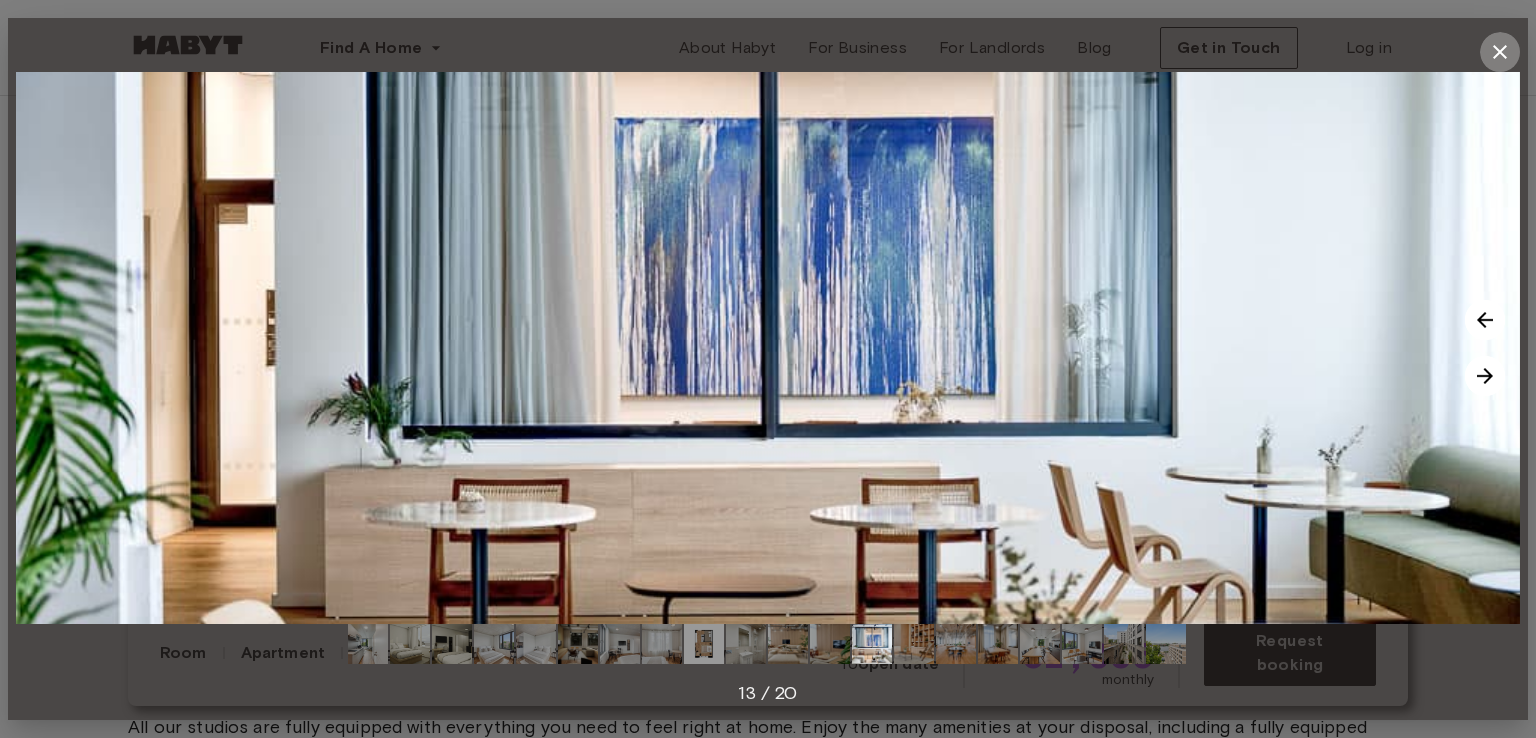 click 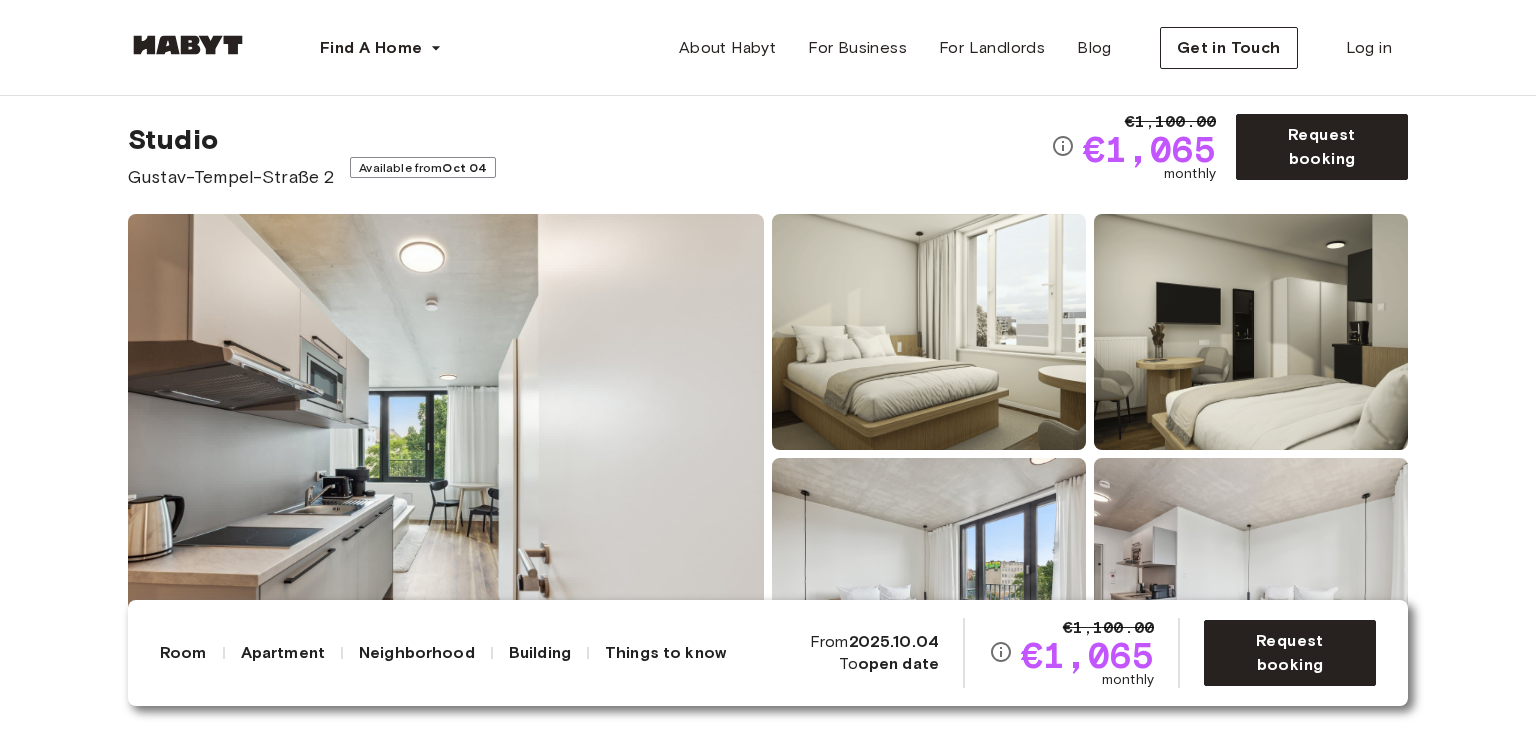 scroll, scrollTop: 0, scrollLeft: 0, axis: both 